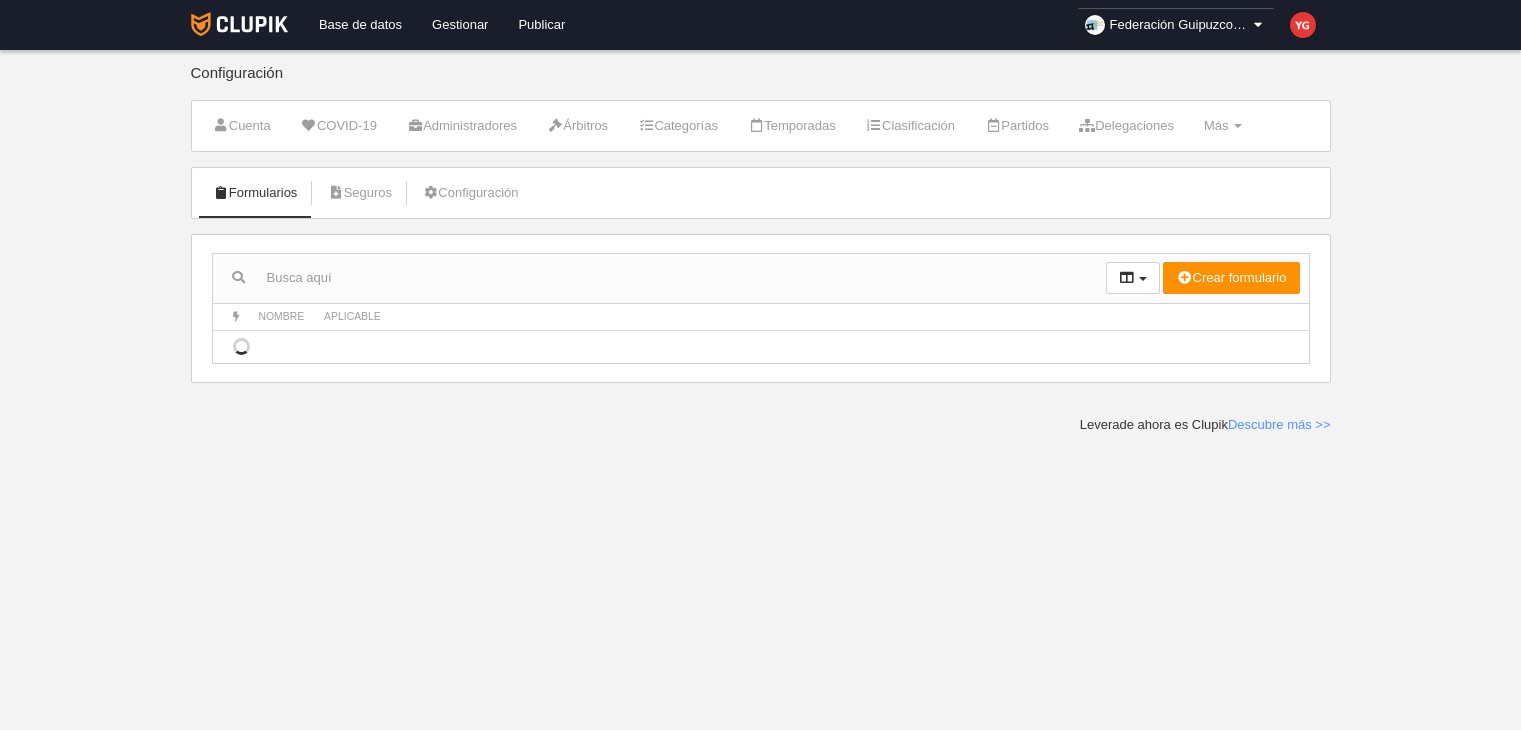 scroll, scrollTop: 0, scrollLeft: 0, axis: both 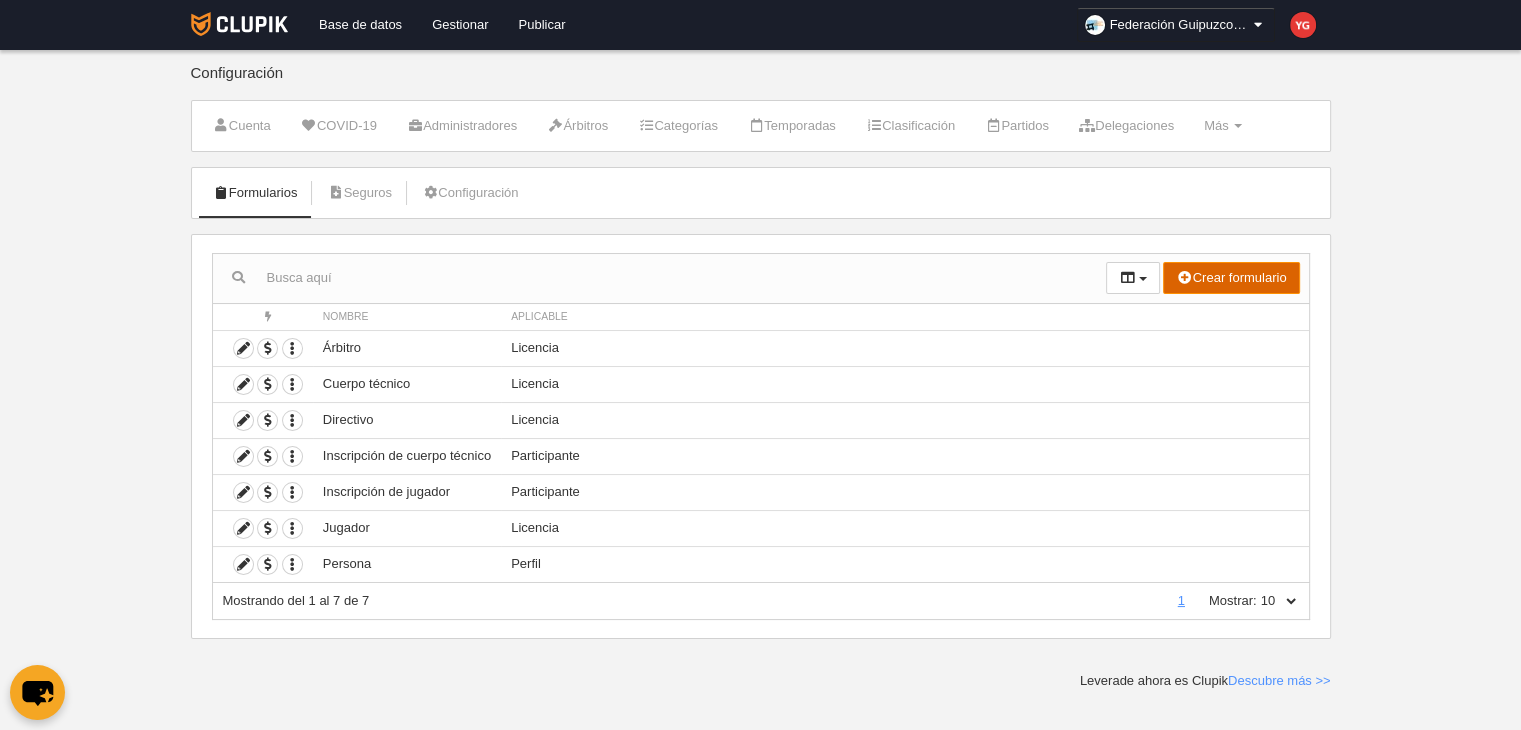 click on "Crear formulario" at bounding box center (1231, 278) 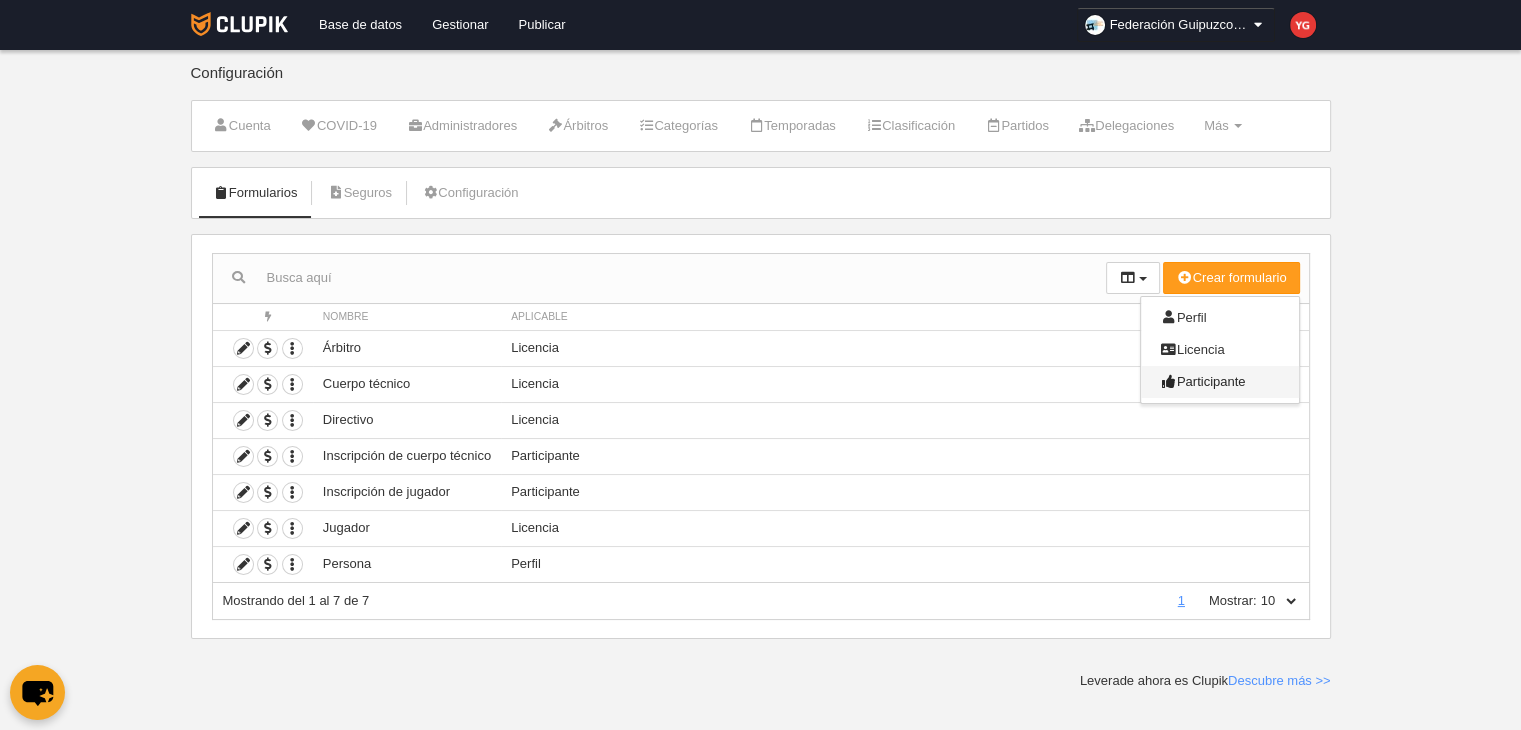 click on "Participante" at bounding box center (1203, 381) 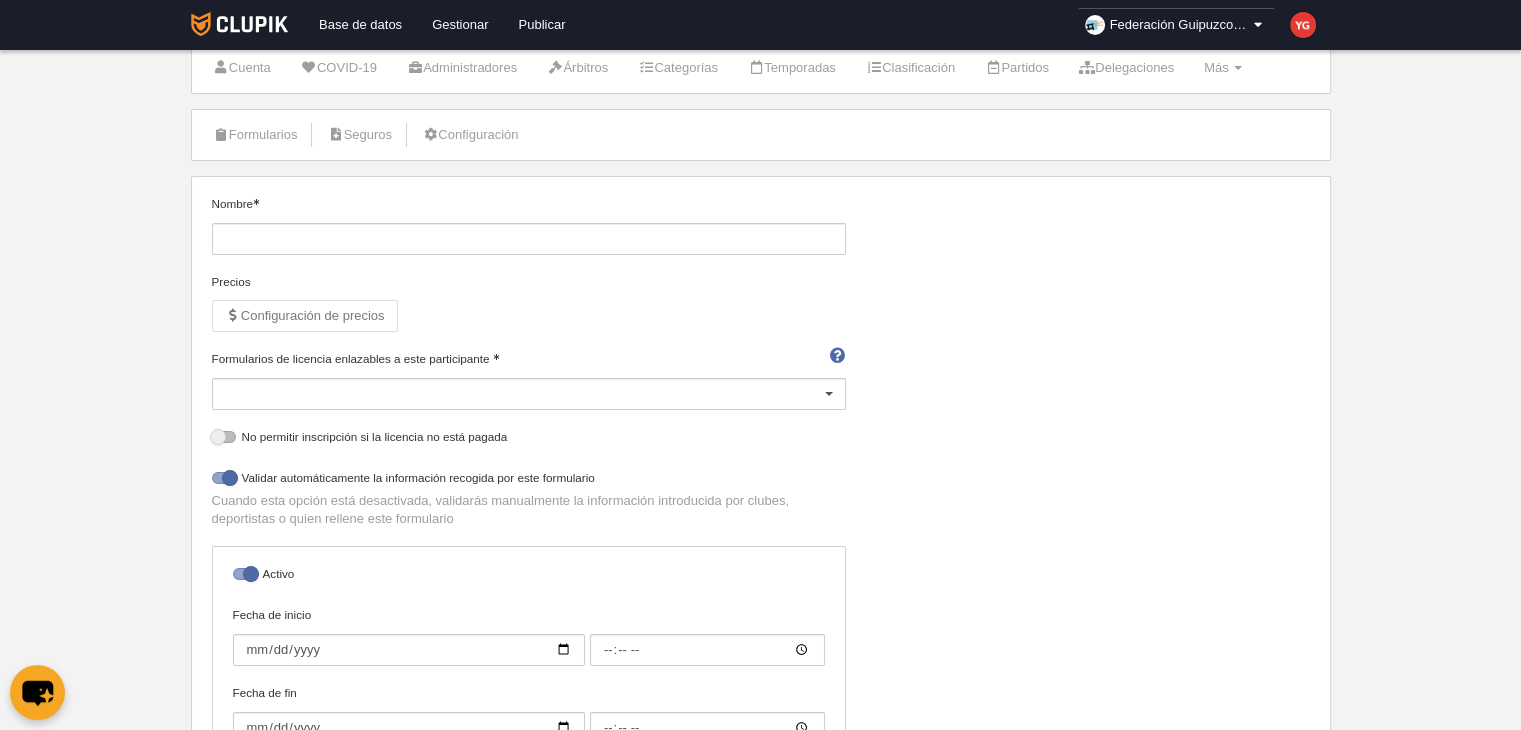 scroll, scrollTop: 0, scrollLeft: 0, axis: both 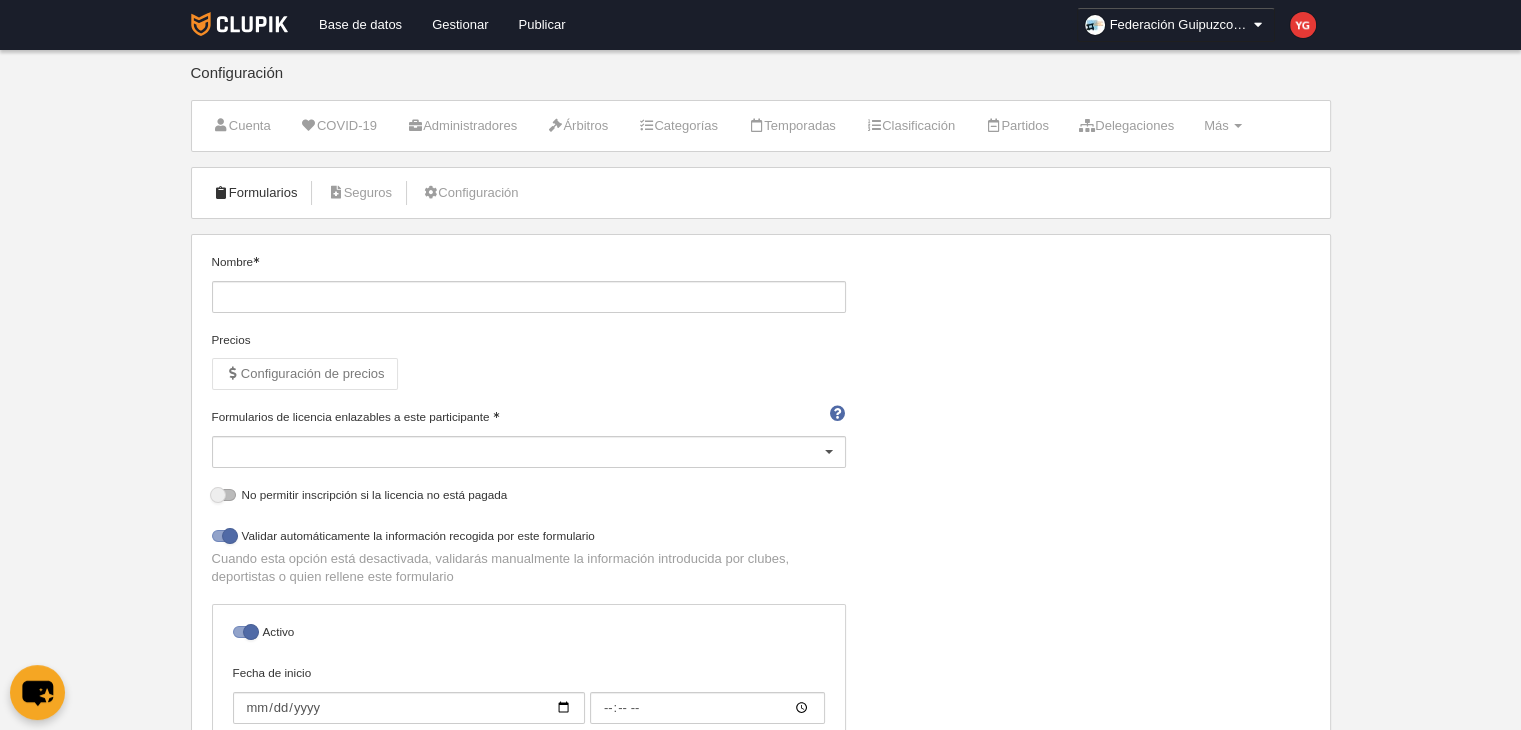 click on "Formularios" at bounding box center [255, 193] 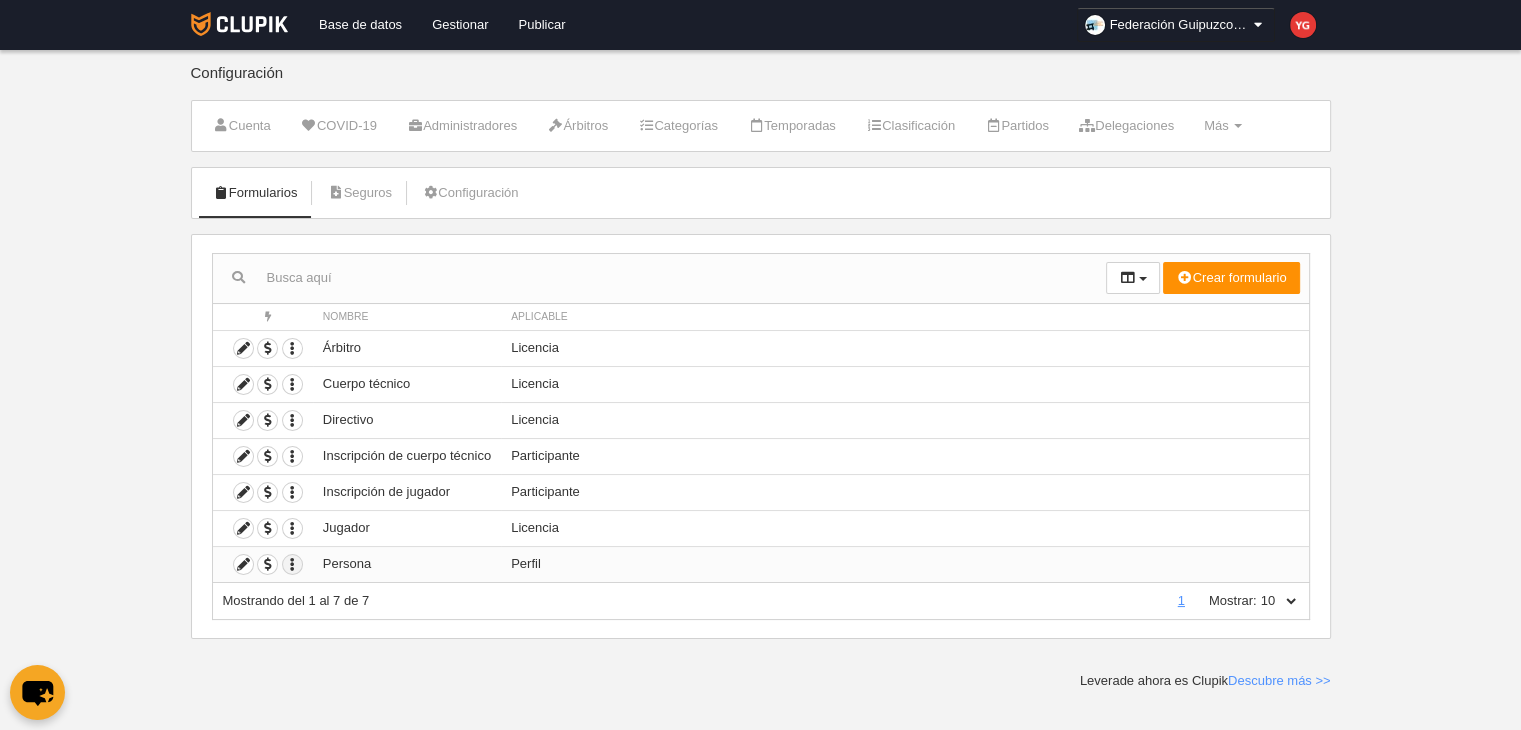 click at bounding box center (292, 348) 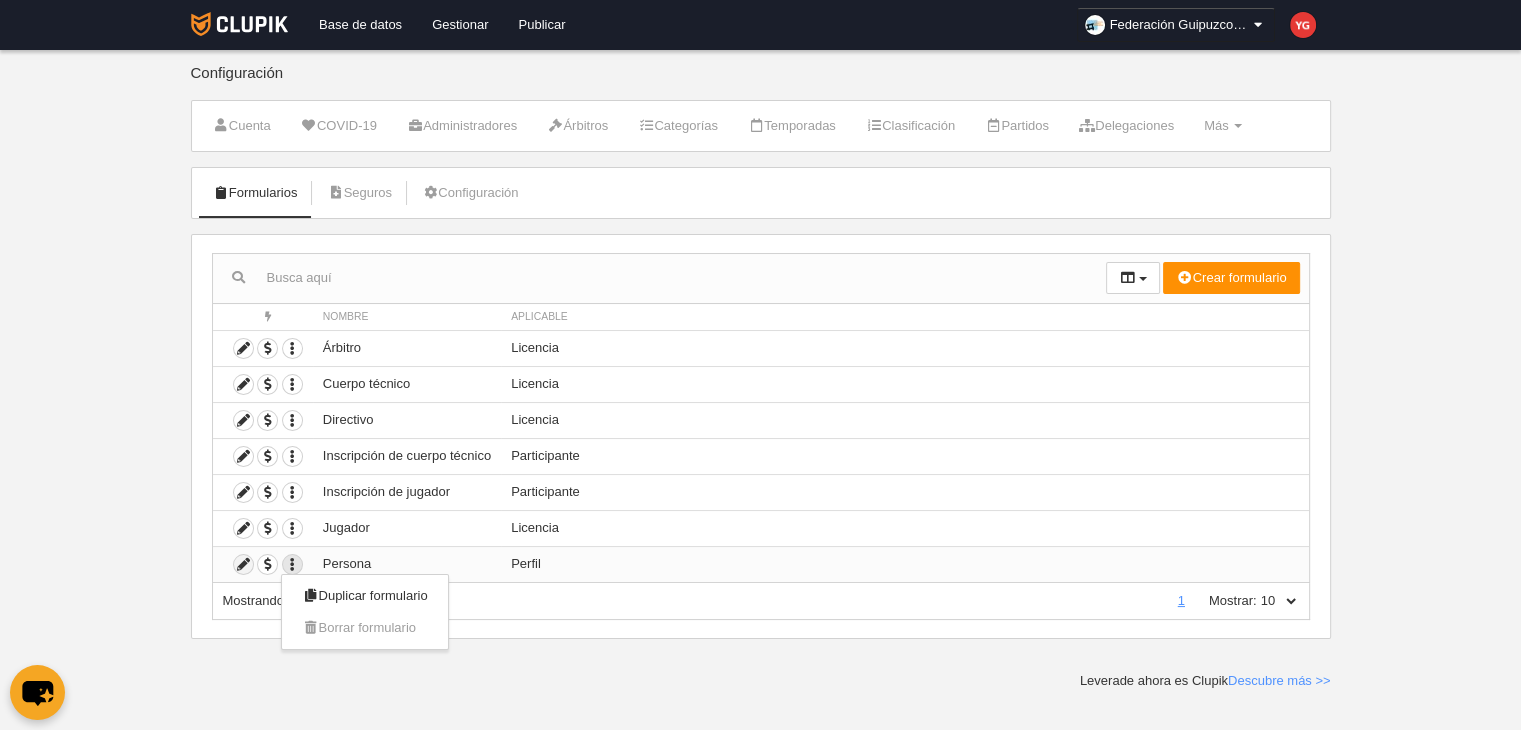 click at bounding box center (243, 564) 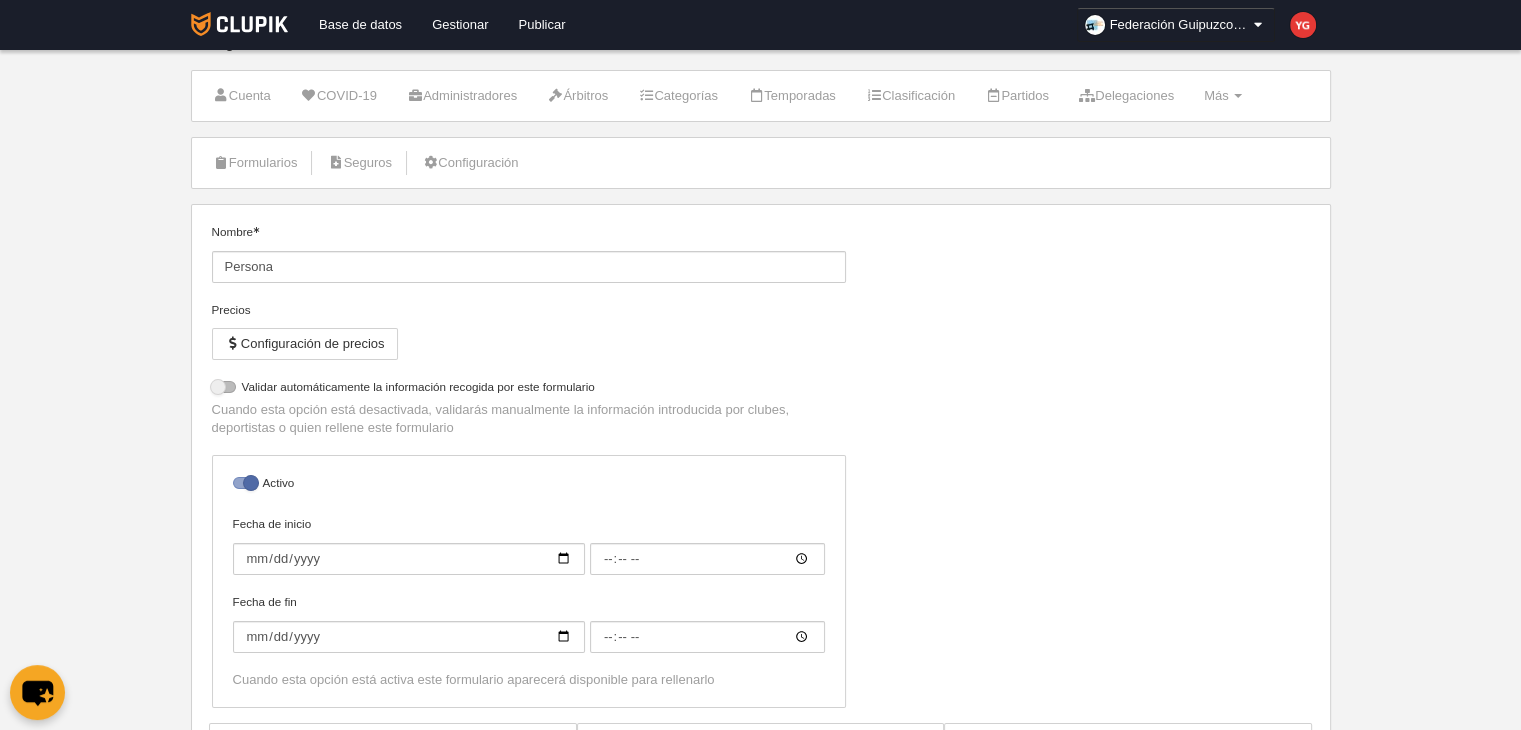 scroll, scrollTop: 0, scrollLeft: 0, axis: both 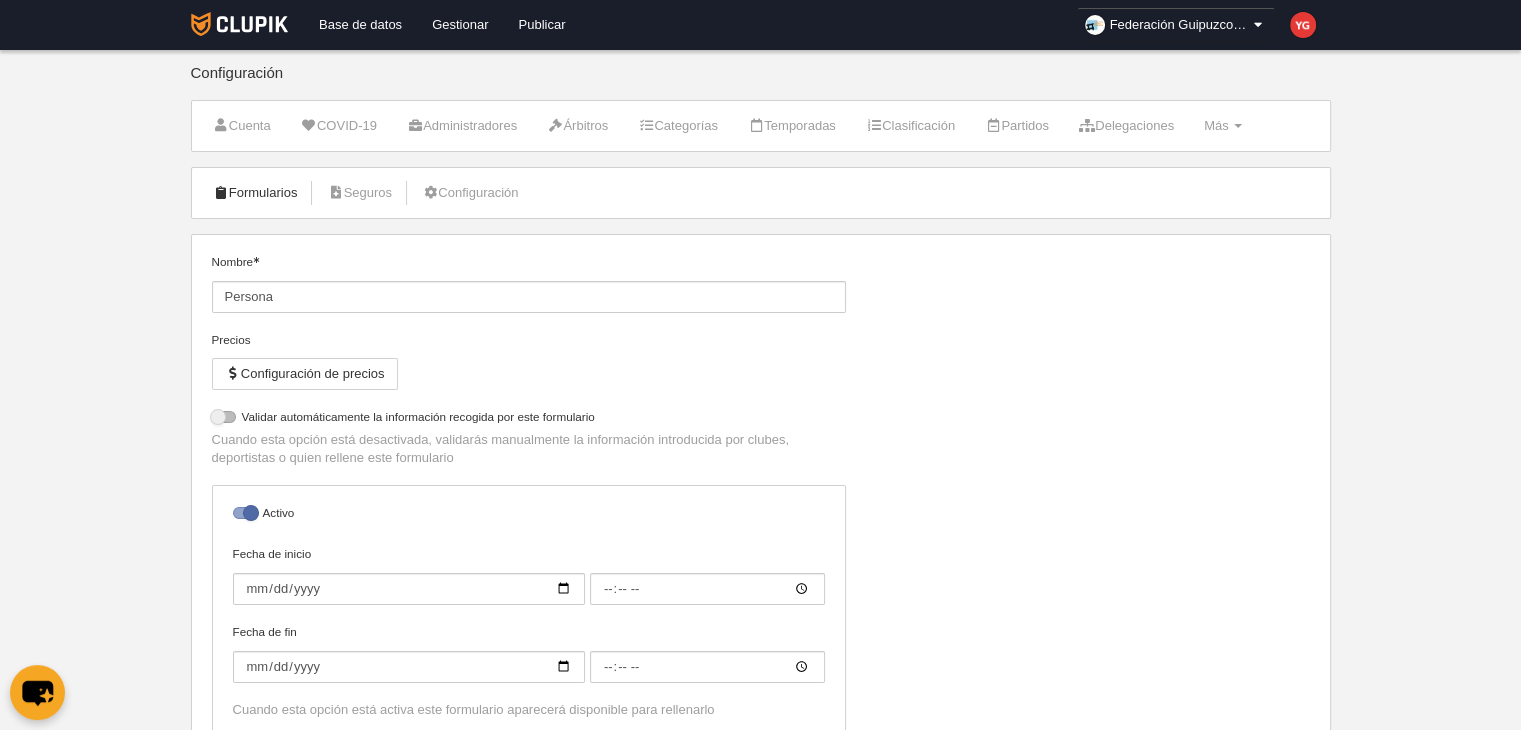 click on "Formularios" at bounding box center [255, 193] 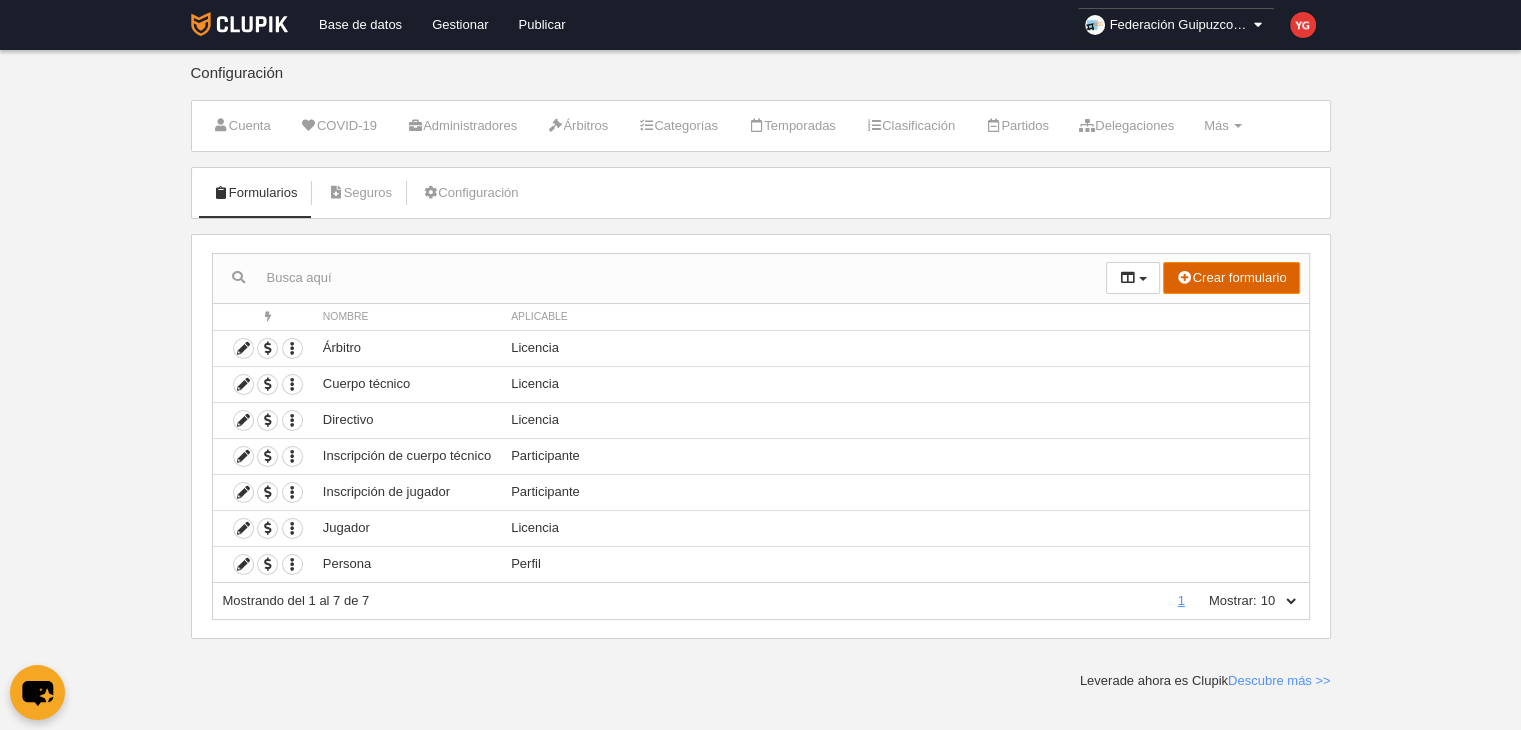 click on "Crear formulario" at bounding box center [1231, 278] 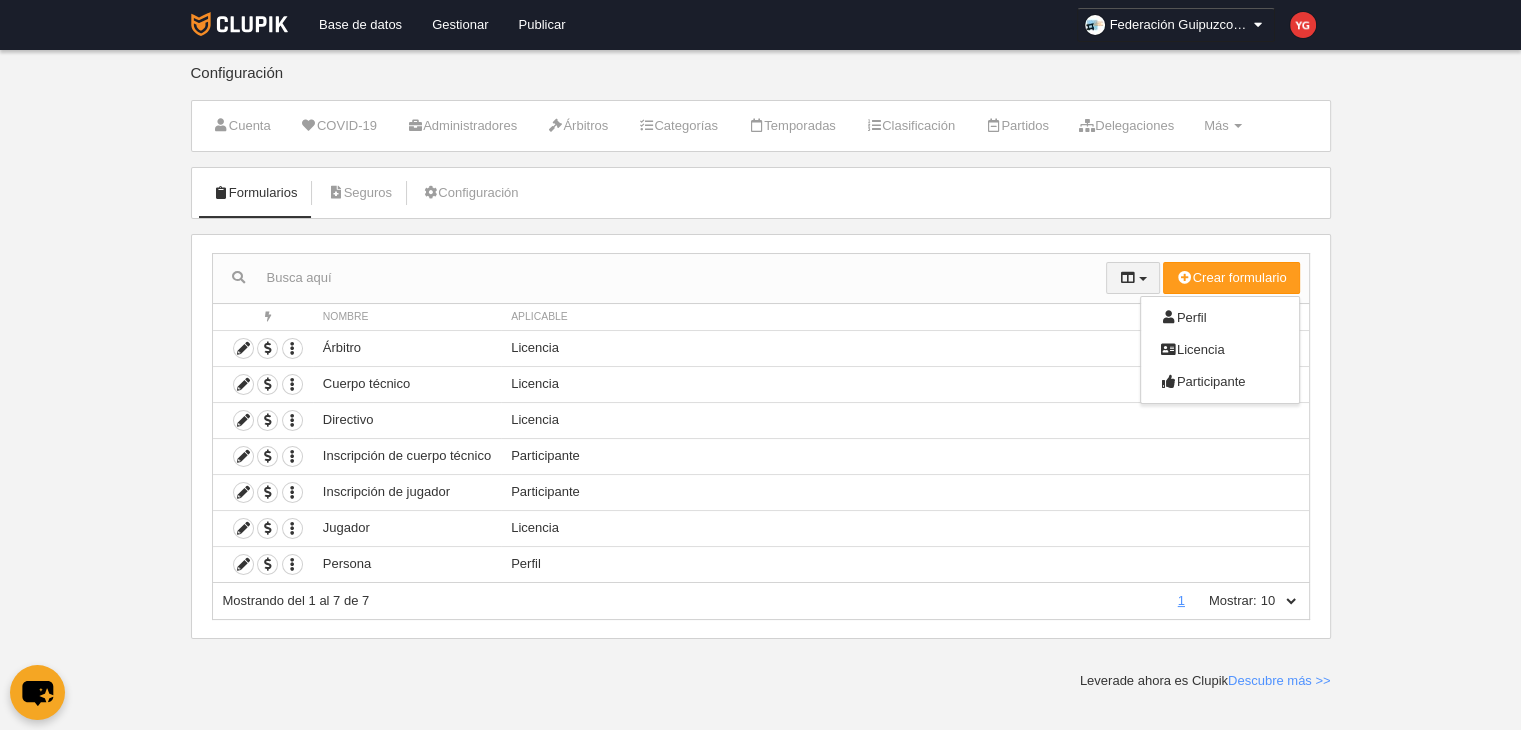 click at bounding box center [1143, 279] 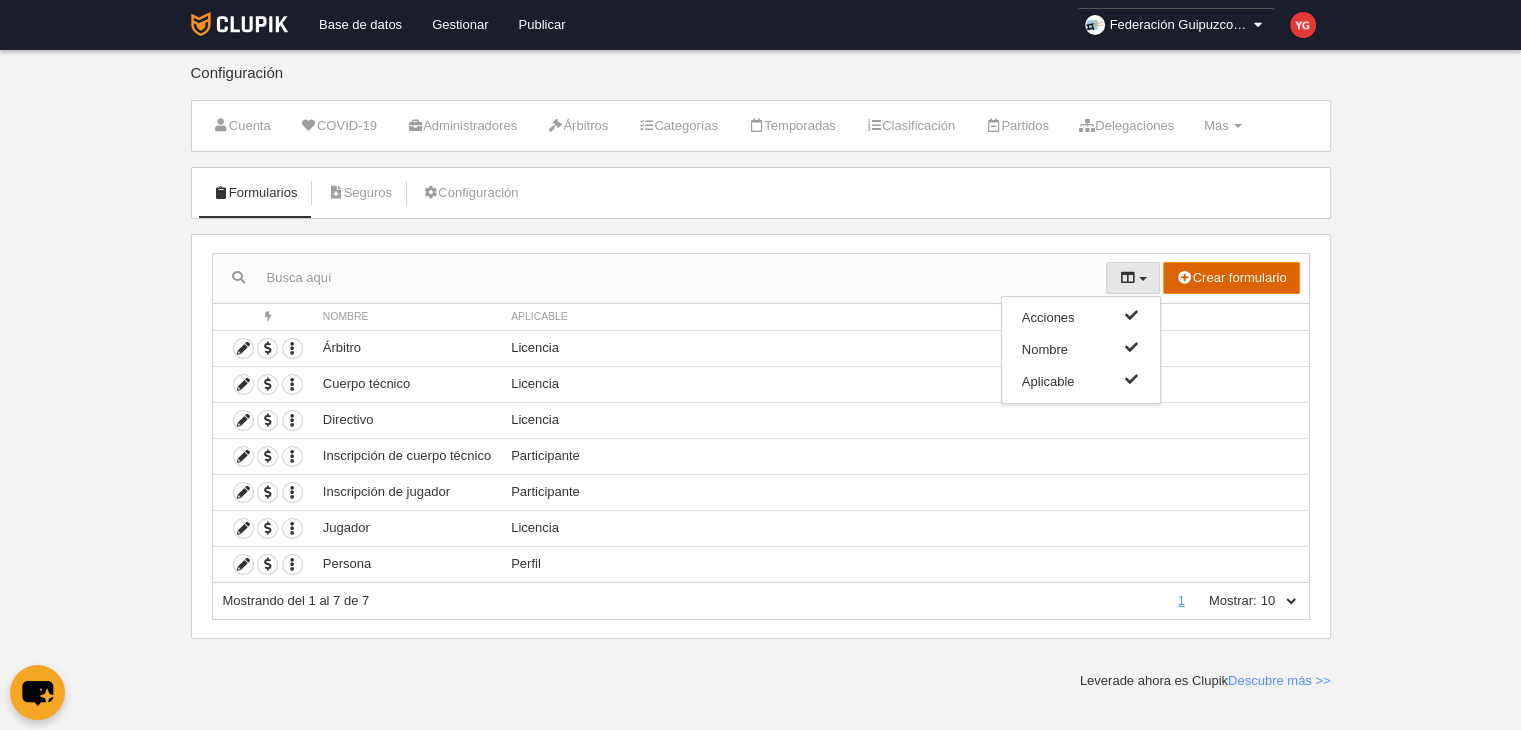 click on "Crear formulario" at bounding box center (1231, 278) 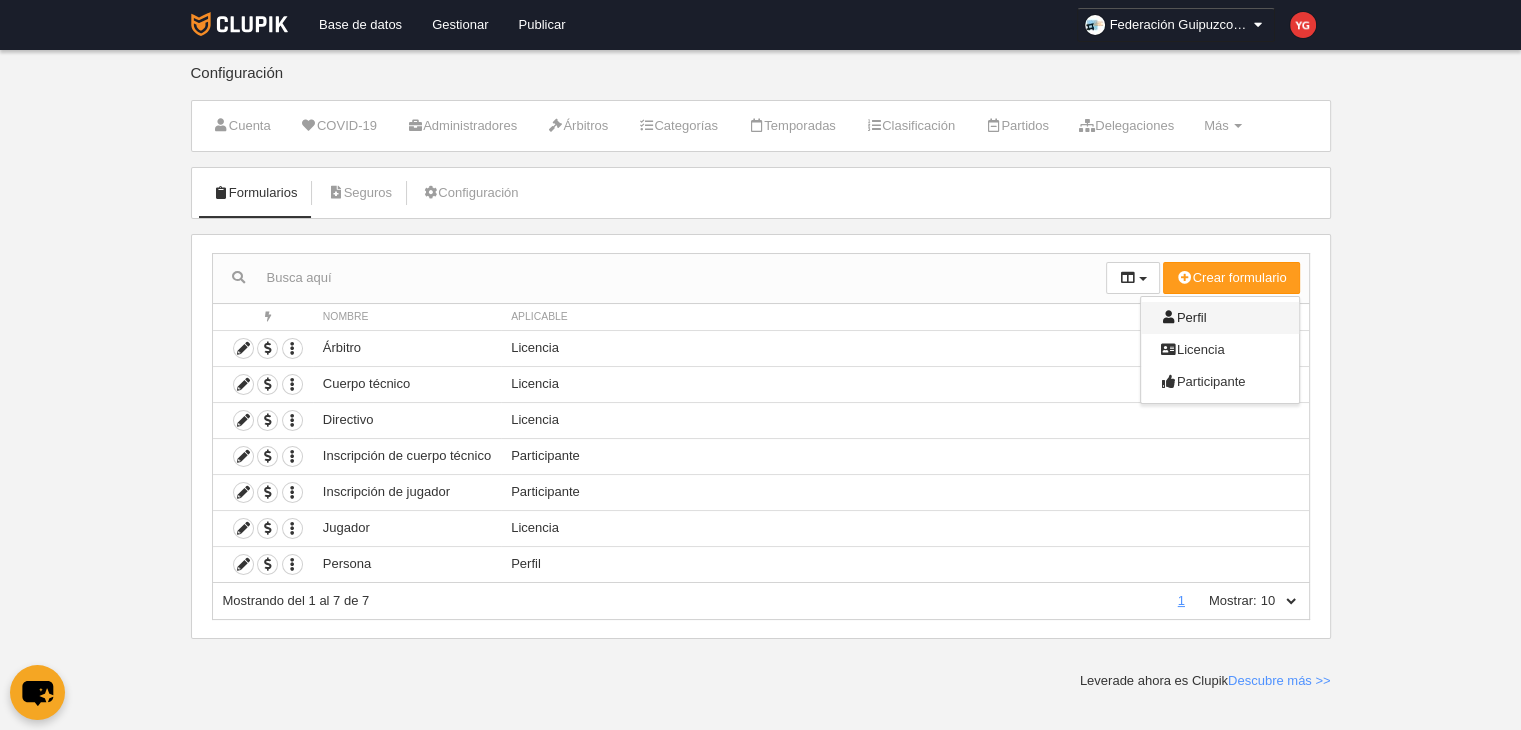 click on "Perfil" at bounding box center [1184, 317] 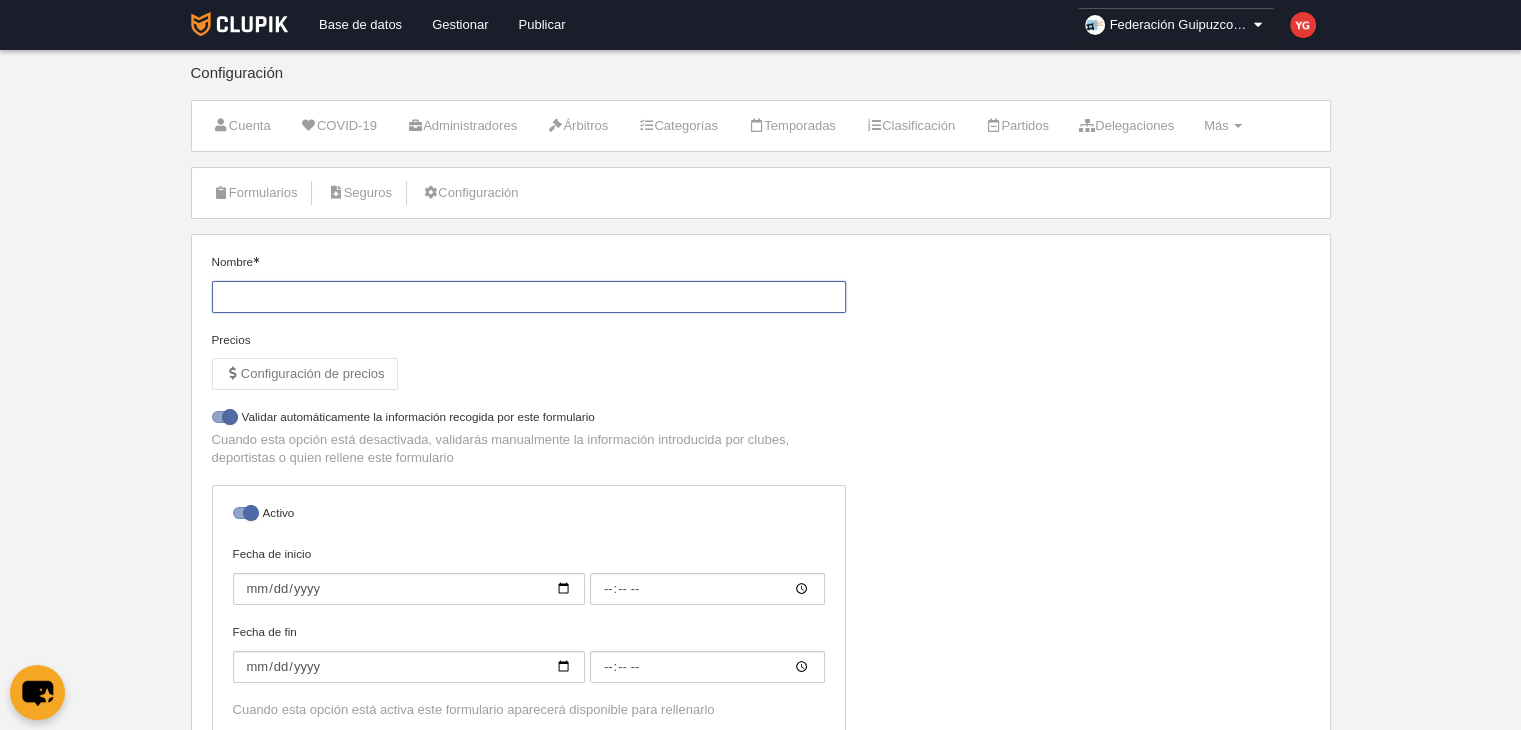 click on "Nombre" at bounding box center (529, 297) 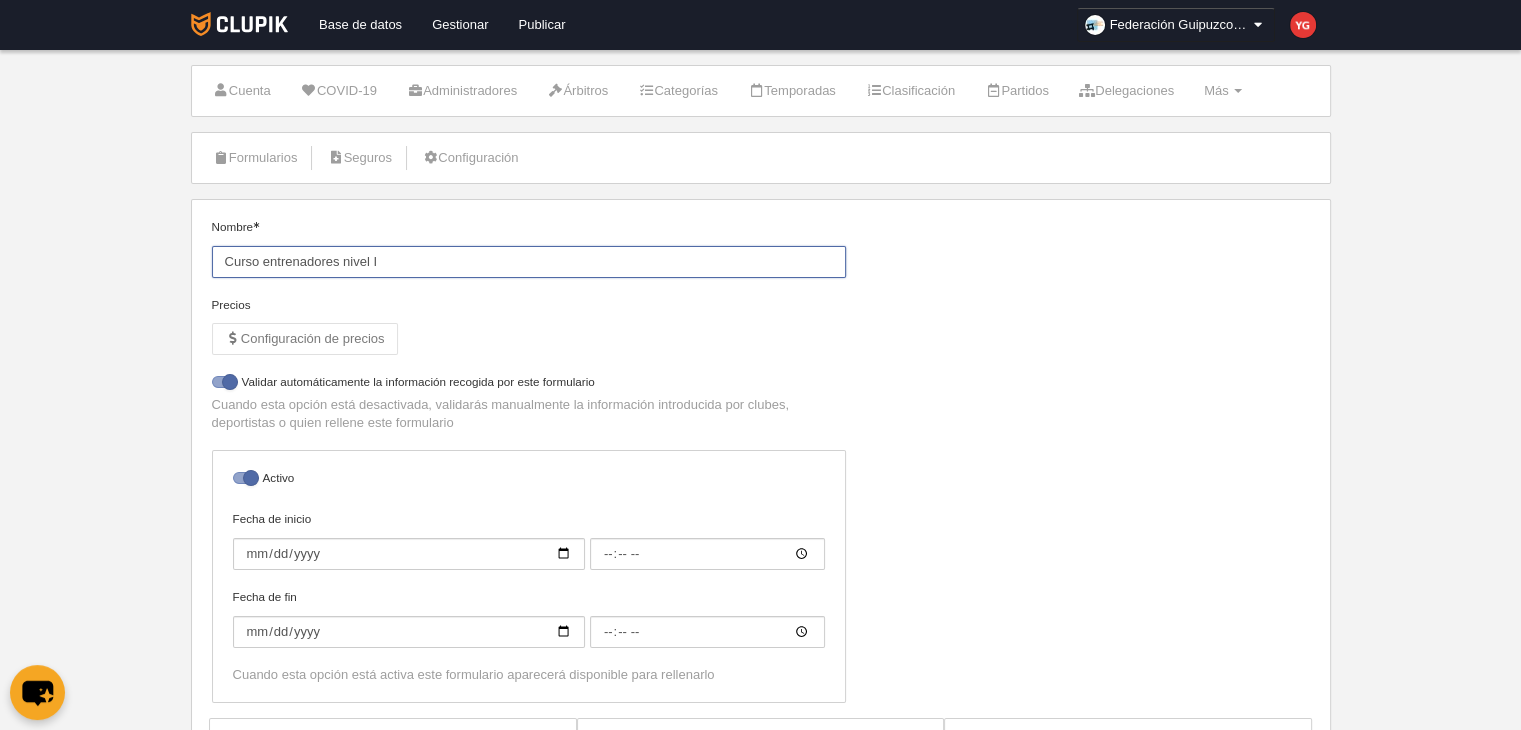 scroll, scrollTop: 46, scrollLeft: 0, axis: vertical 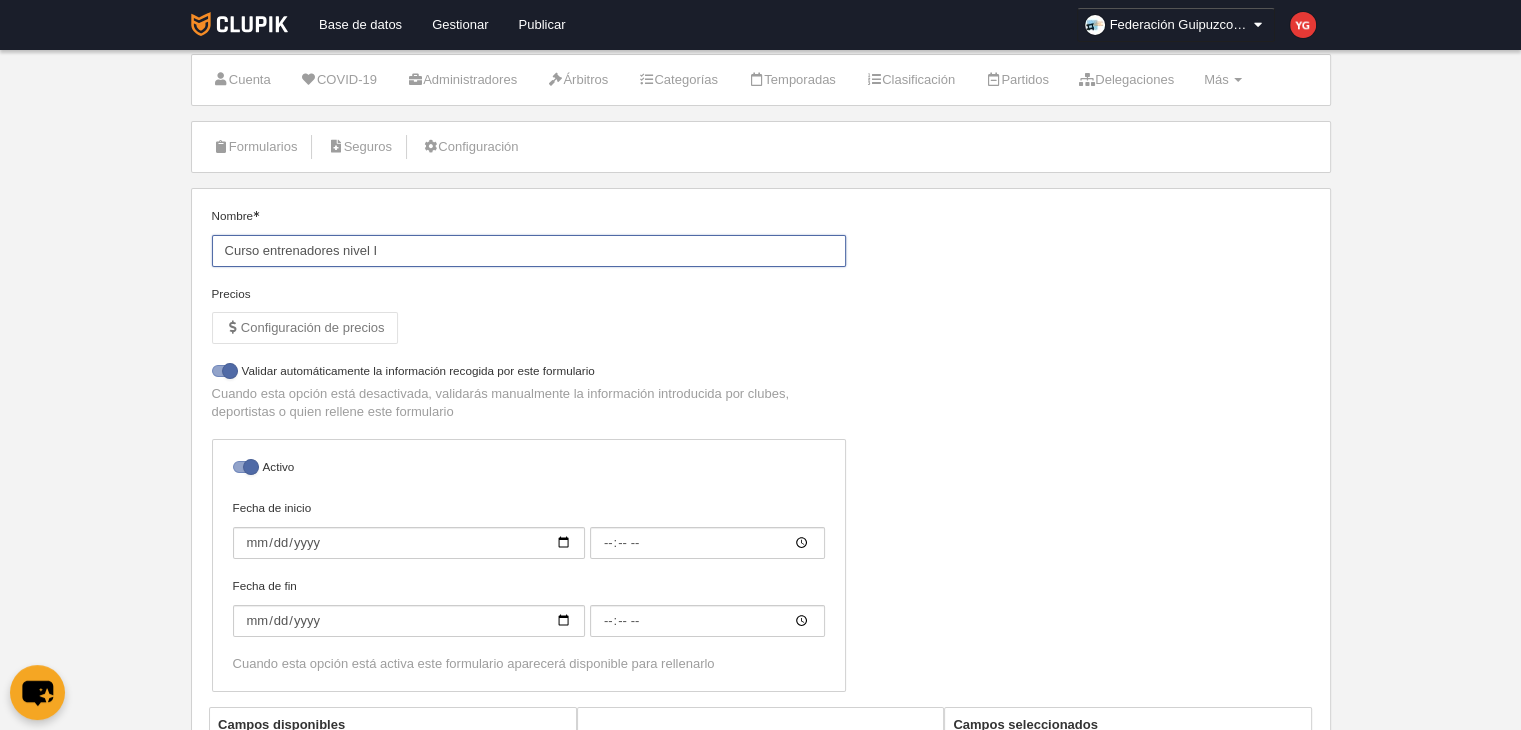 type on "Curso entrenadores nivel I" 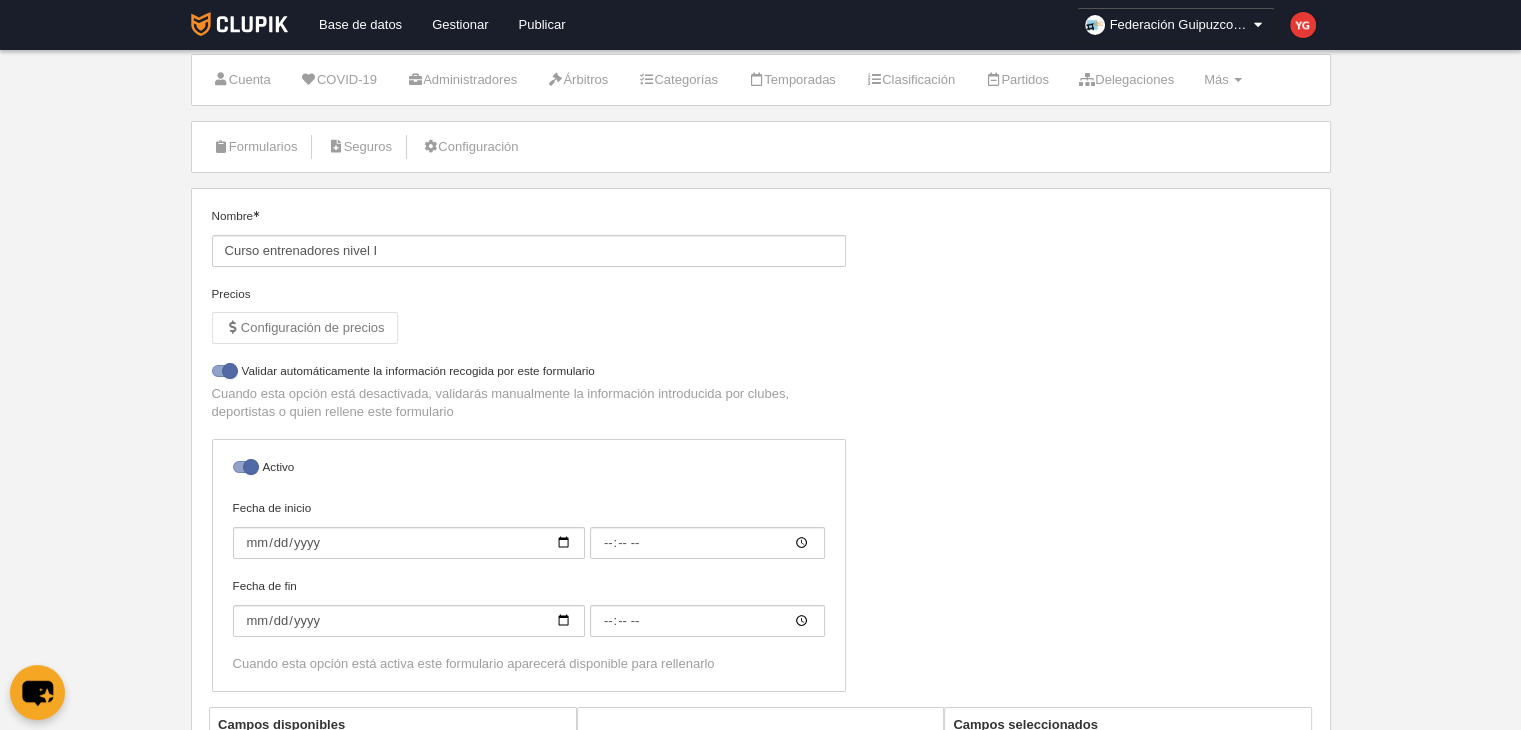 click on "Validar automáticamente la información recogida por este formulario" at bounding box center [529, 373] 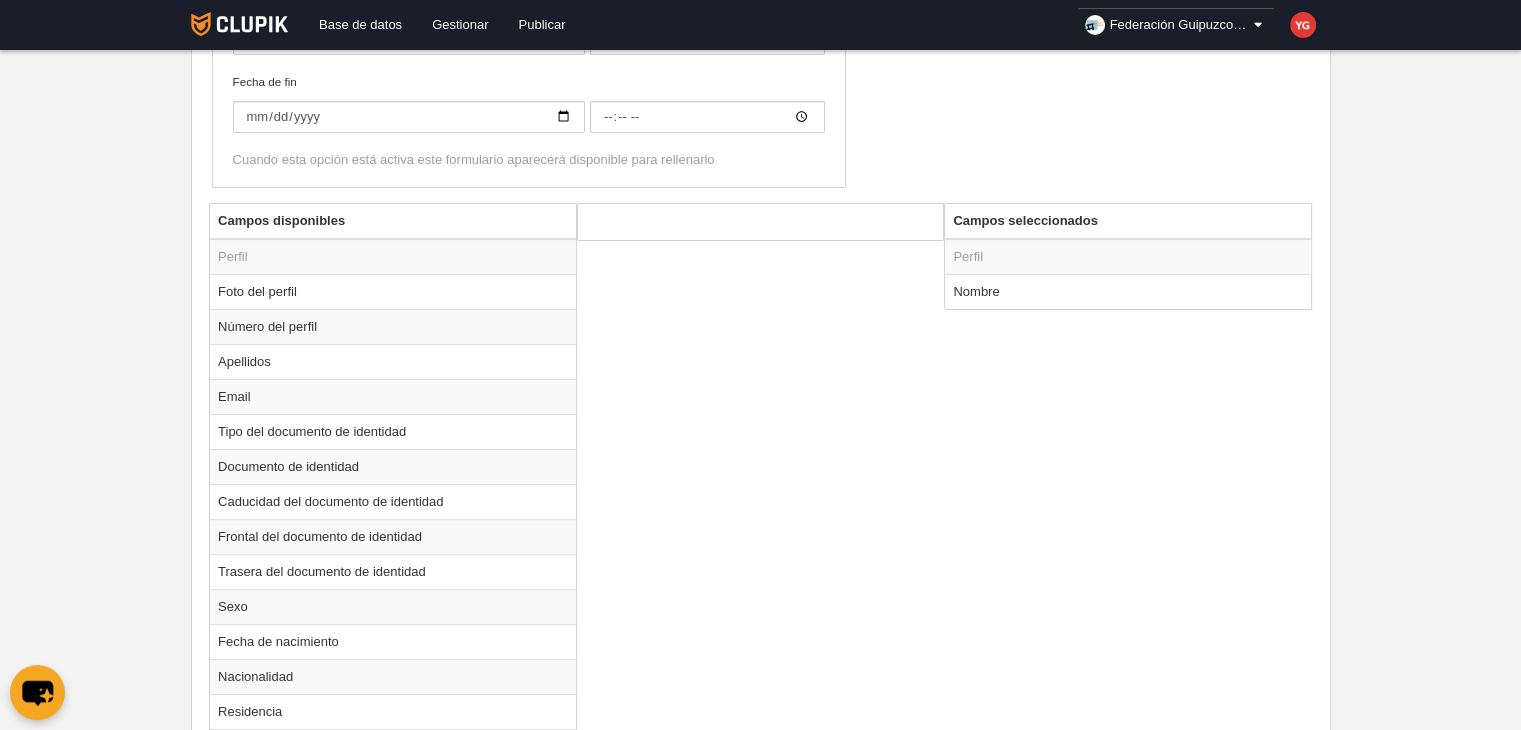scroll, scrollTop: 552, scrollLeft: 0, axis: vertical 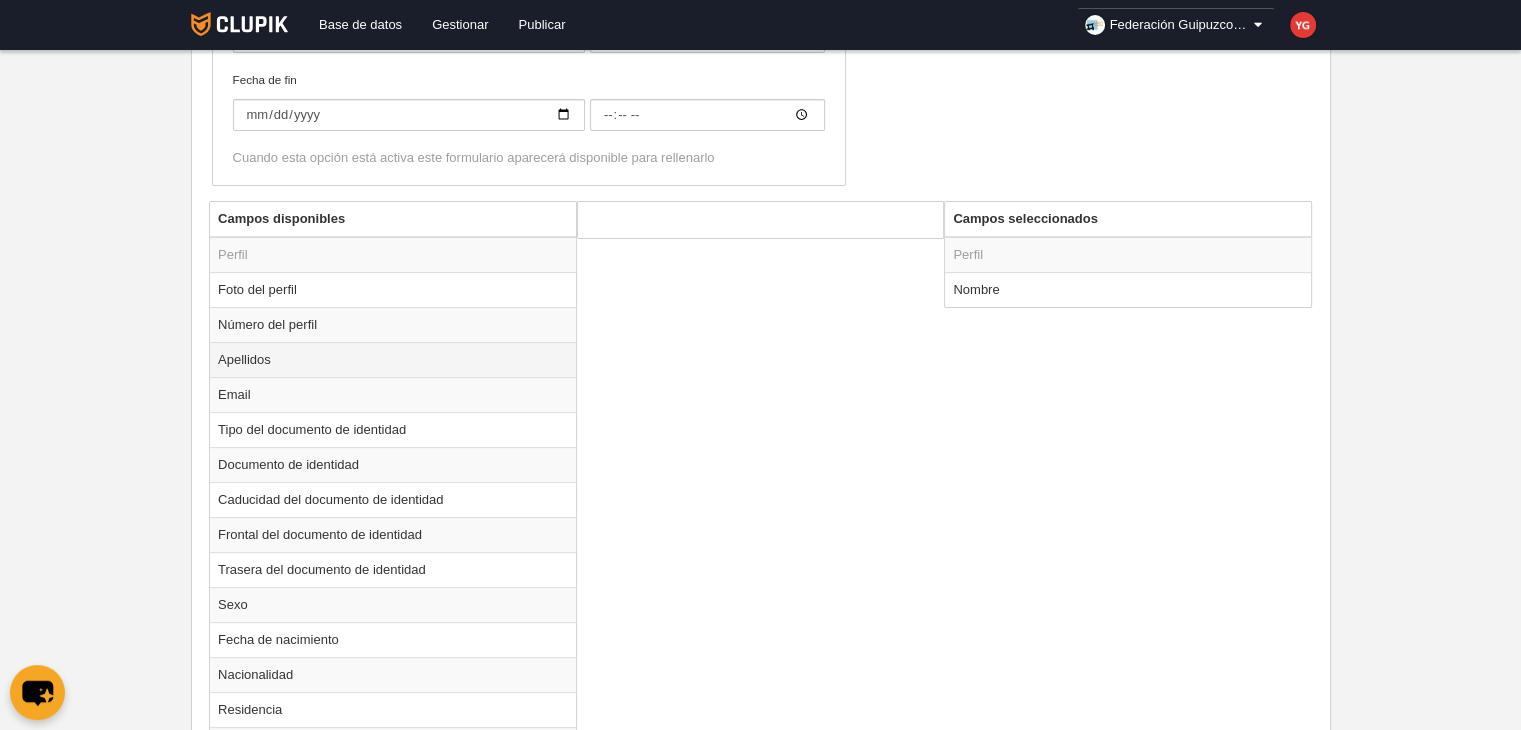 click on "Apellidos" at bounding box center (393, 255) 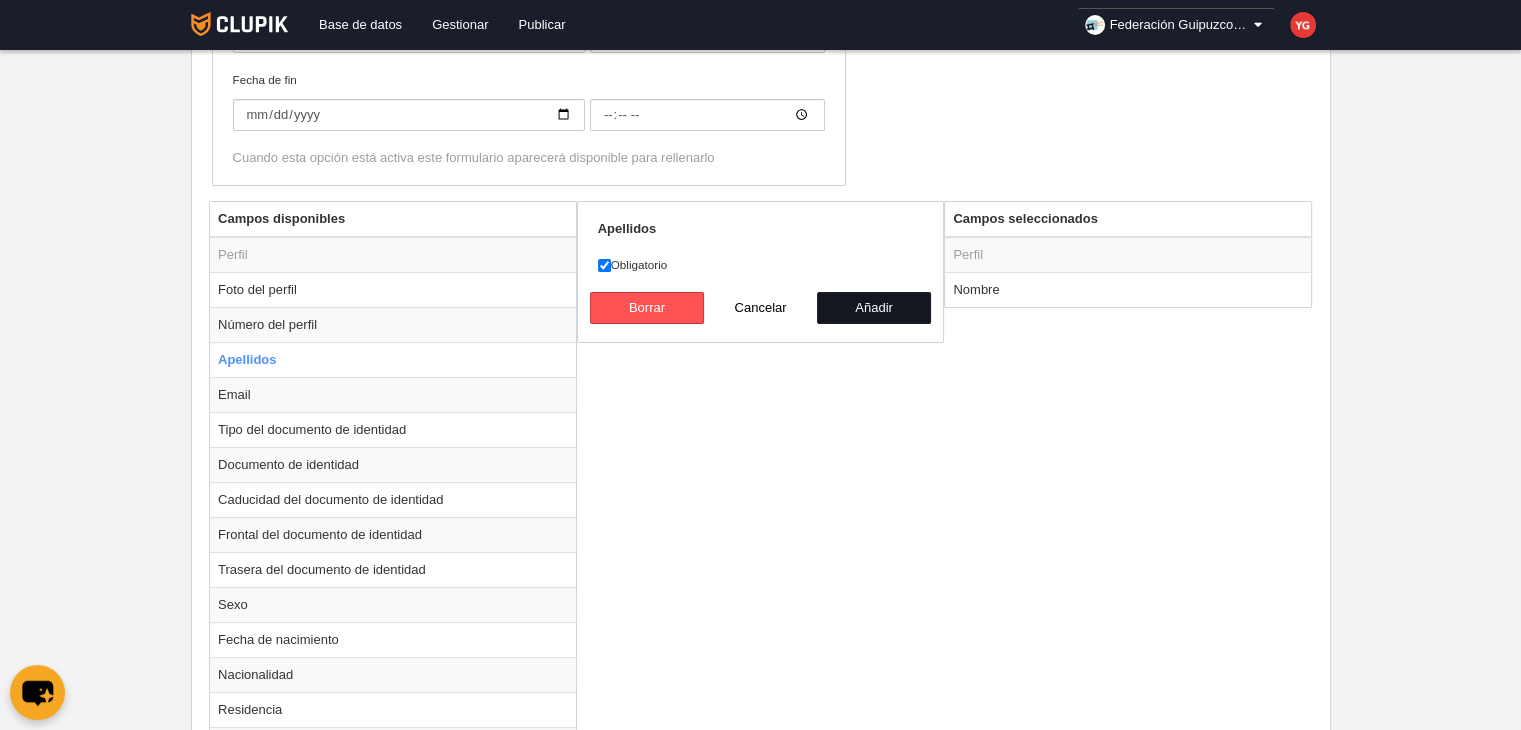 click on "Añadir" at bounding box center (874, 308) 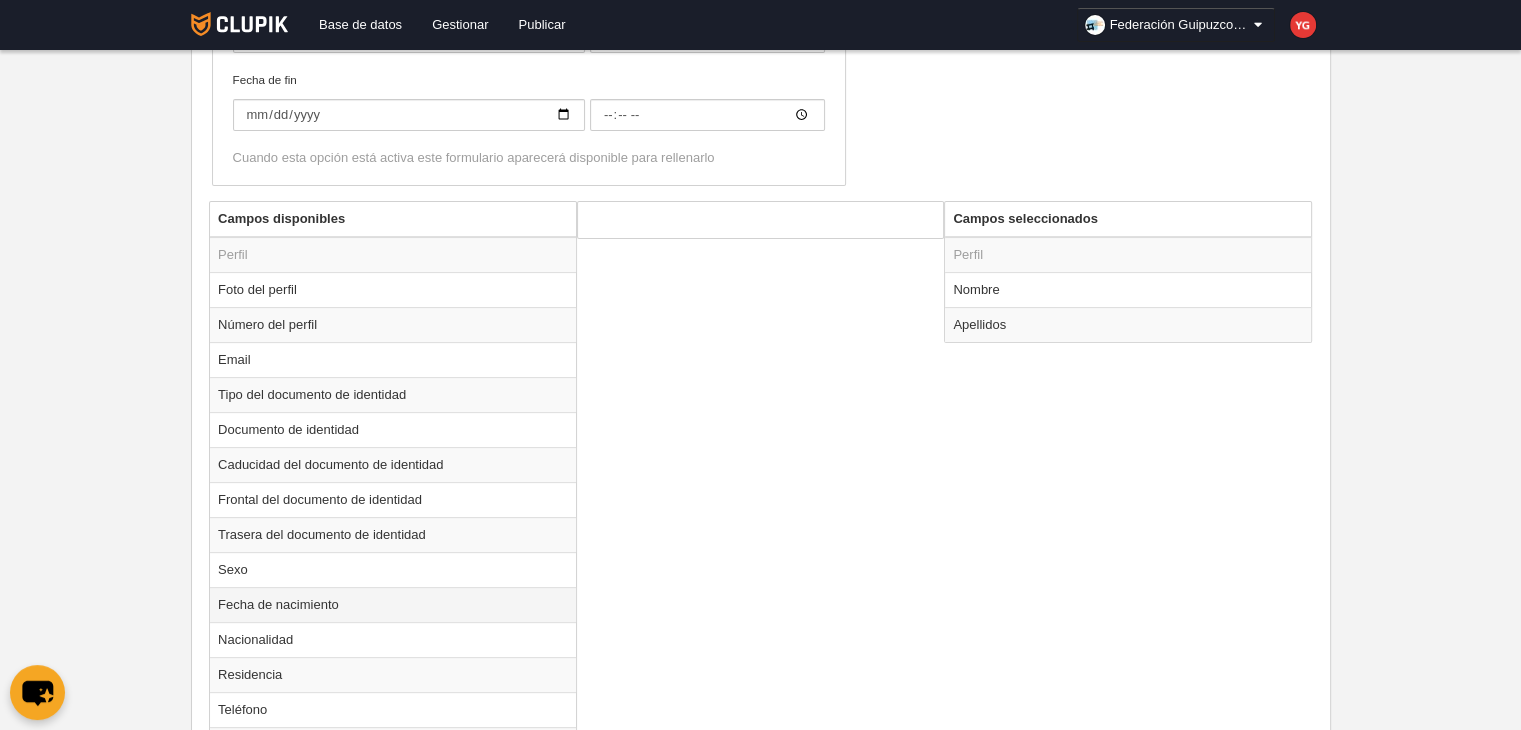 click on "Fecha de nacimiento" at bounding box center (393, 255) 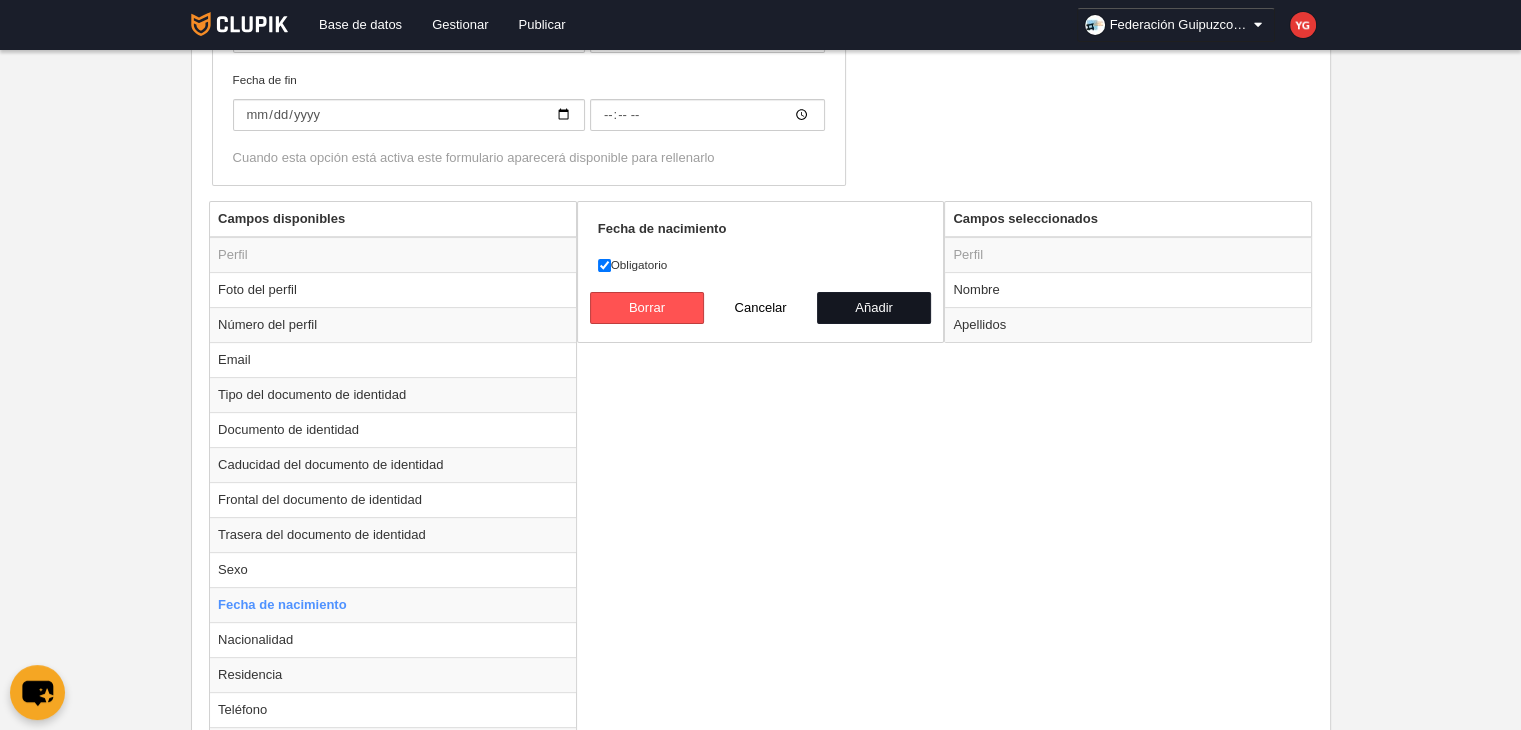 click on "Añadir" at bounding box center [874, 308] 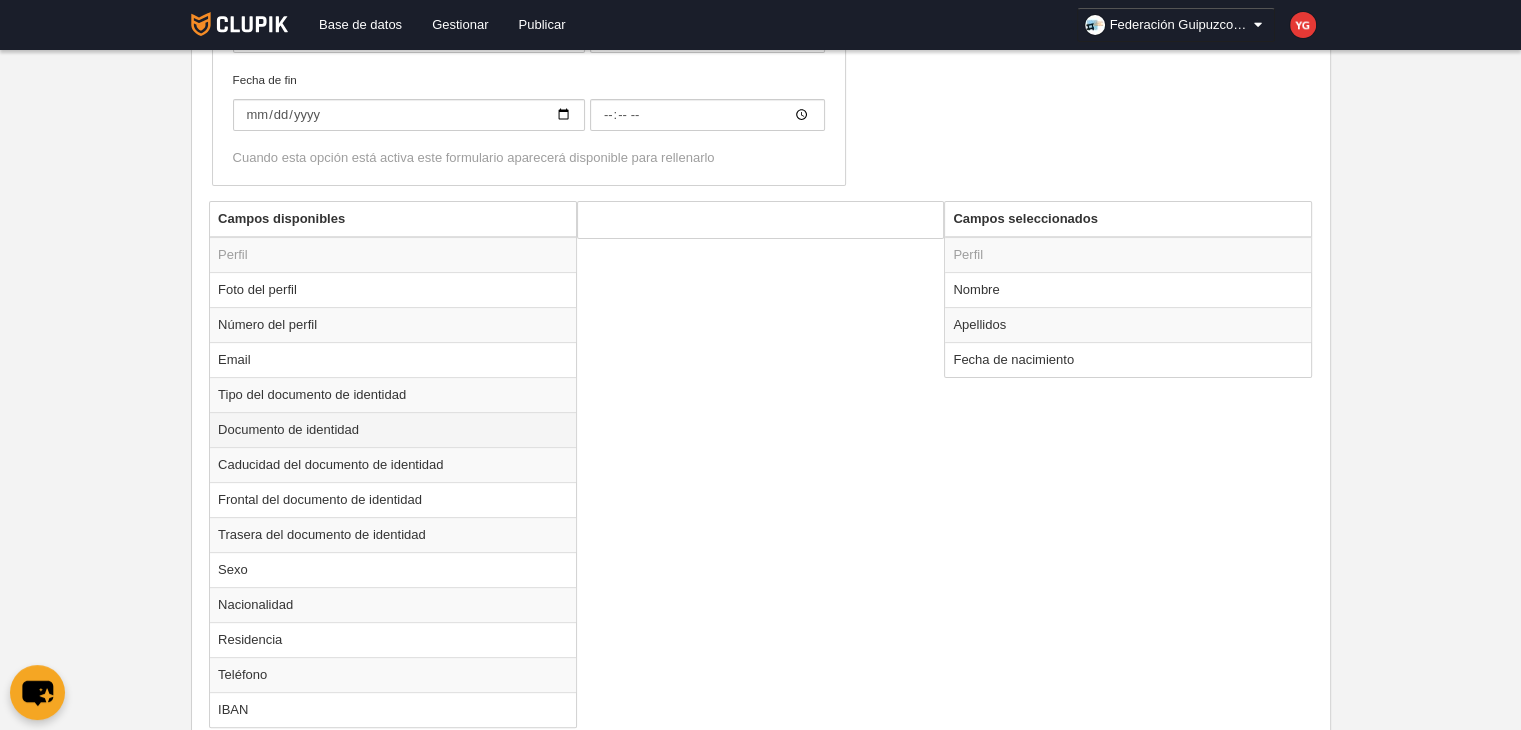 click on "Documento de identidad" at bounding box center (393, 255) 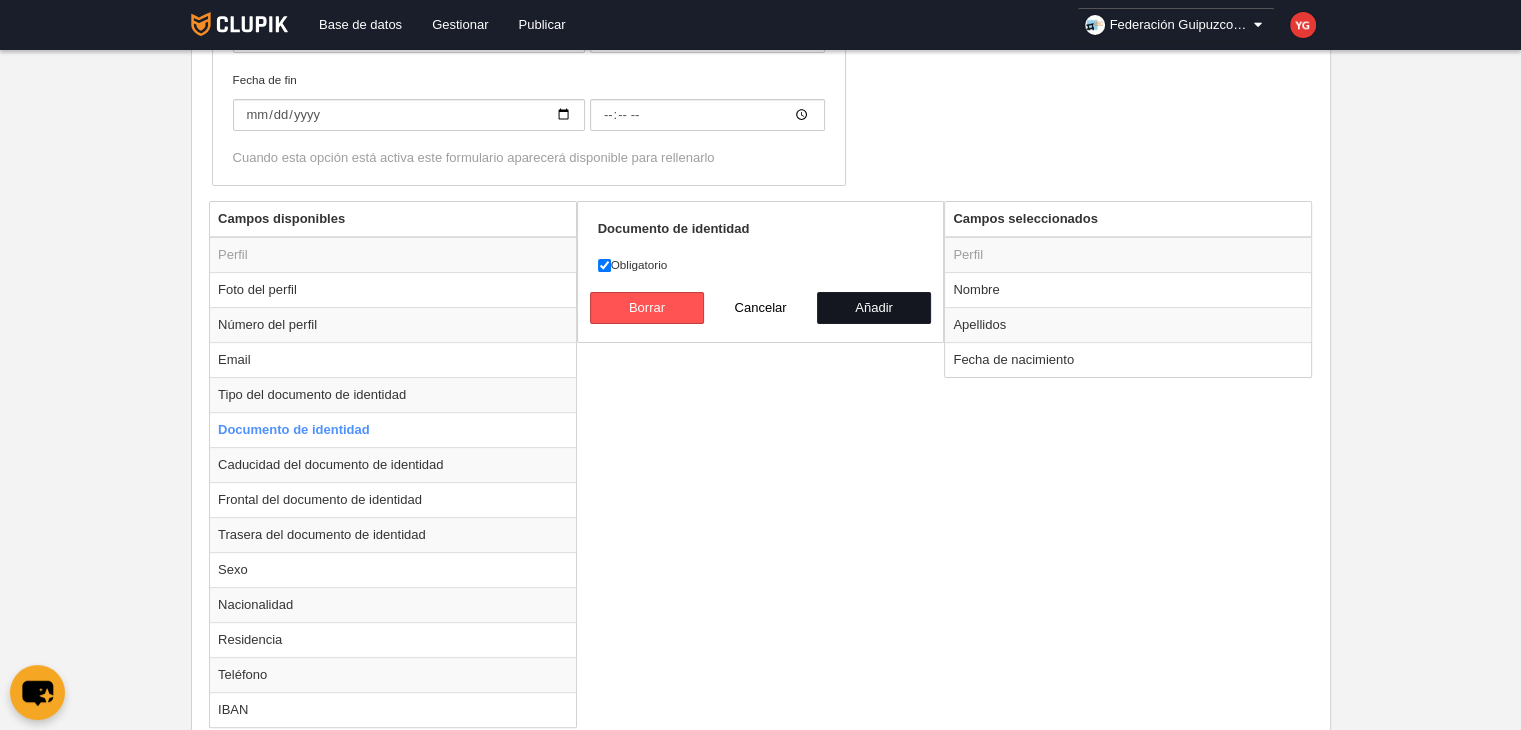 click on "Añadir" at bounding box center [874, 308] 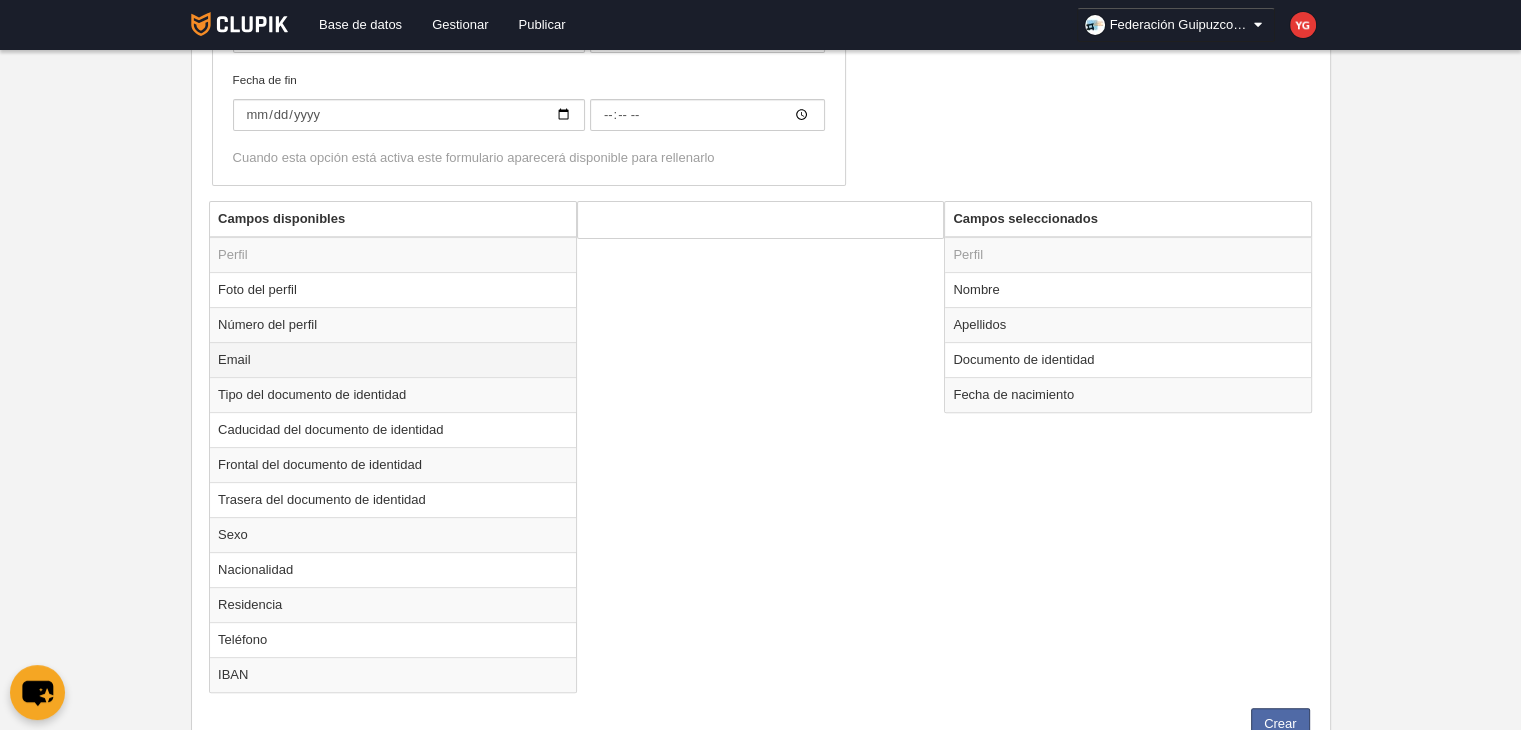 click on "Email" at bounding box center (393, 255) 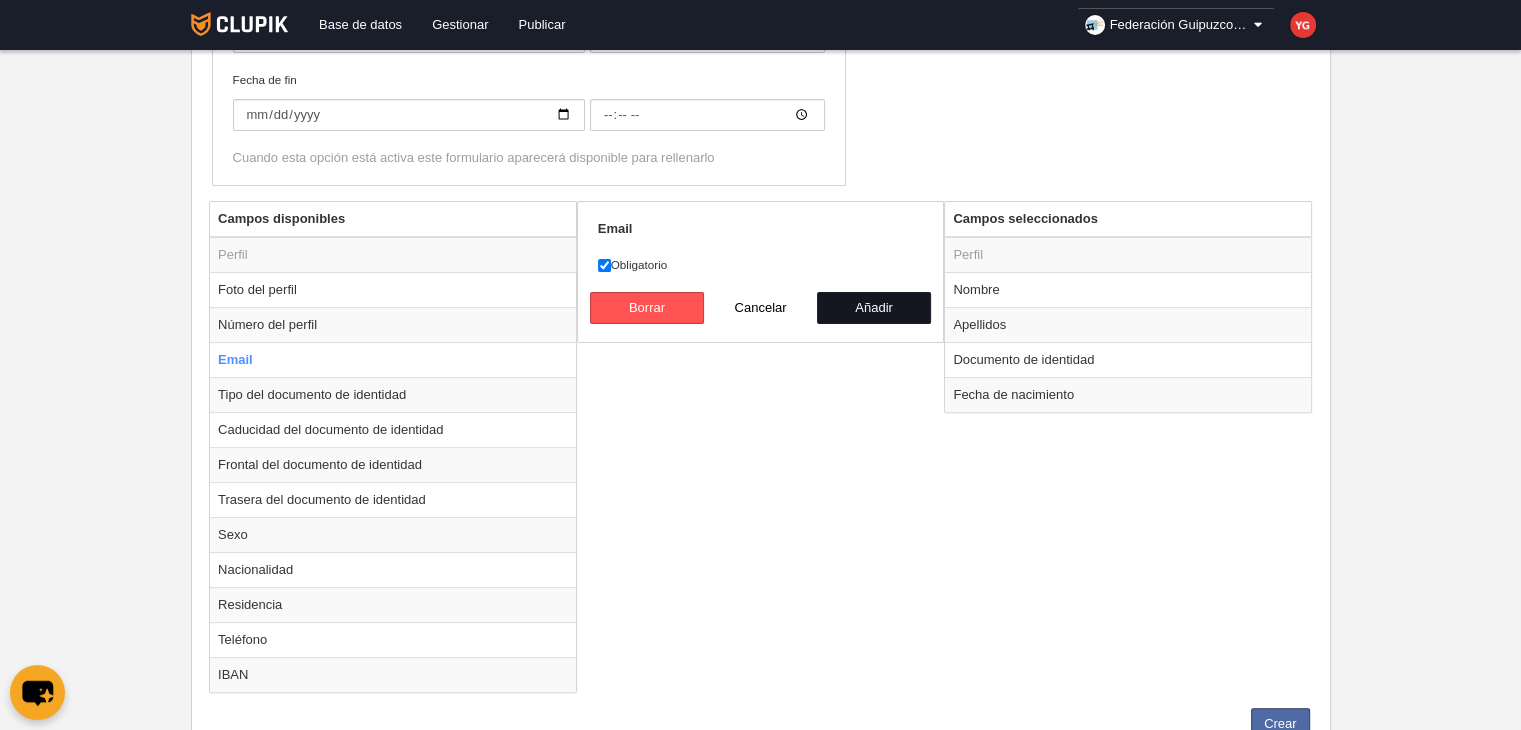 click on "Añadir" at bounding box center (874, 308) 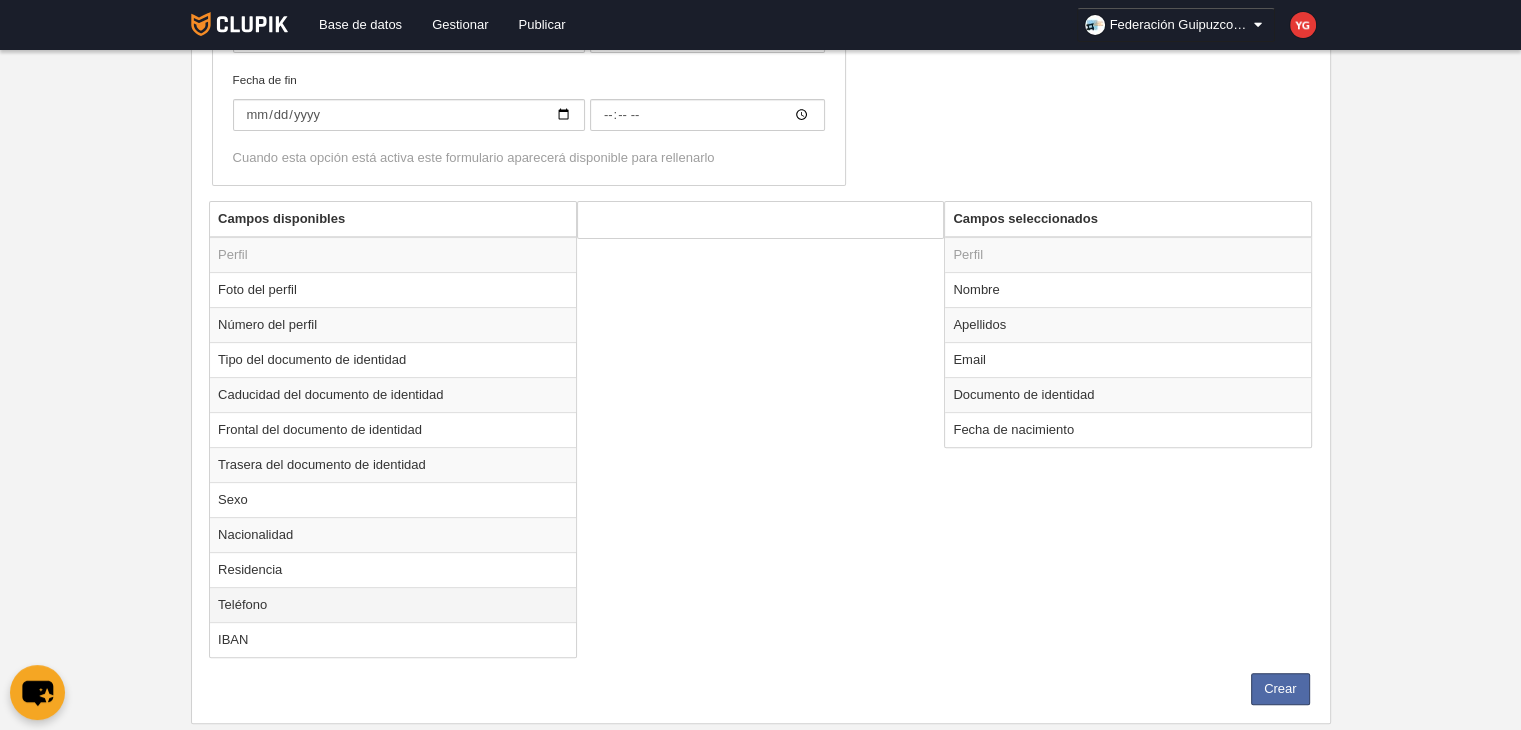 click on "Teléfono" at bounding box center (393, 255) 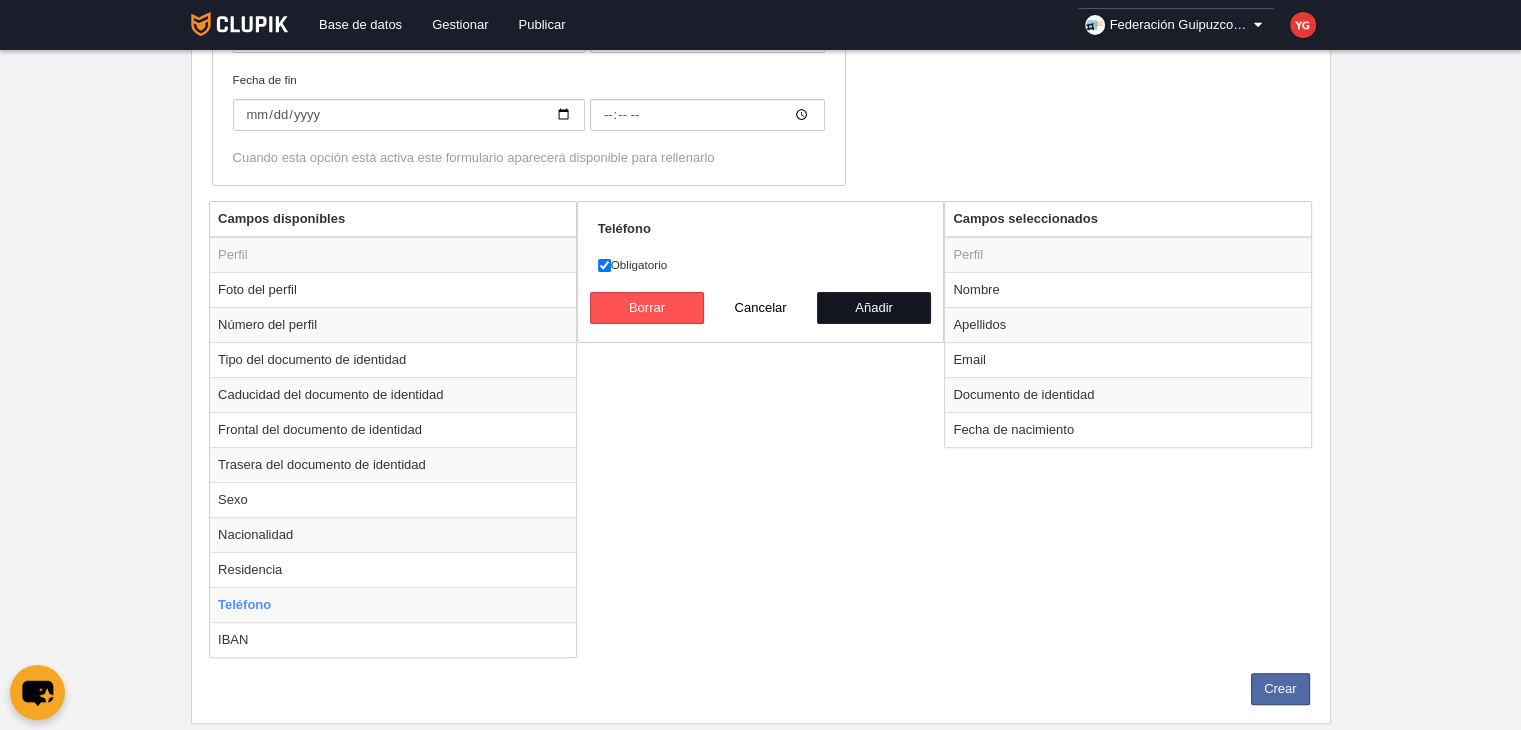 click on "Añadir" at bounding box center [874, 308] 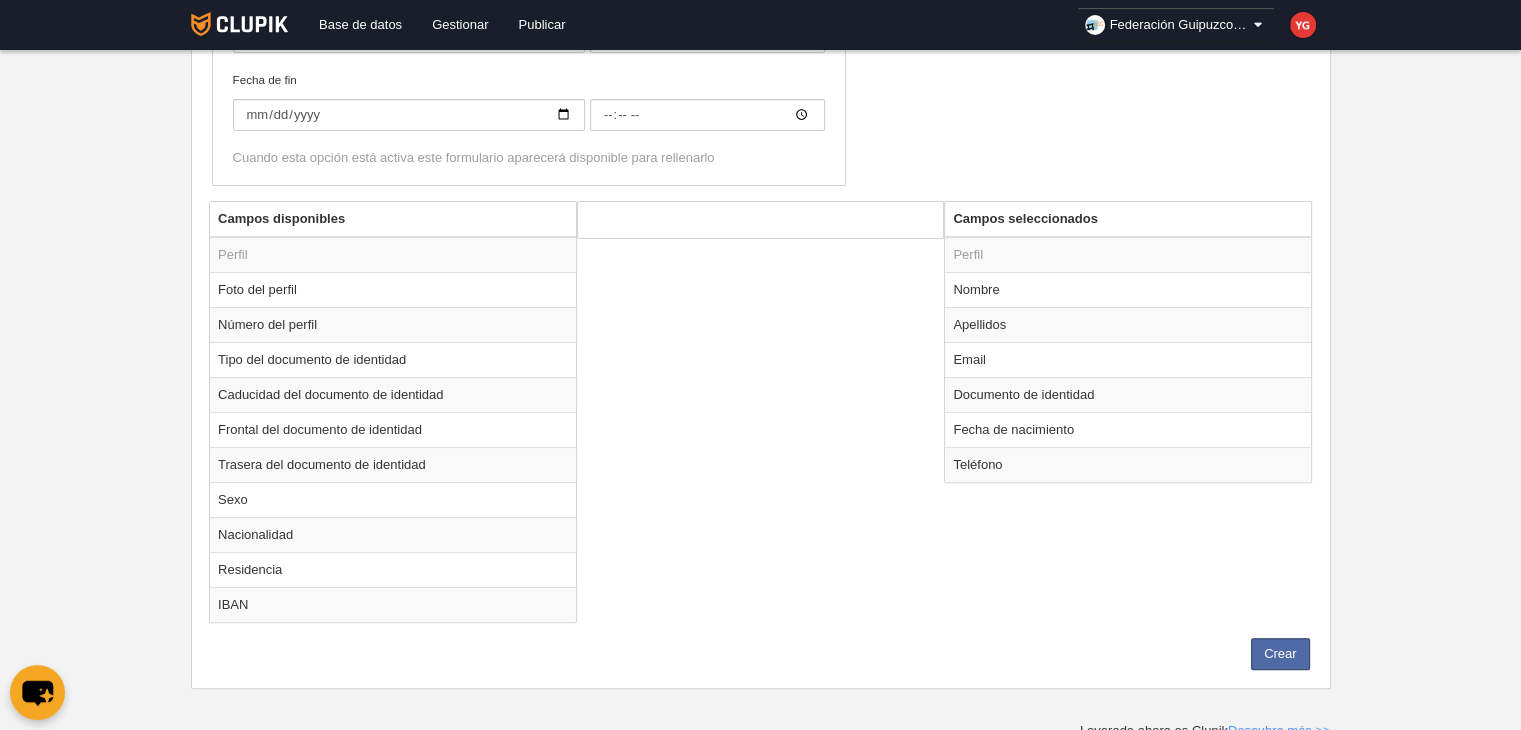 scroll, scrollTop: 556, scrollLeft: 0, axis: vertical 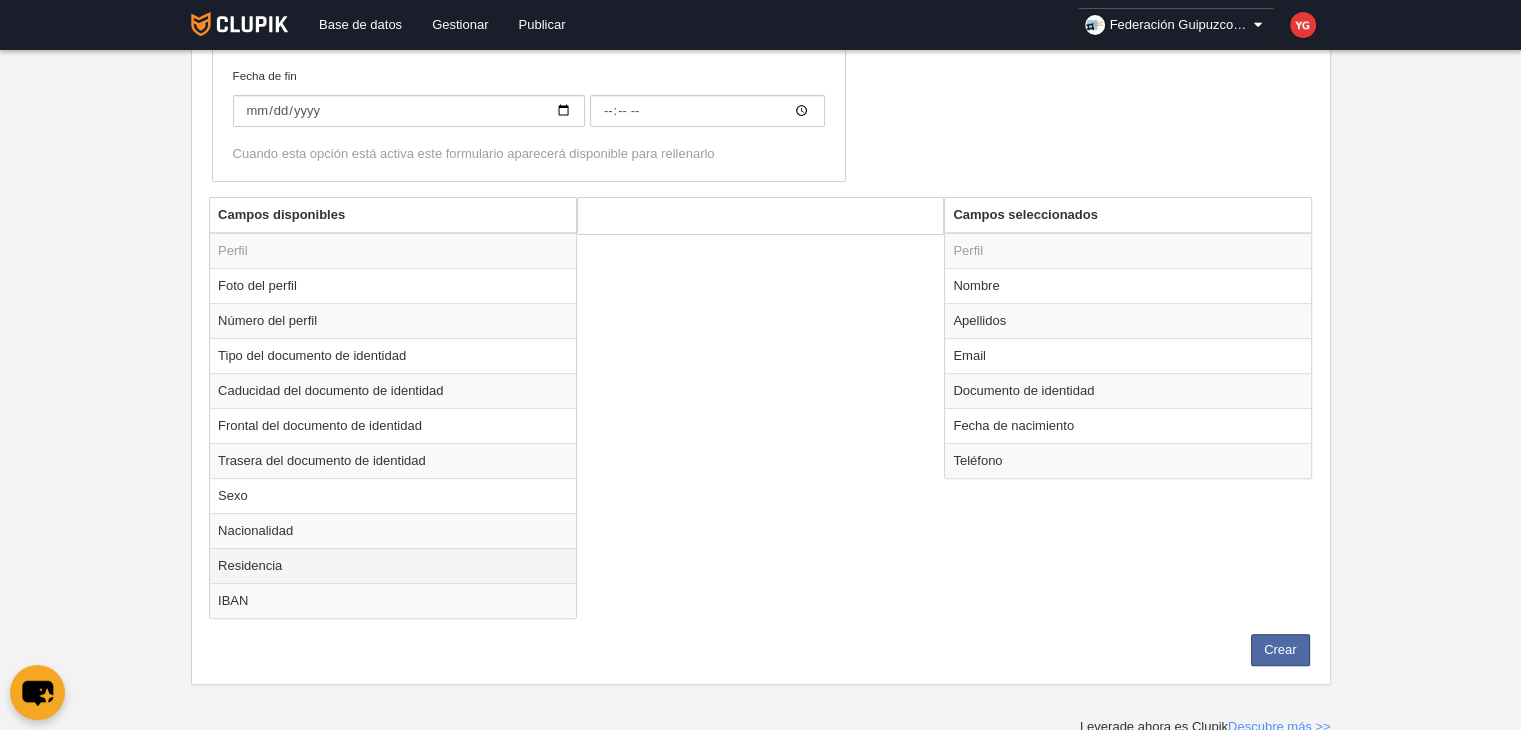 click on "Residencia" at bounding box center (393, 251) 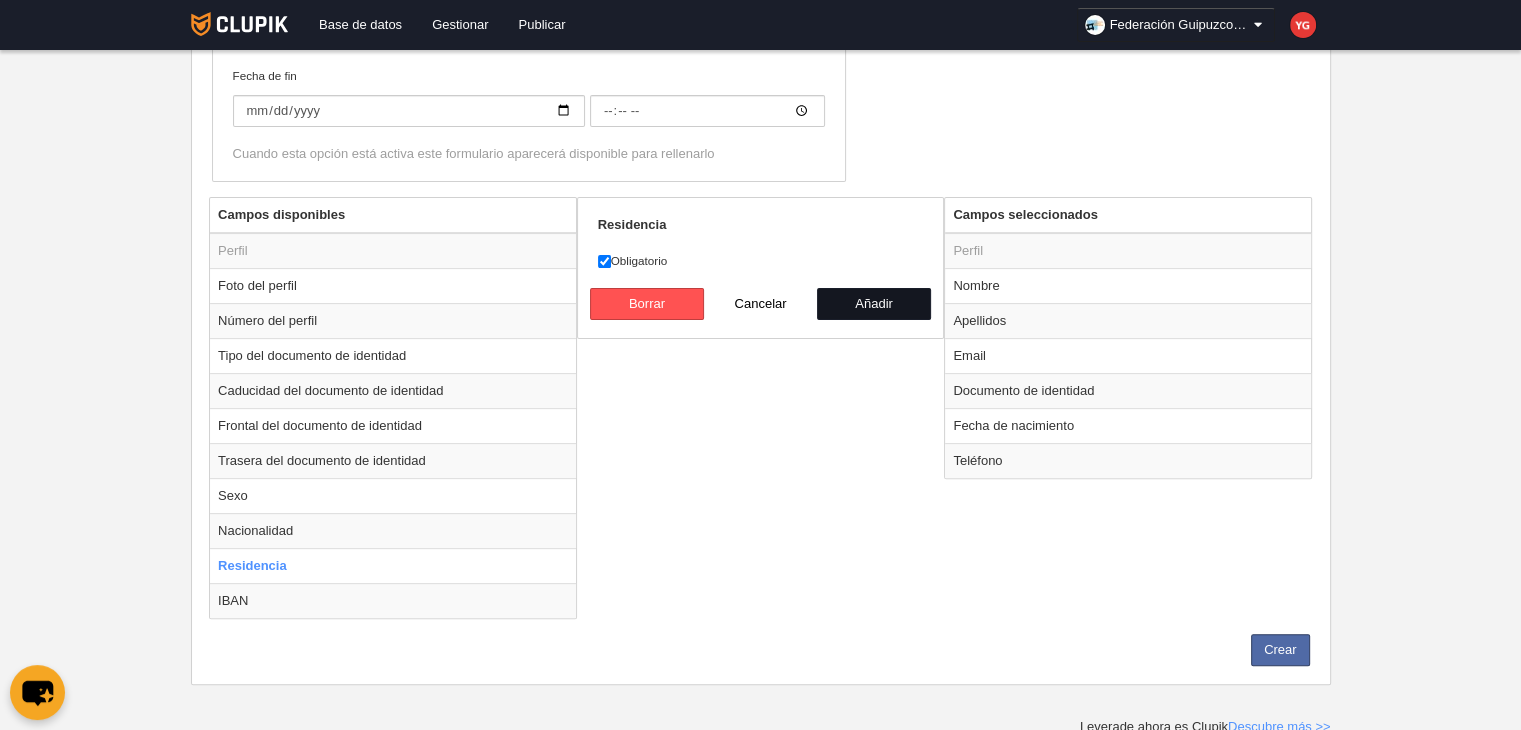 click on "Añadir" at bounding box center (874, 304) 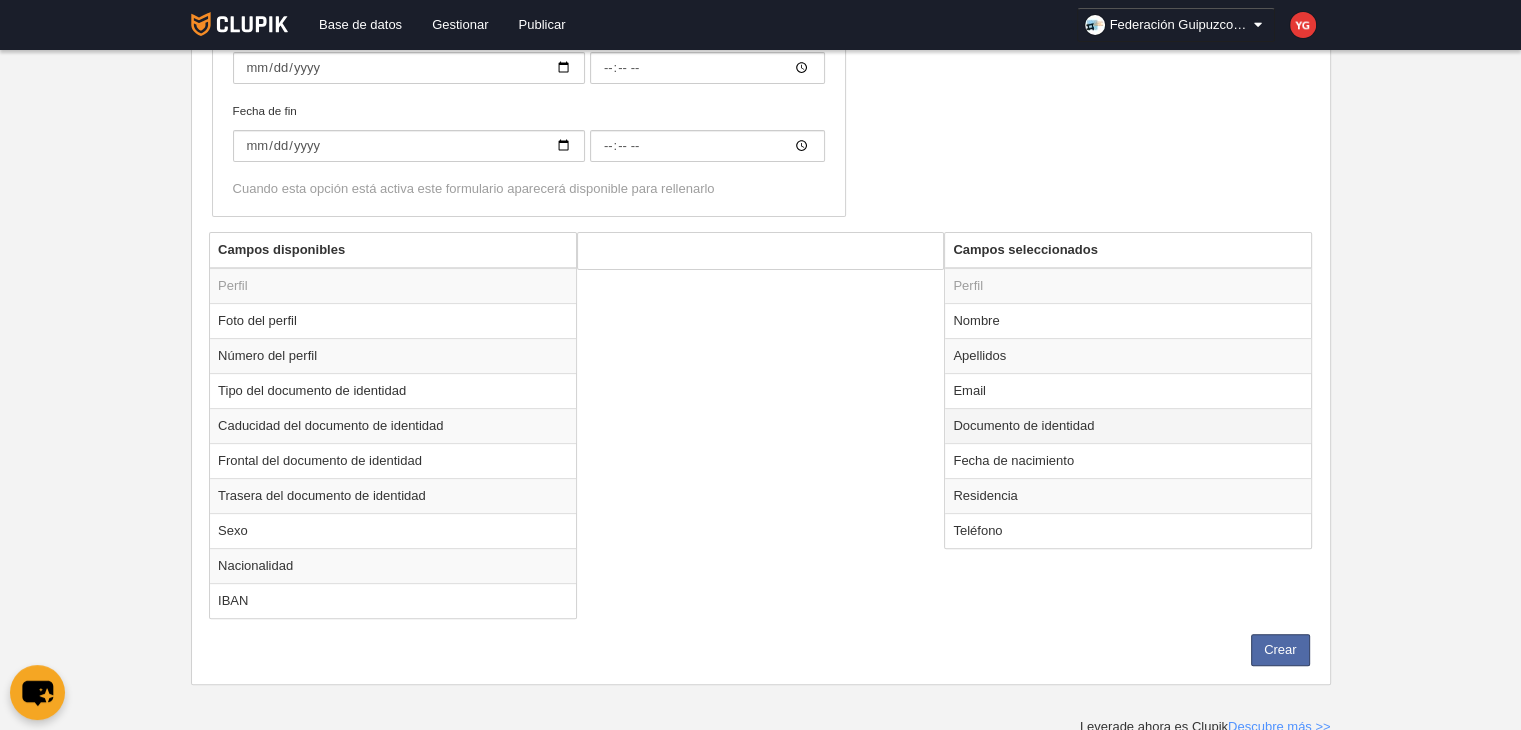 click on "Documento de identidad" at bounding box center (393, 286) 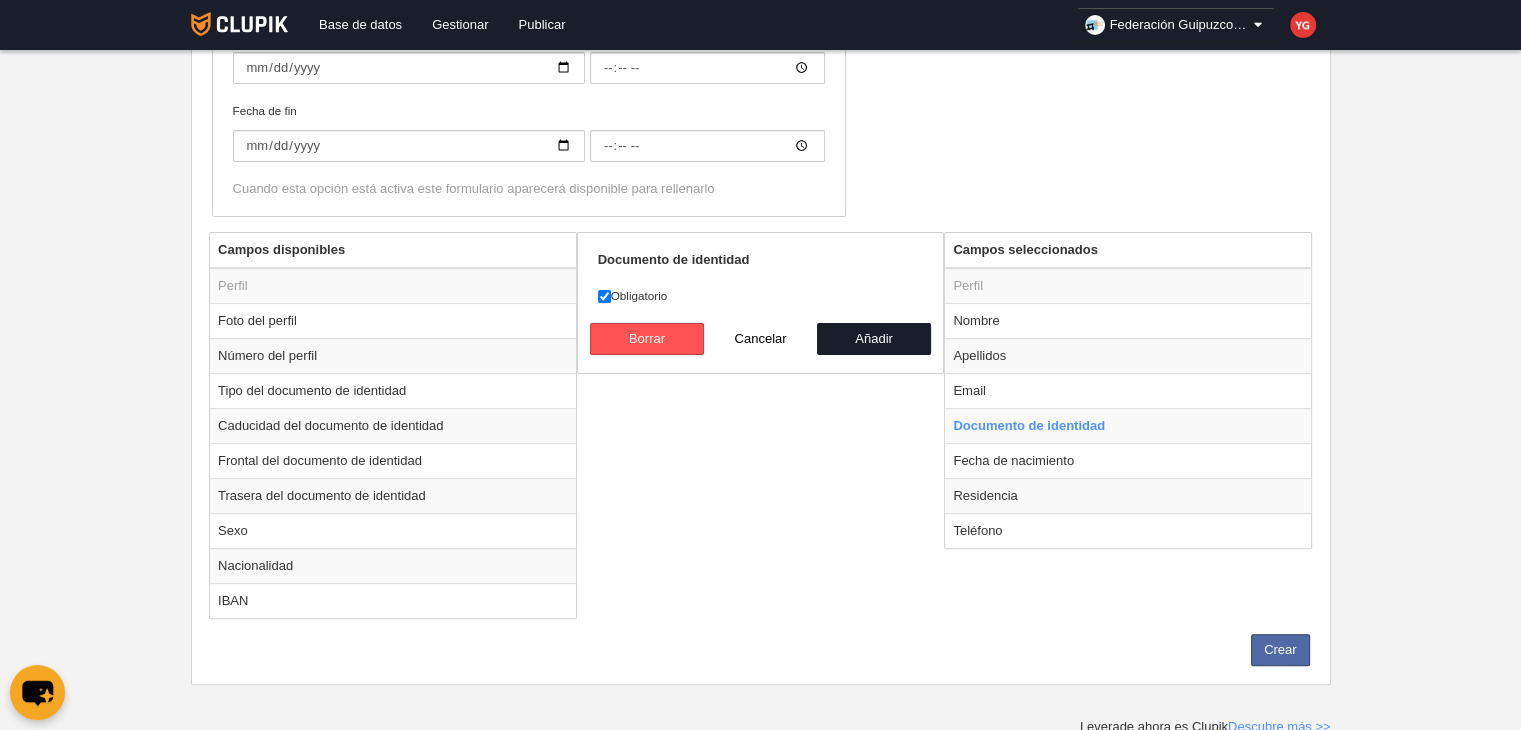 click on "Campos seleccionados" at bounding box center (393, 250) 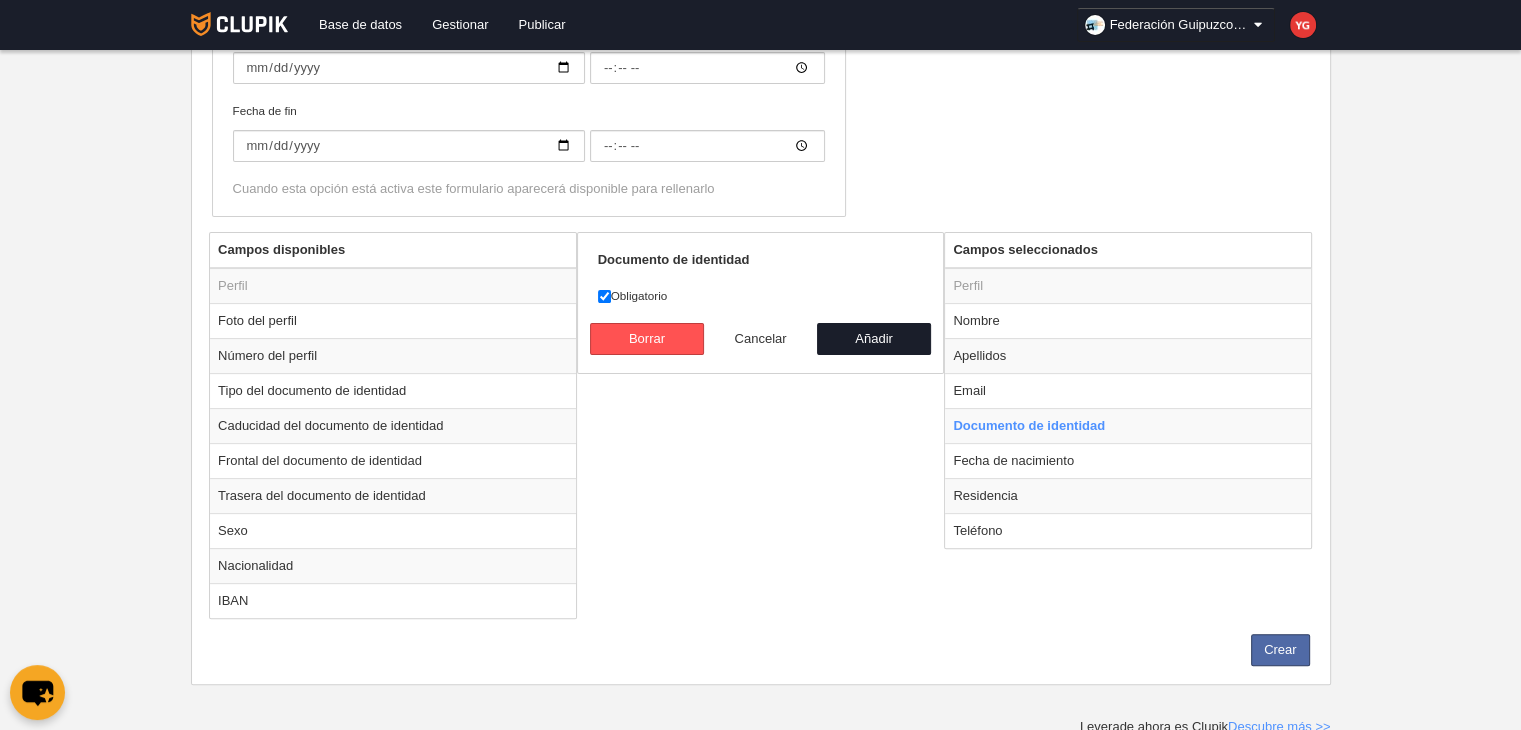 click on "Cancelar" at bounding box center [761, 339] 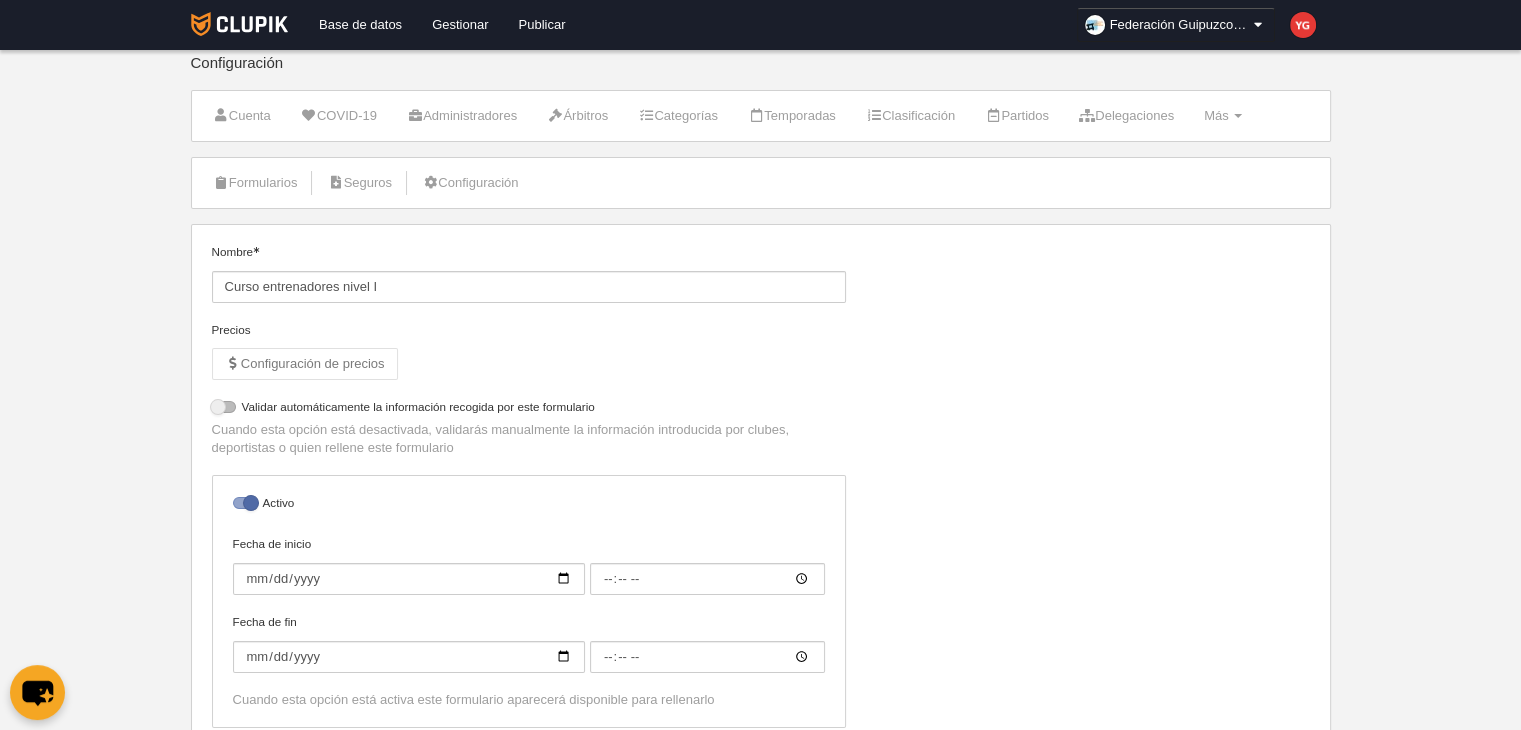 scroll, scrollTop: 0, scrollLeft: 0, axis: both 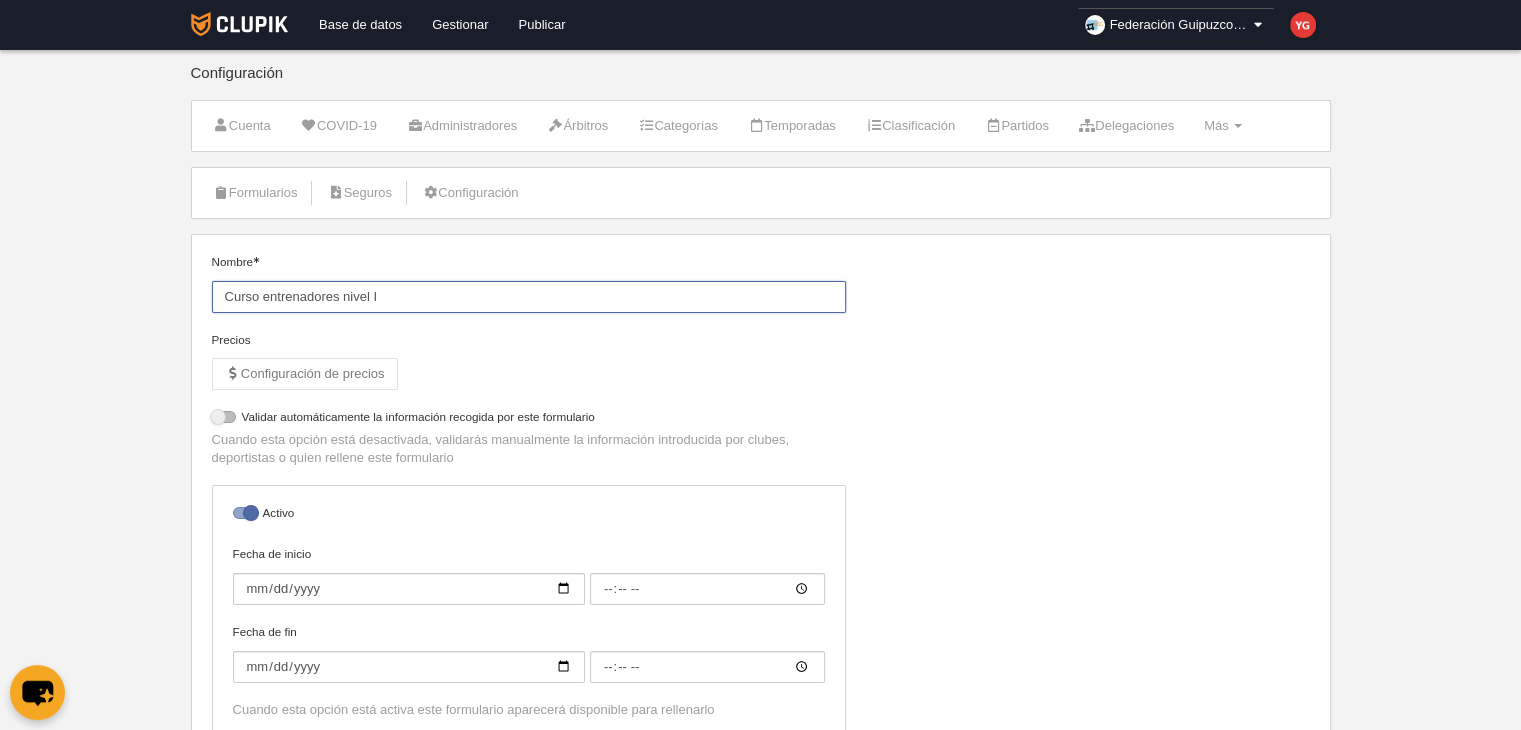 click on "Curso entrenadores nivel I" at bounding box center (529, 297) 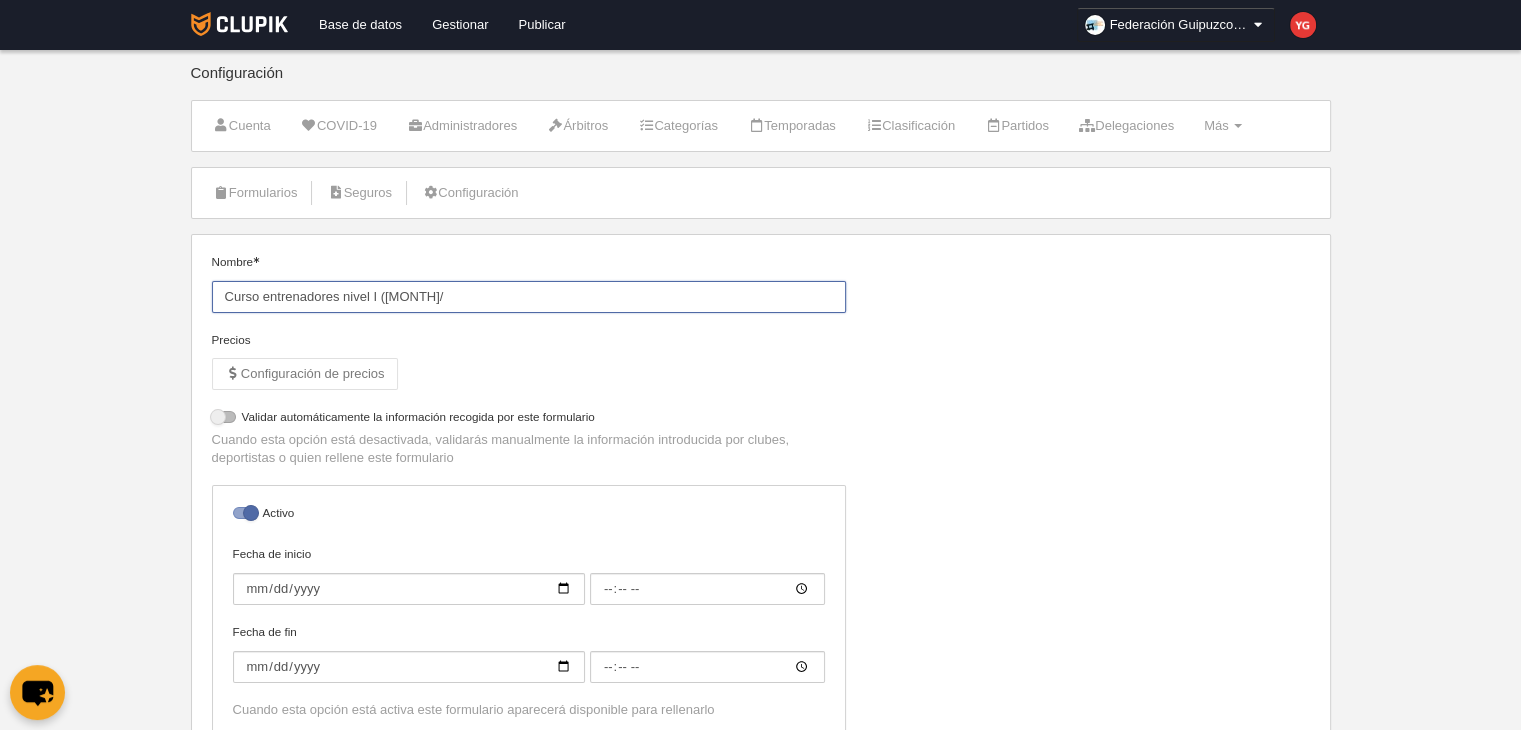 click on "Curso entrenadores nivel I (09/" at bounding box center (529, 297) 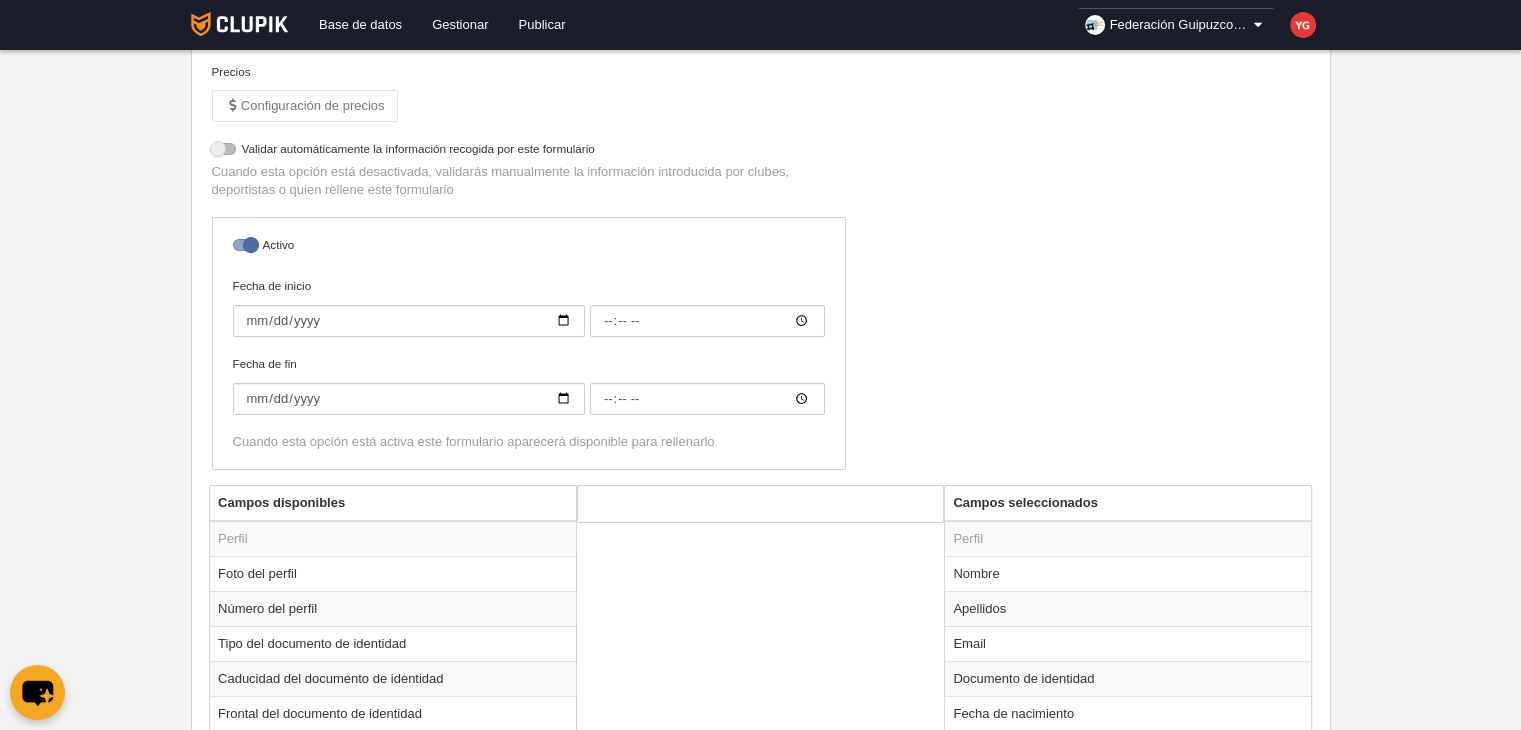 scroll, scrollTop: 270, scrollLeft: 0, axis: vertical 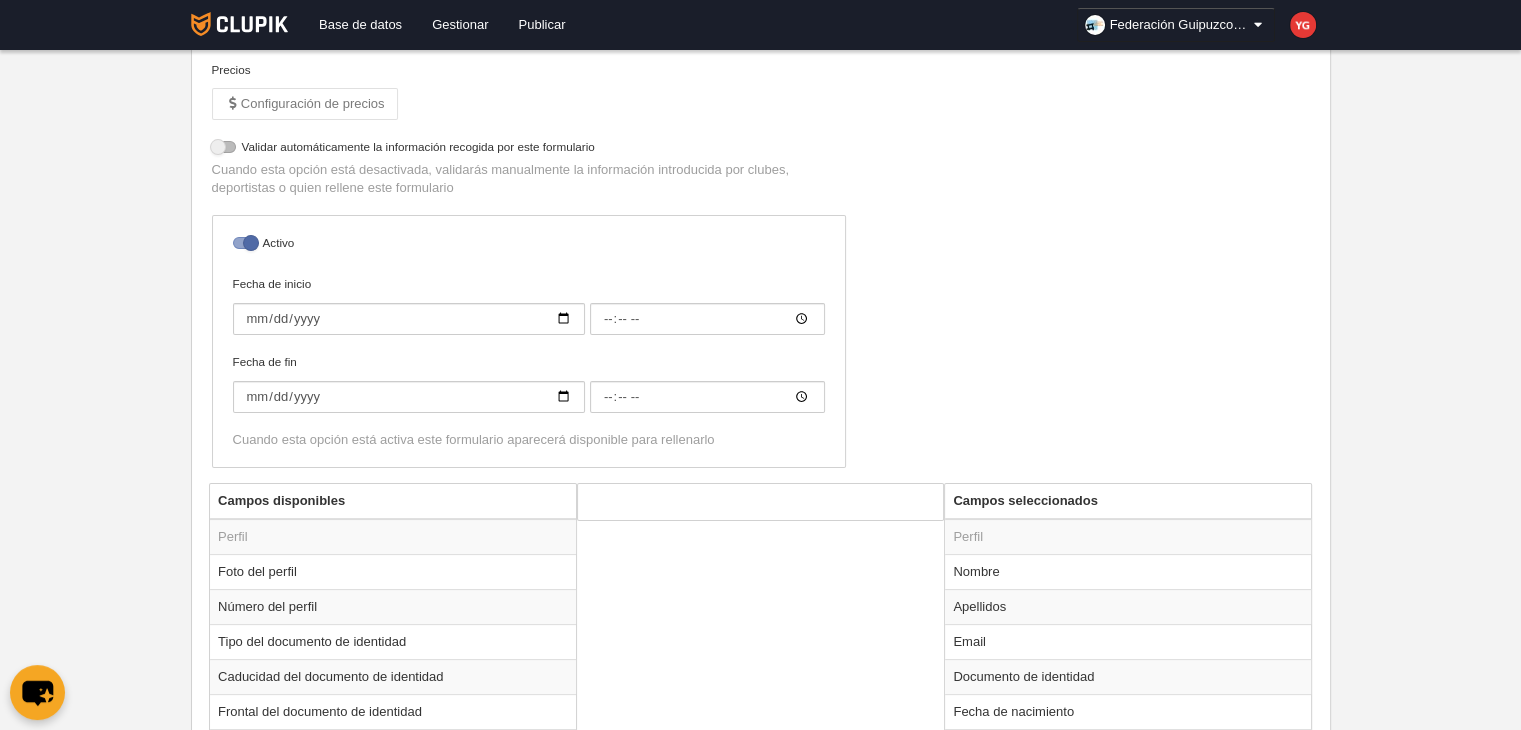 type on "Curso entrenadores nivel I (09/2025)" 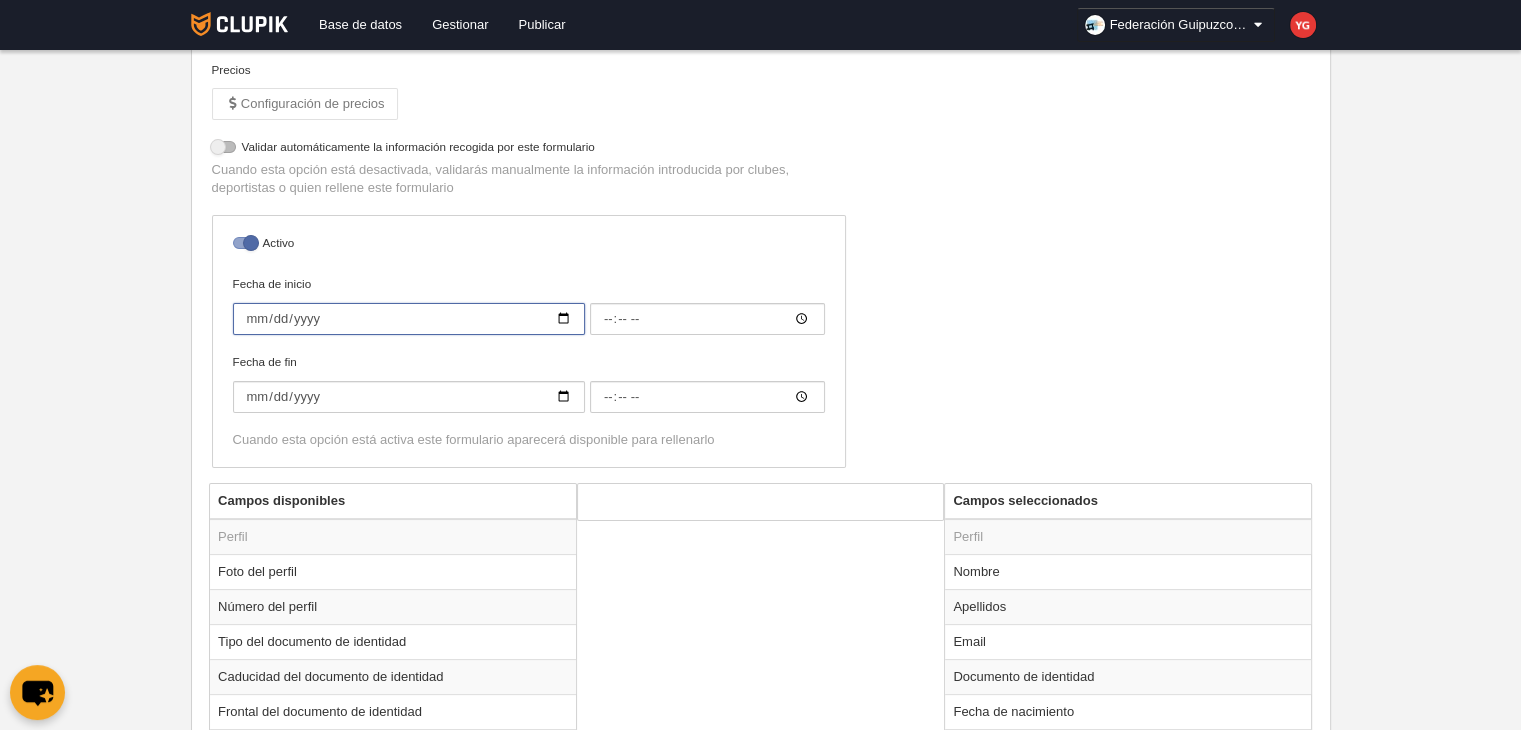 click on "Fecha de inicio" at bounding box center [409, 319] 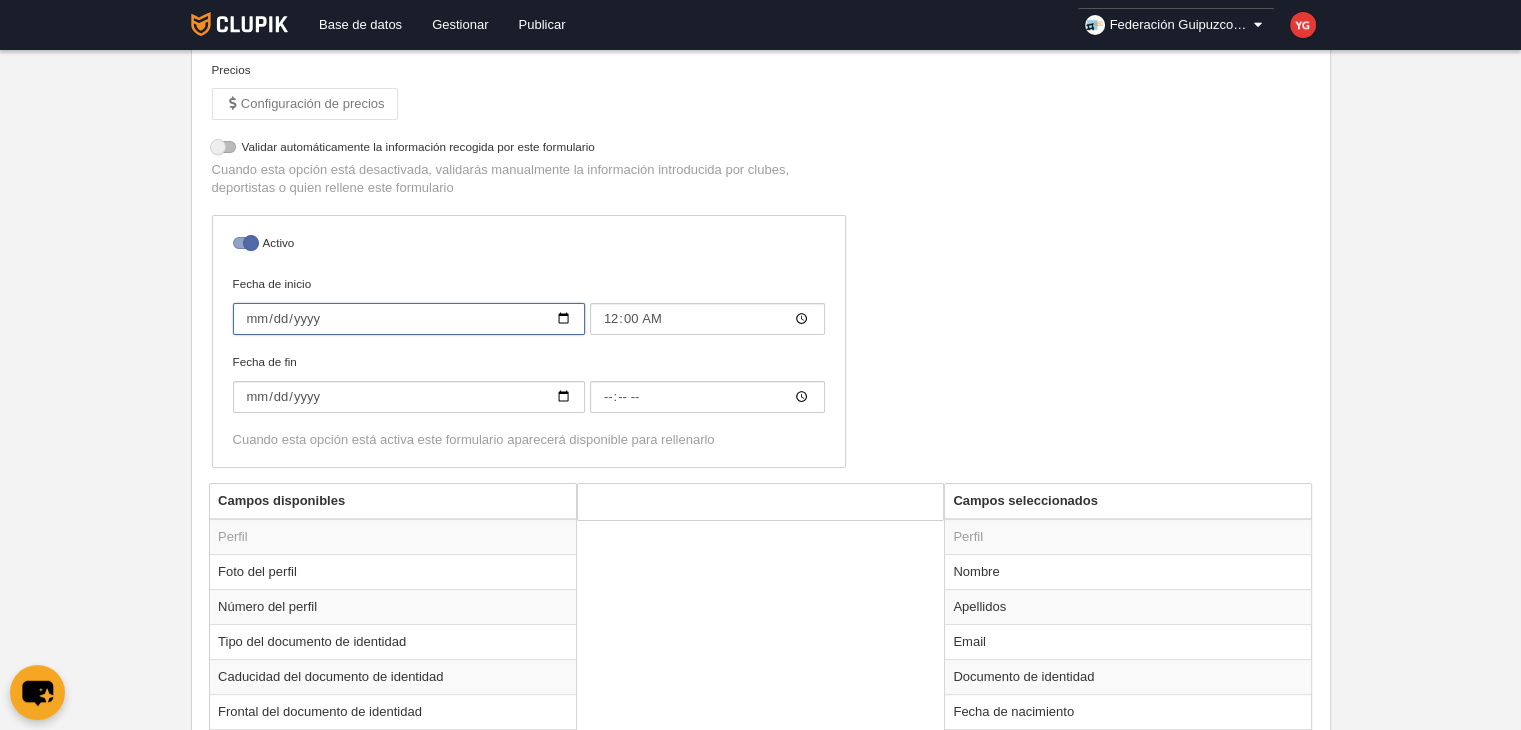 click on "2025-07-02" at bounding box center [409, 319] 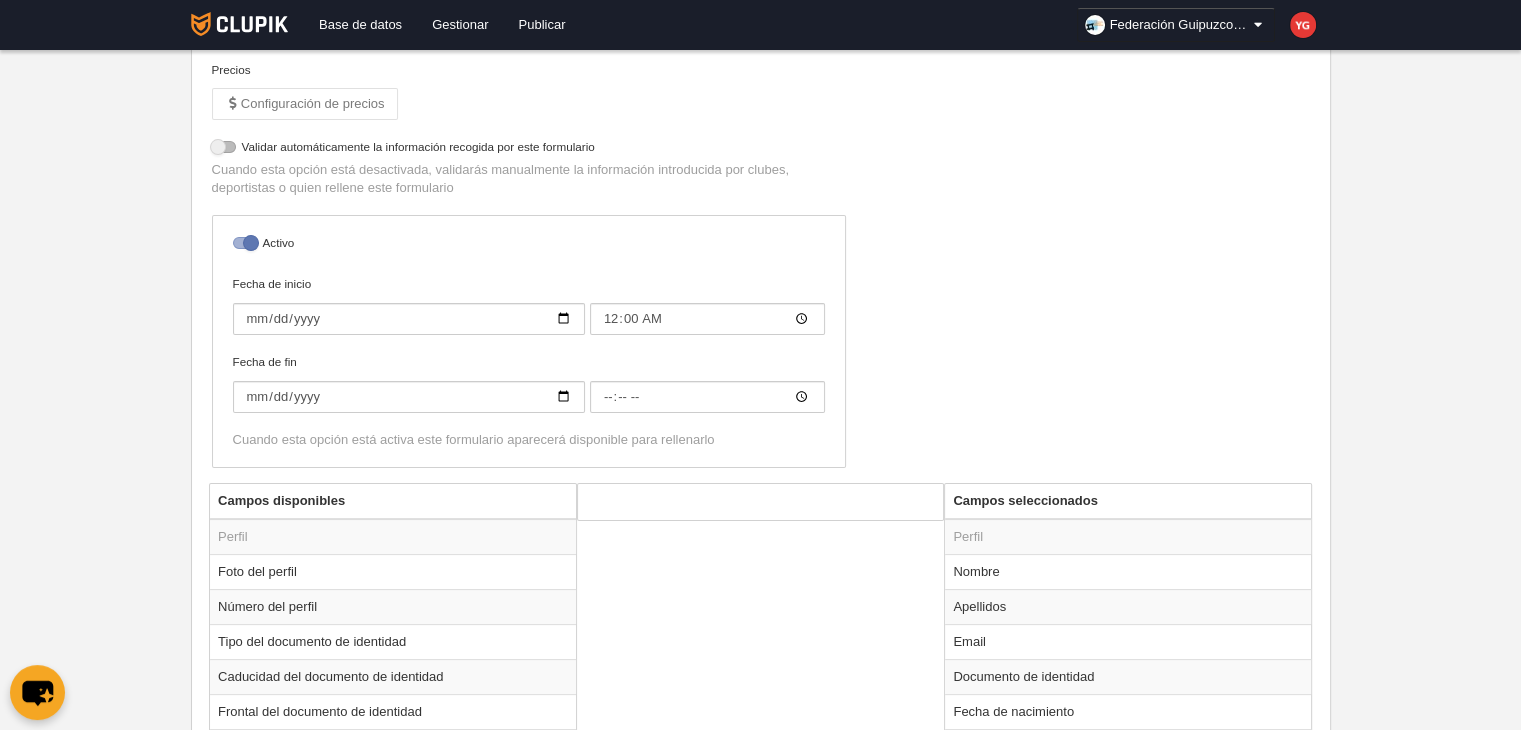 click at bounding box center (245, 243) 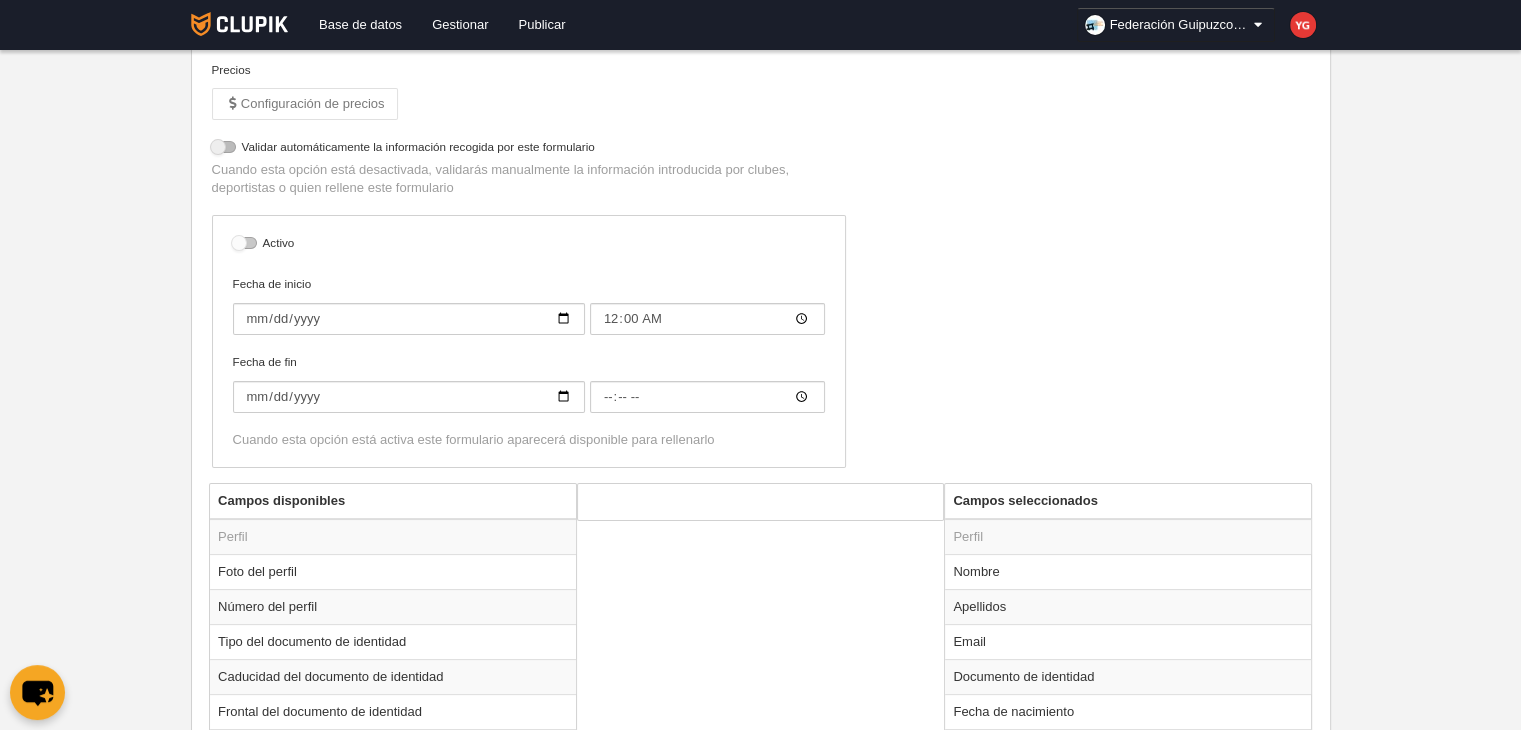click at bounding box center [245, 243] 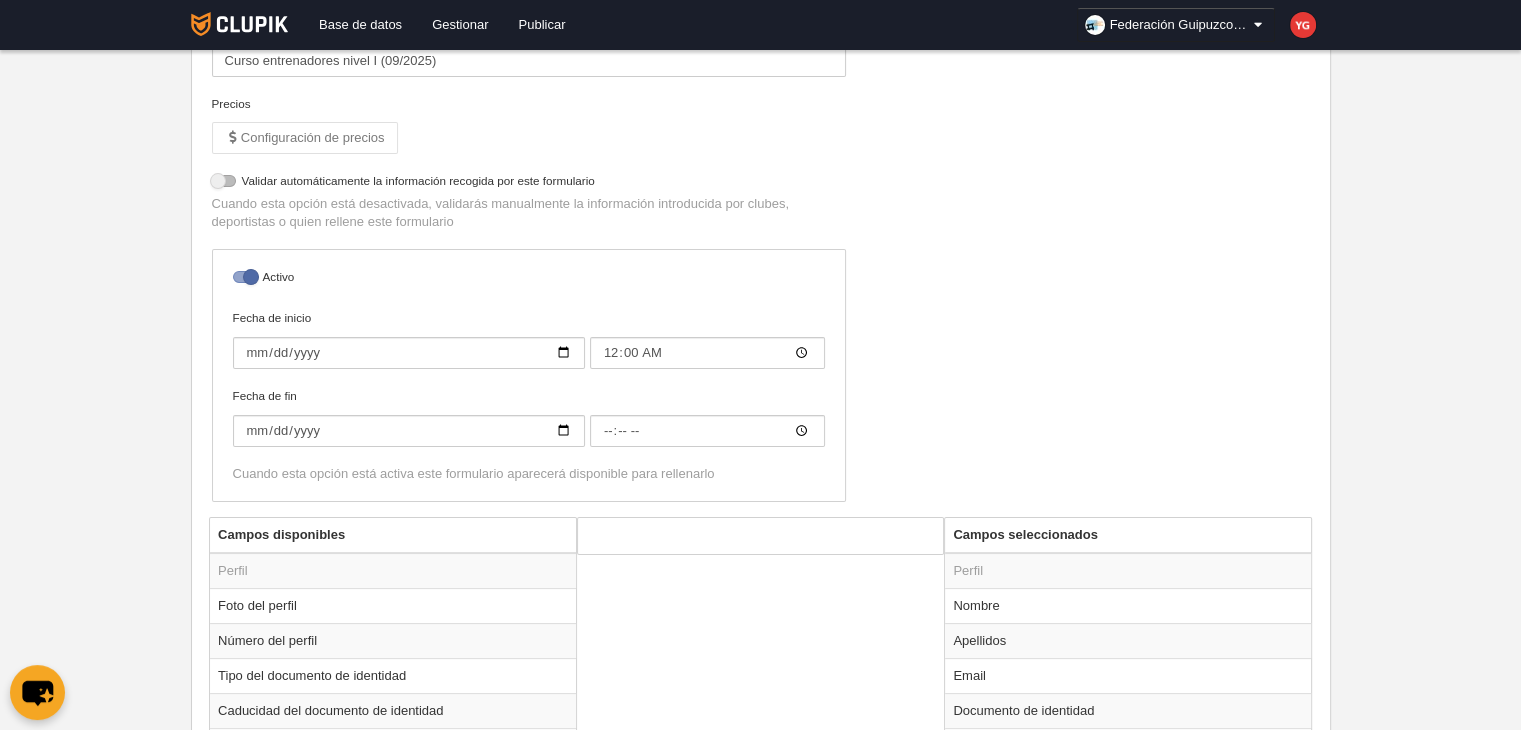 scroll, scrollTop: 234, scrollLeft: 0, axis: vertical 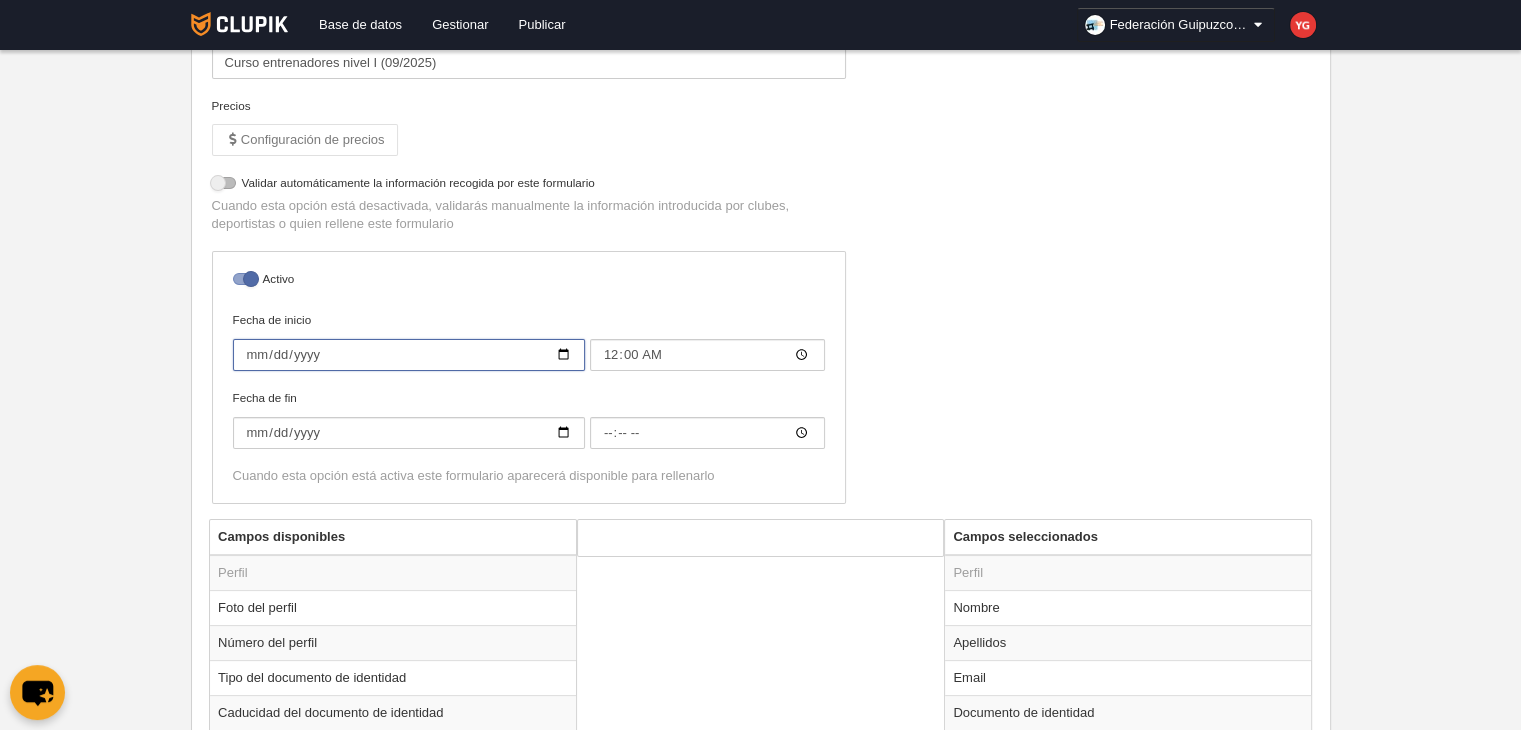 click on "2025-07-02" at bounding box center (409, 355) 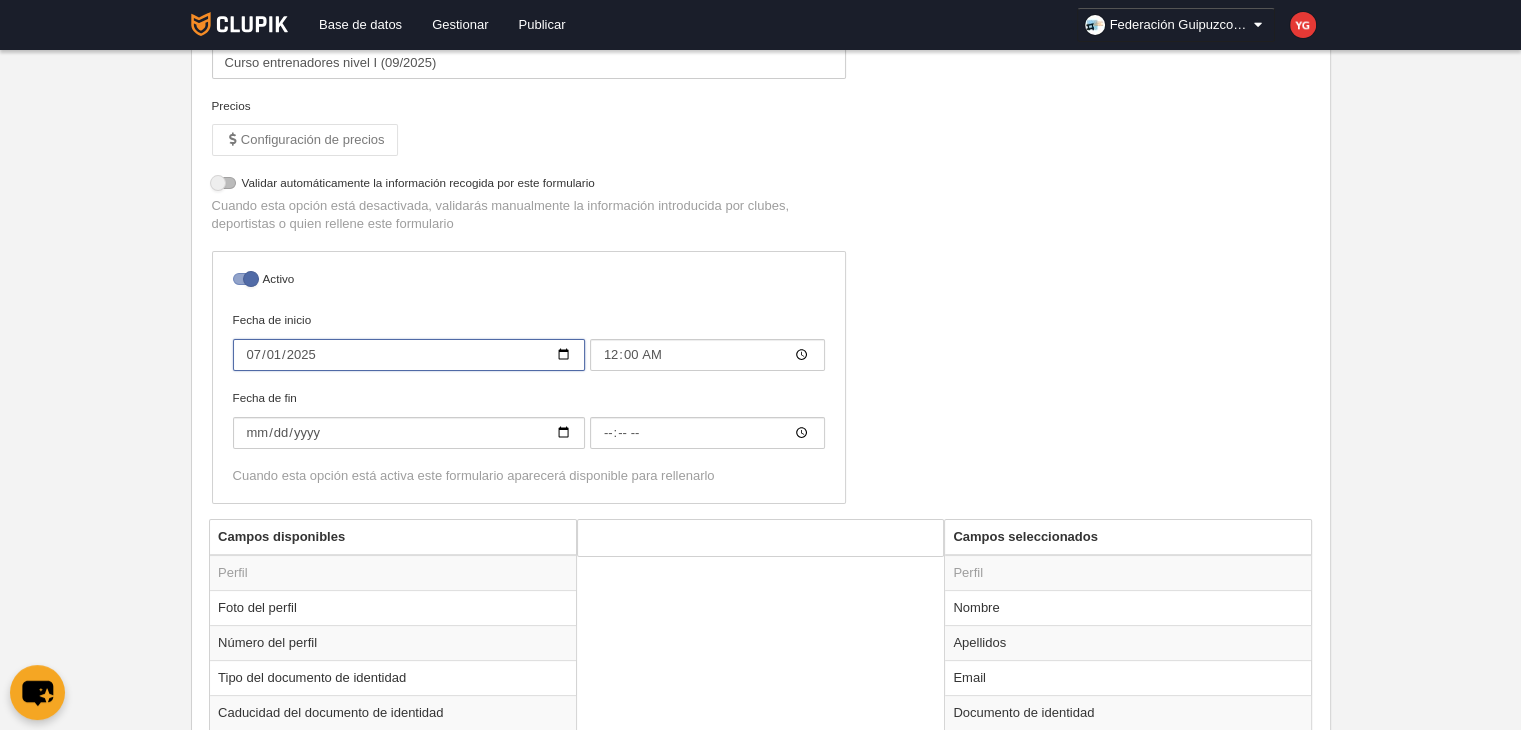 type on "2025-07-01" 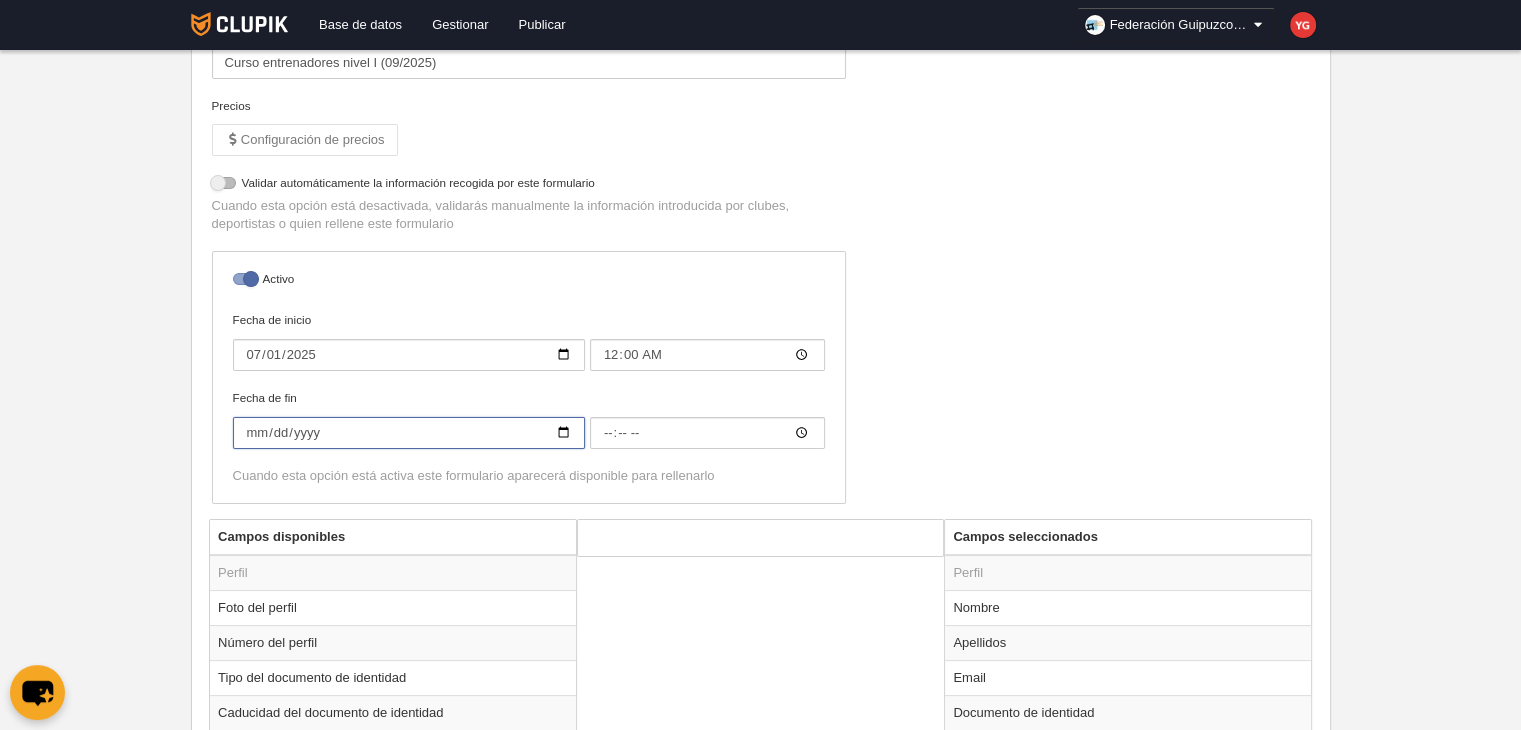 click on "Fecha de fin" at bounding box center (409, 355) 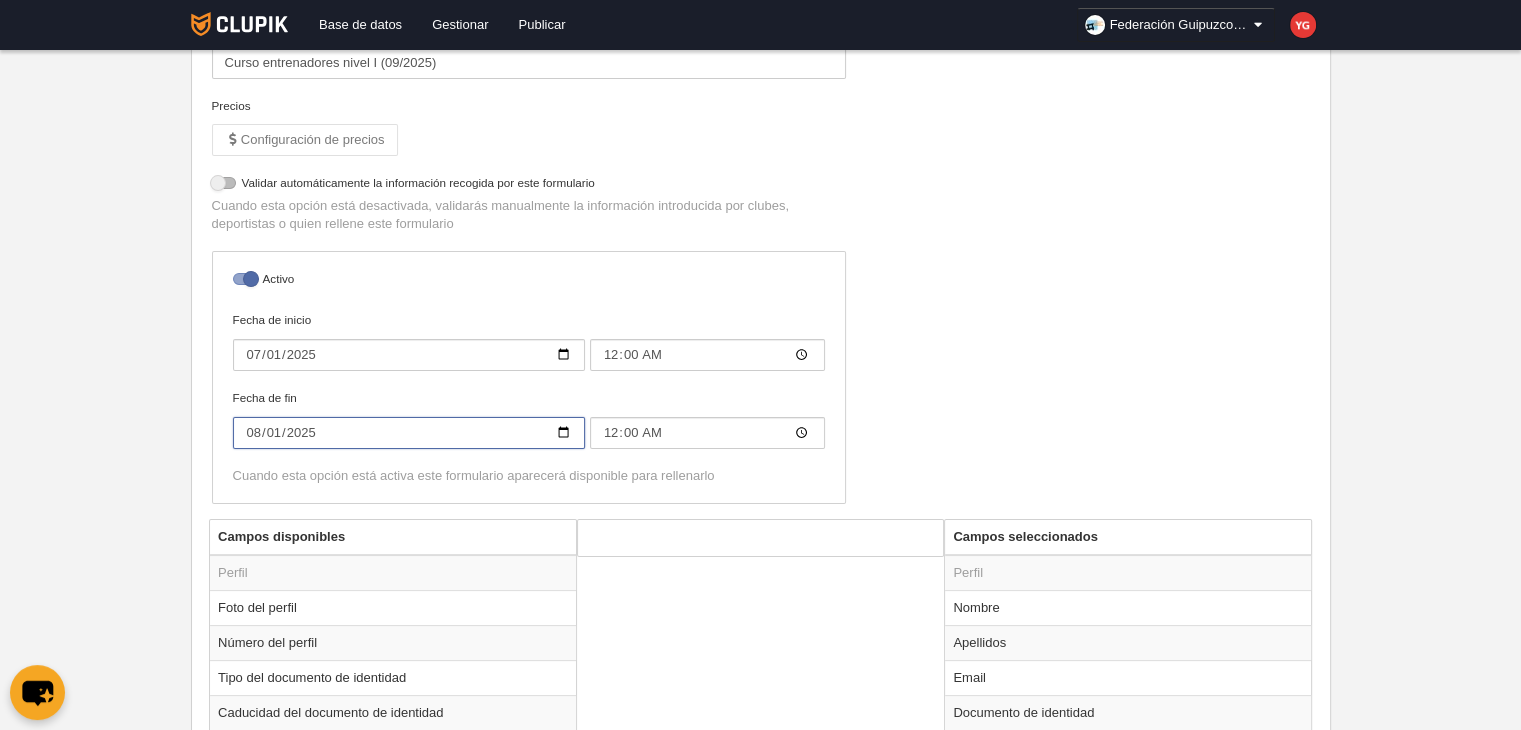 type on "2025-08-01" 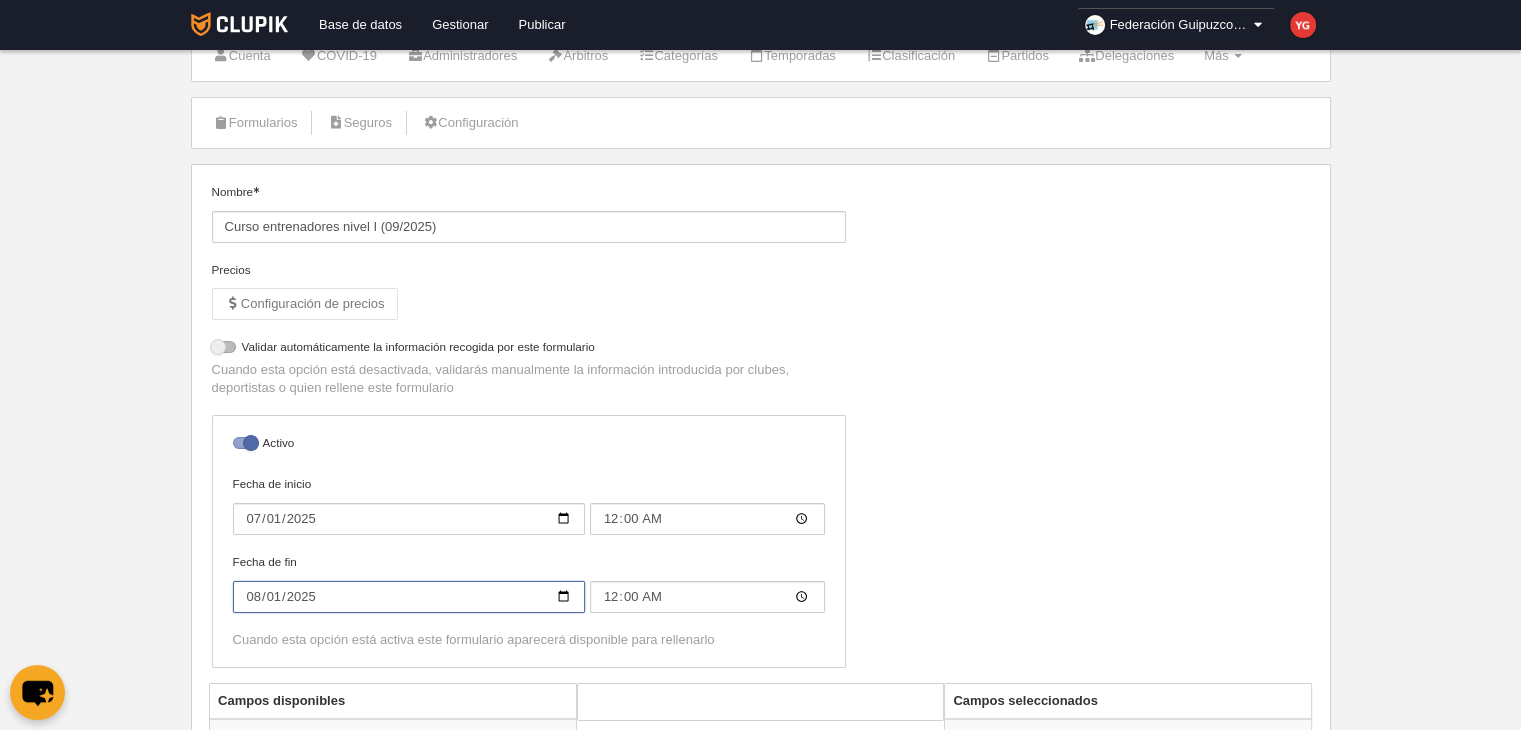 scroll, scrollTop: 0, scrollLeft: 0, axis: both 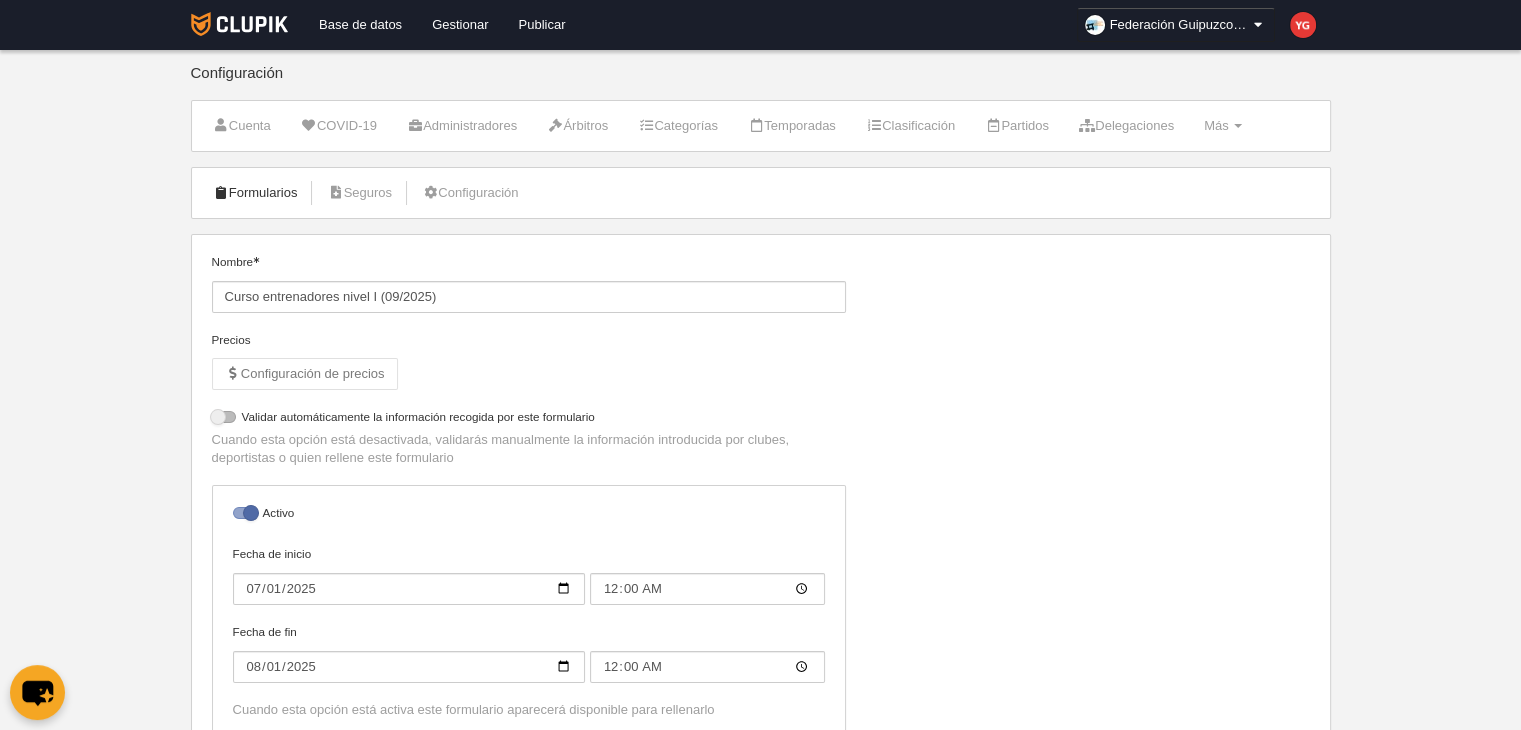 click on "Formularios" at bounding box center (255, 193) 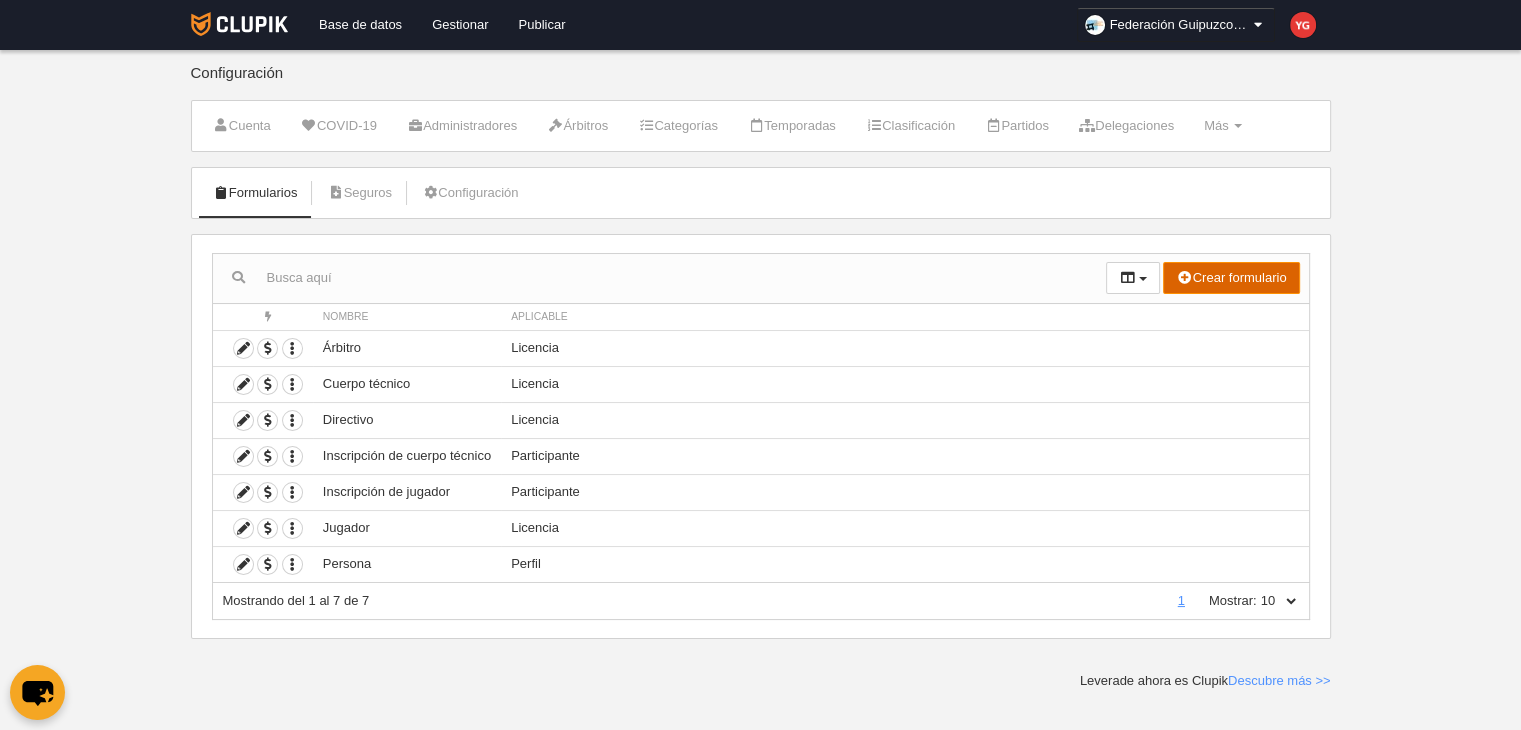 click on "Crear formulario" at bounding box center (1231, 278) 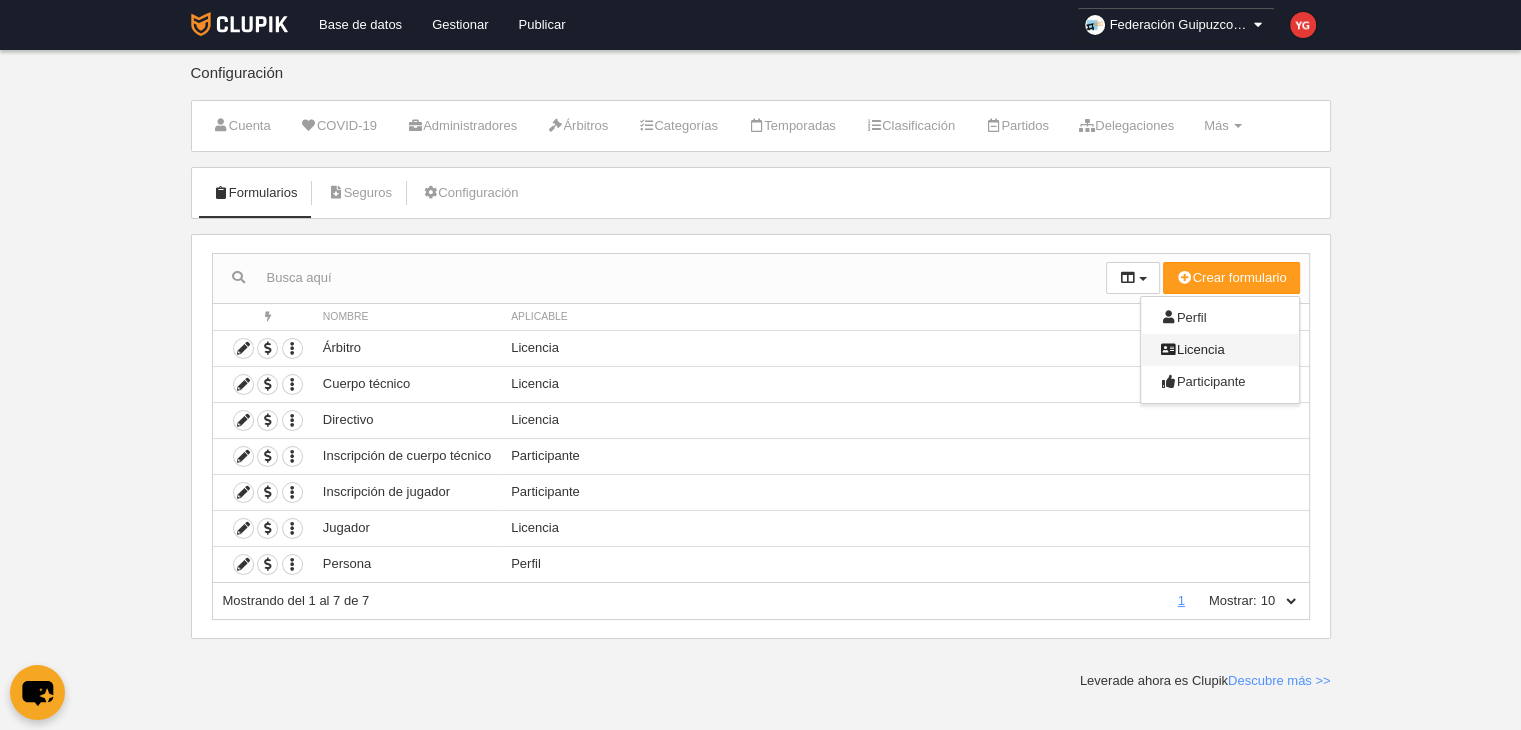 click on "Licencia" at bounding box center [1193, 349] 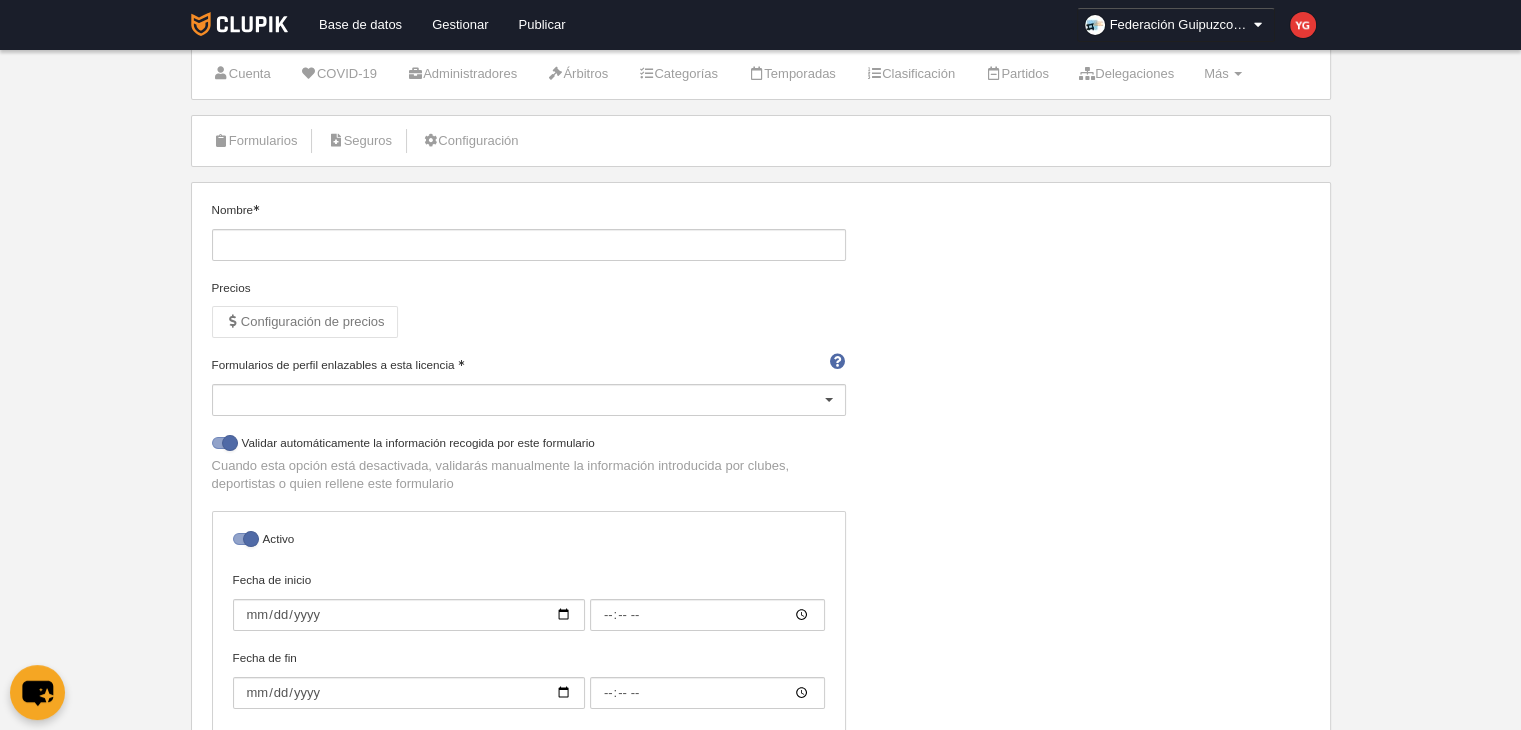 scroll, scrollTop: 0, scrollLeft: 0, axis: both 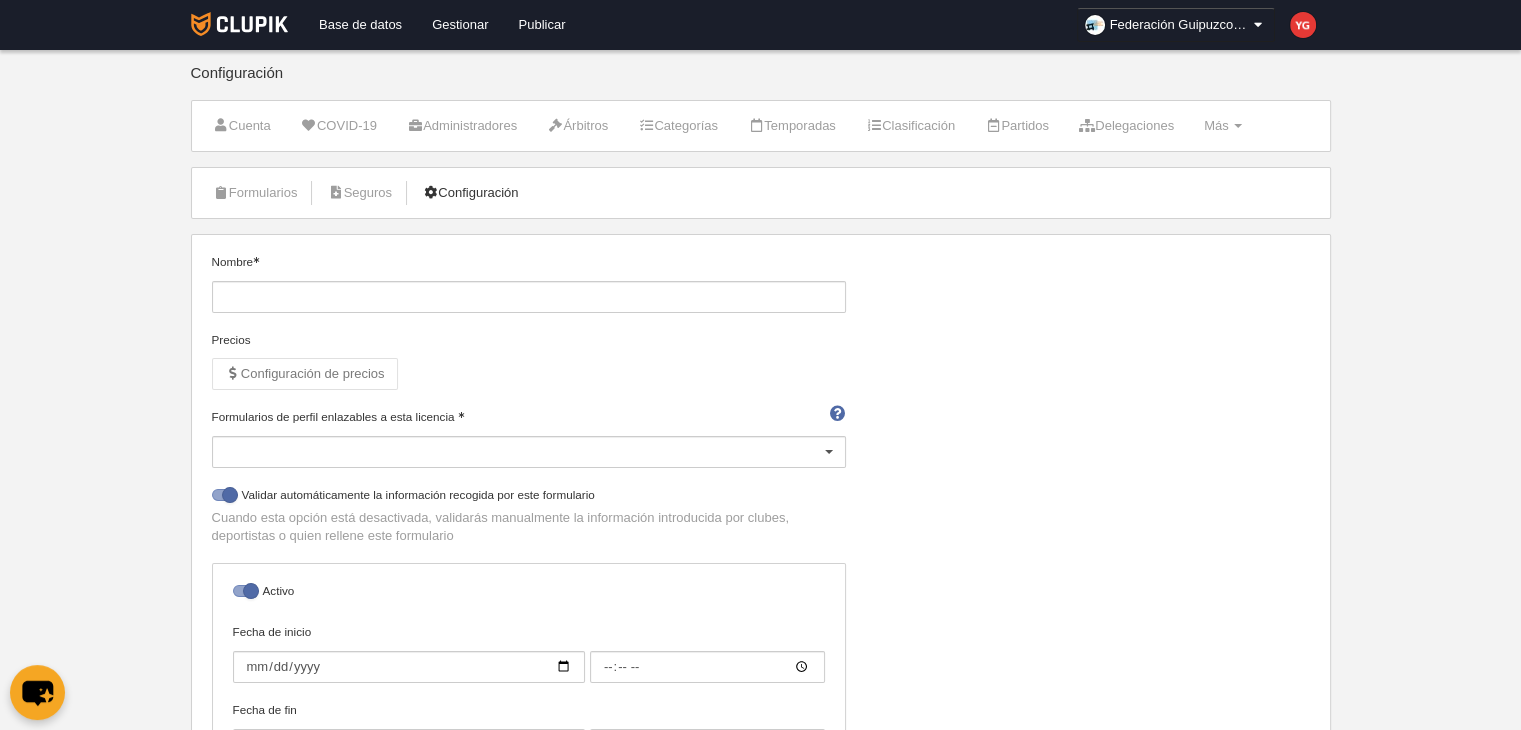 click on "Configuración" at bounding box center (255, 193) 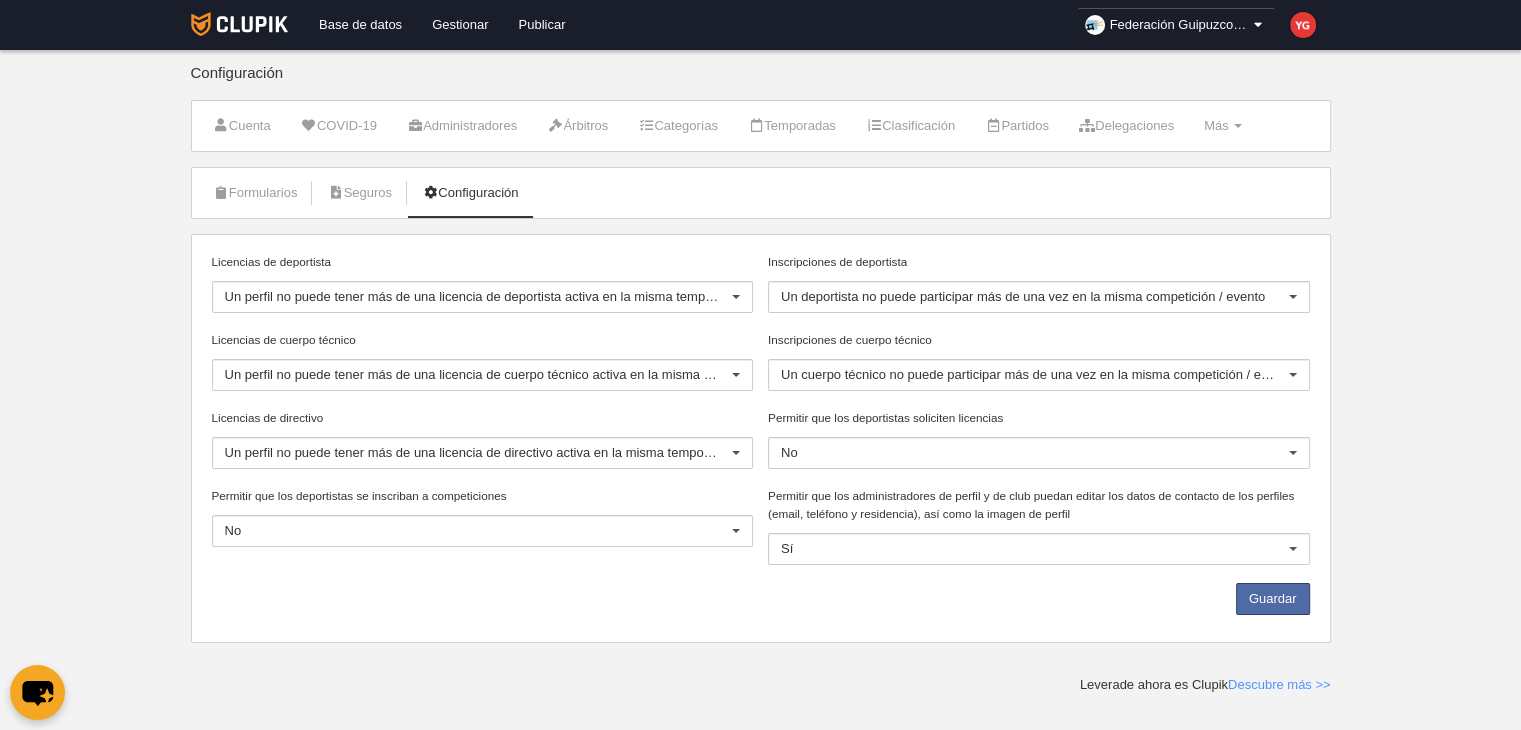 click on "Configuración" at bounding box center [470, 193] 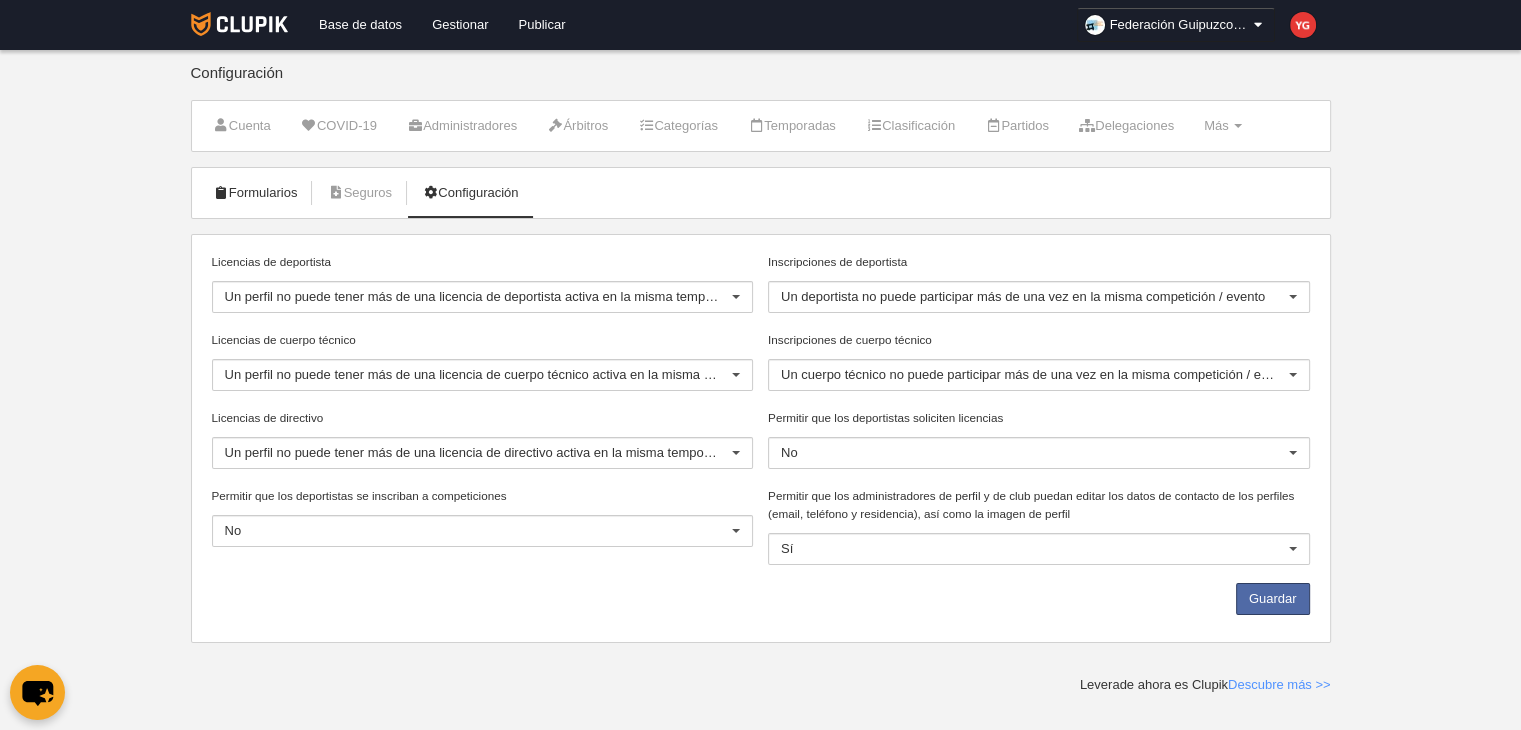 click on "Formularios" at bounding box center [255, 193] 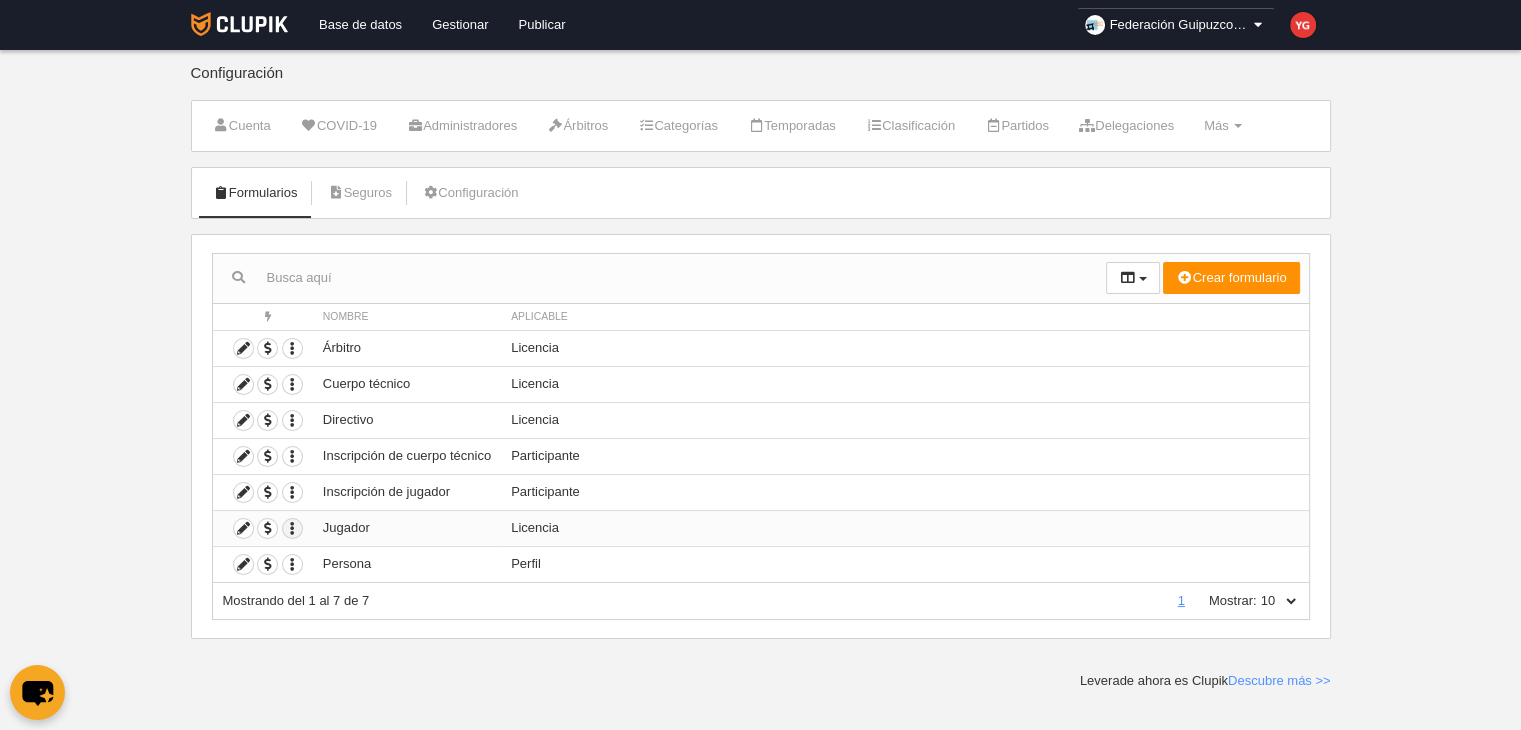 click at bounding box center (292, 348) 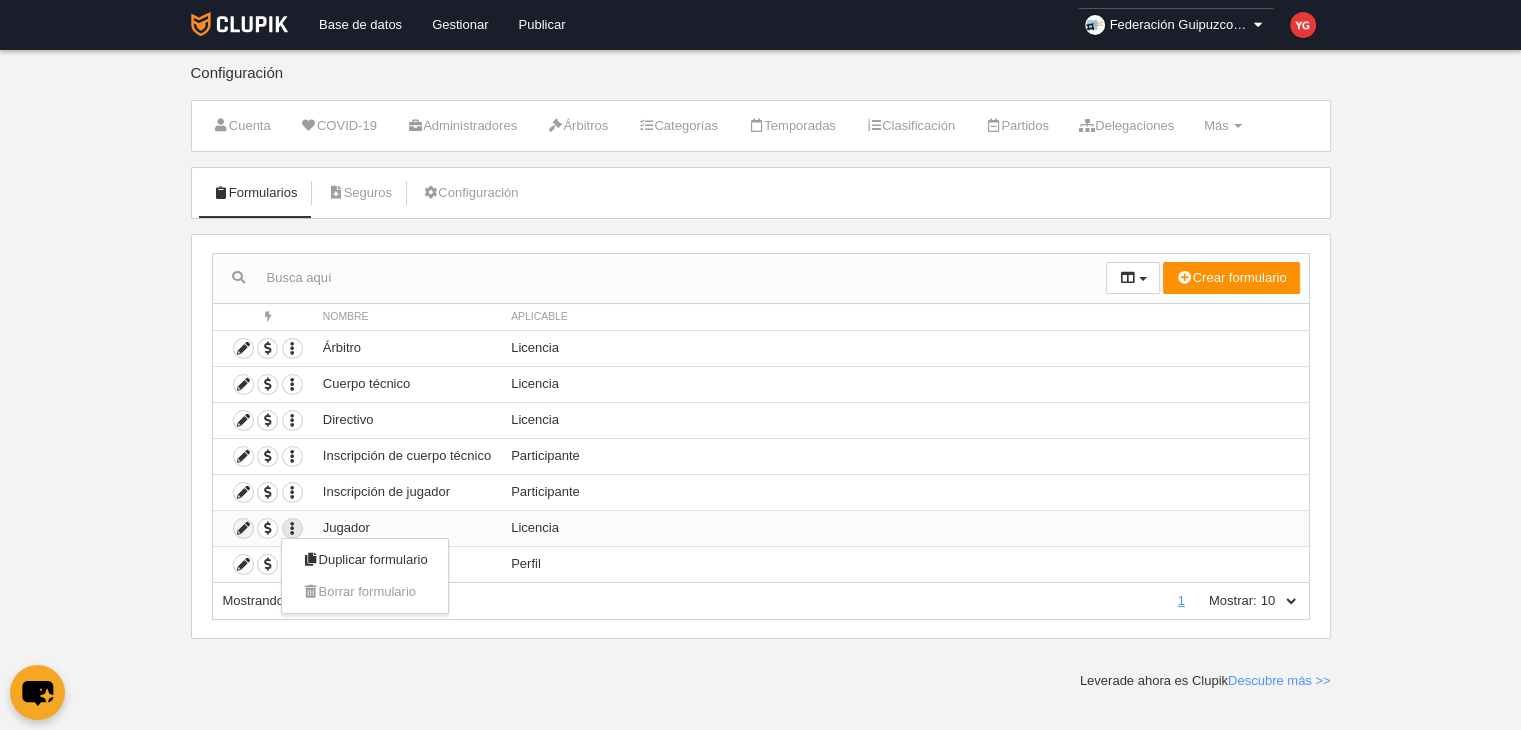 click at bounding box center [243, 528] 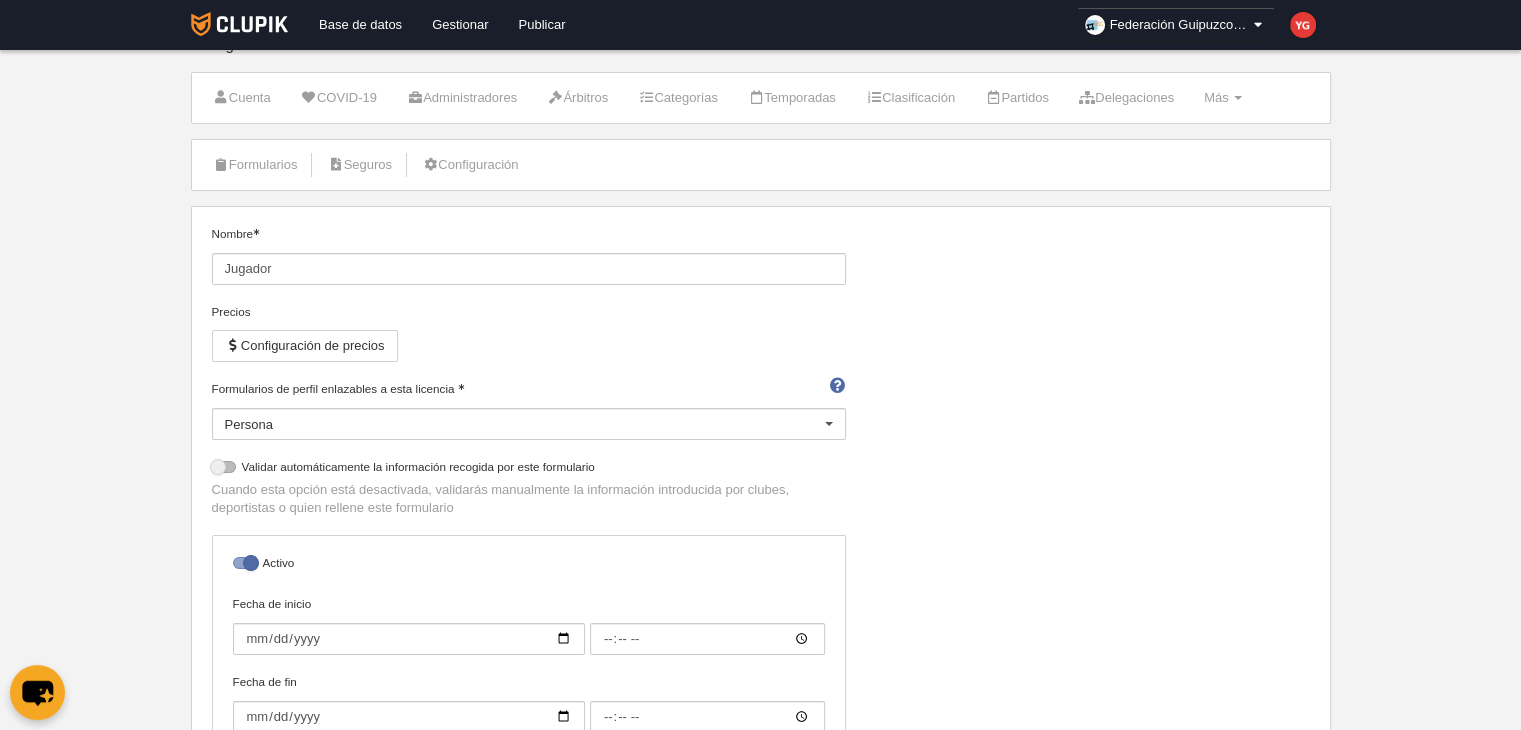 scroll, scrollTop: 0, scrollLeft: 0, axis: both 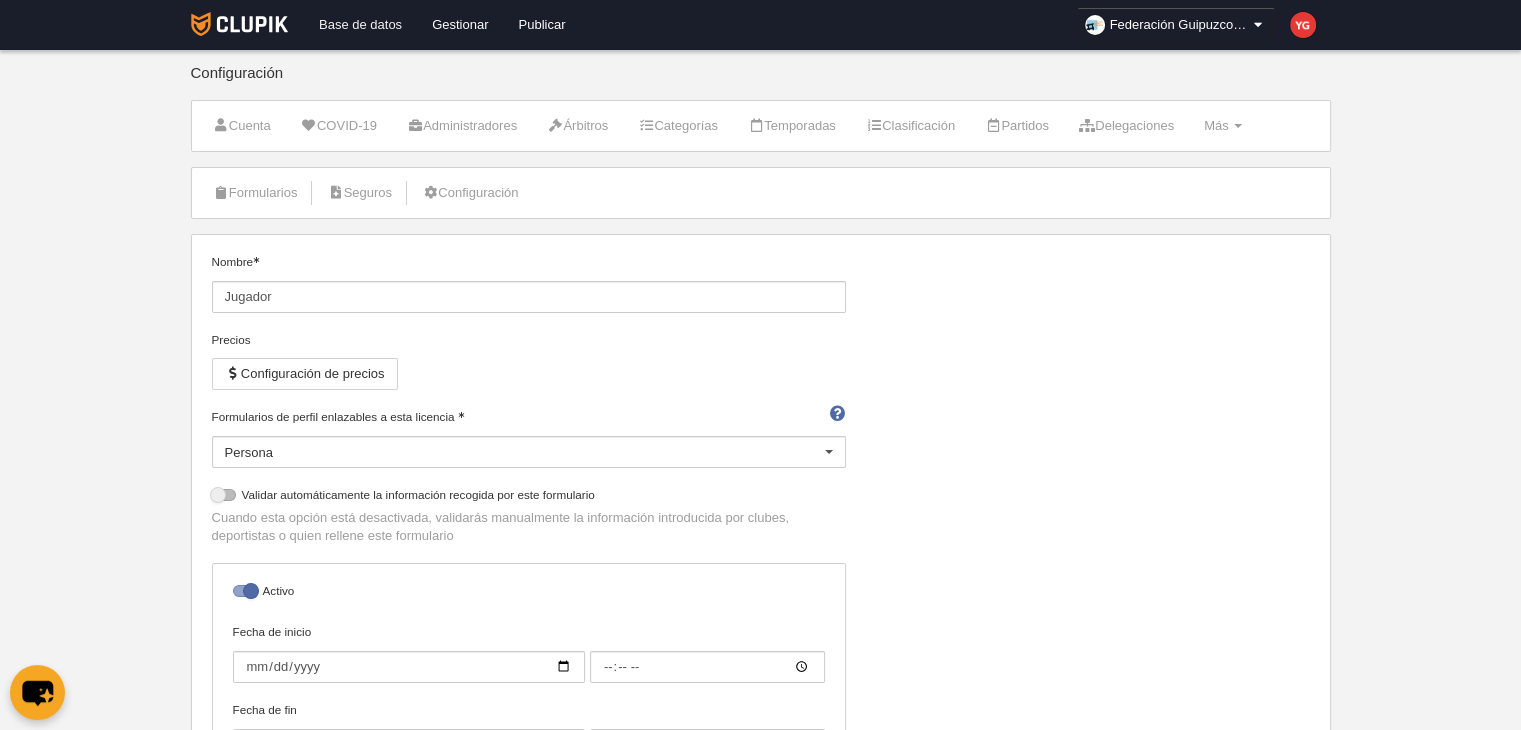 click on "Base de datos" at bounding box center (360, 25) 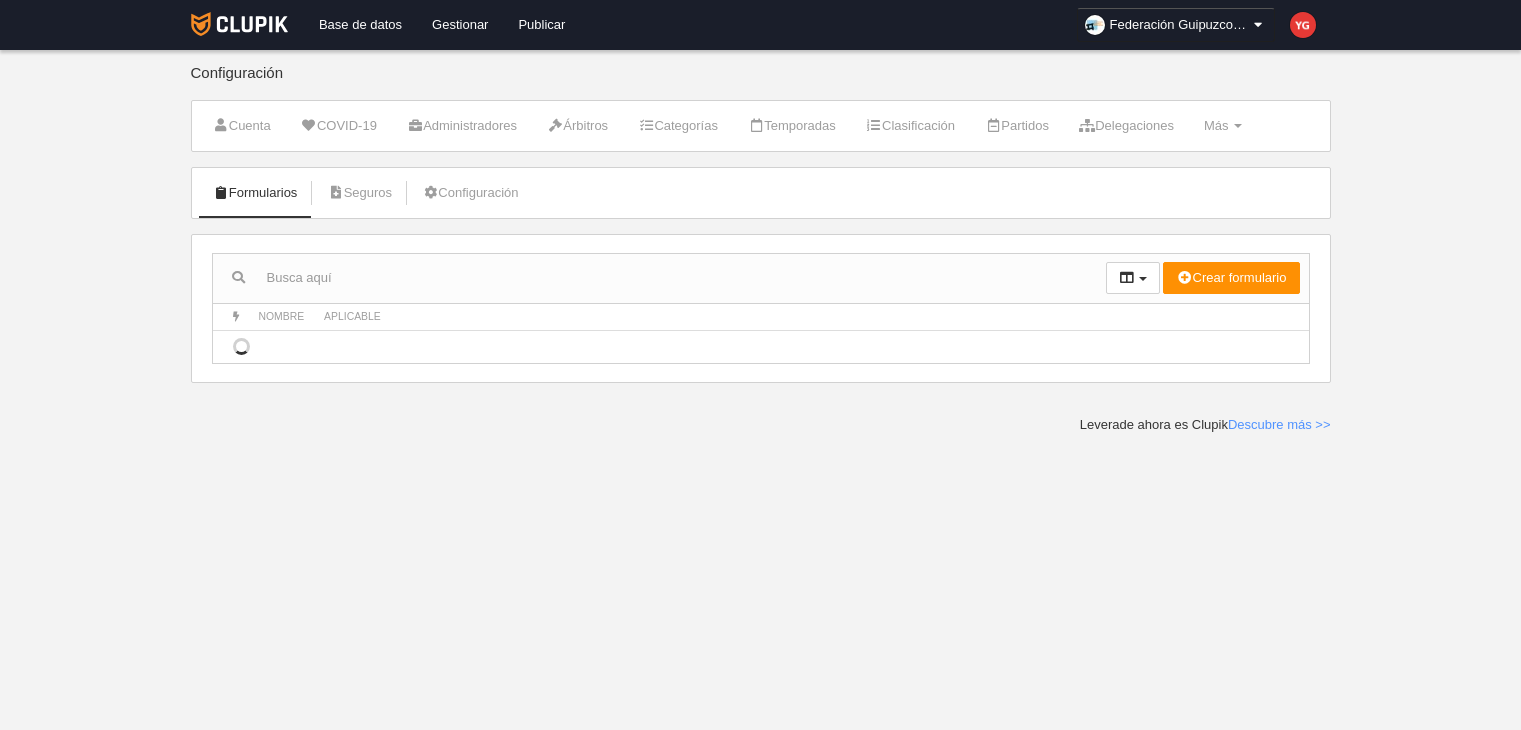 scroll, scrollTop: 0, scrollLeft: 0, axis: both 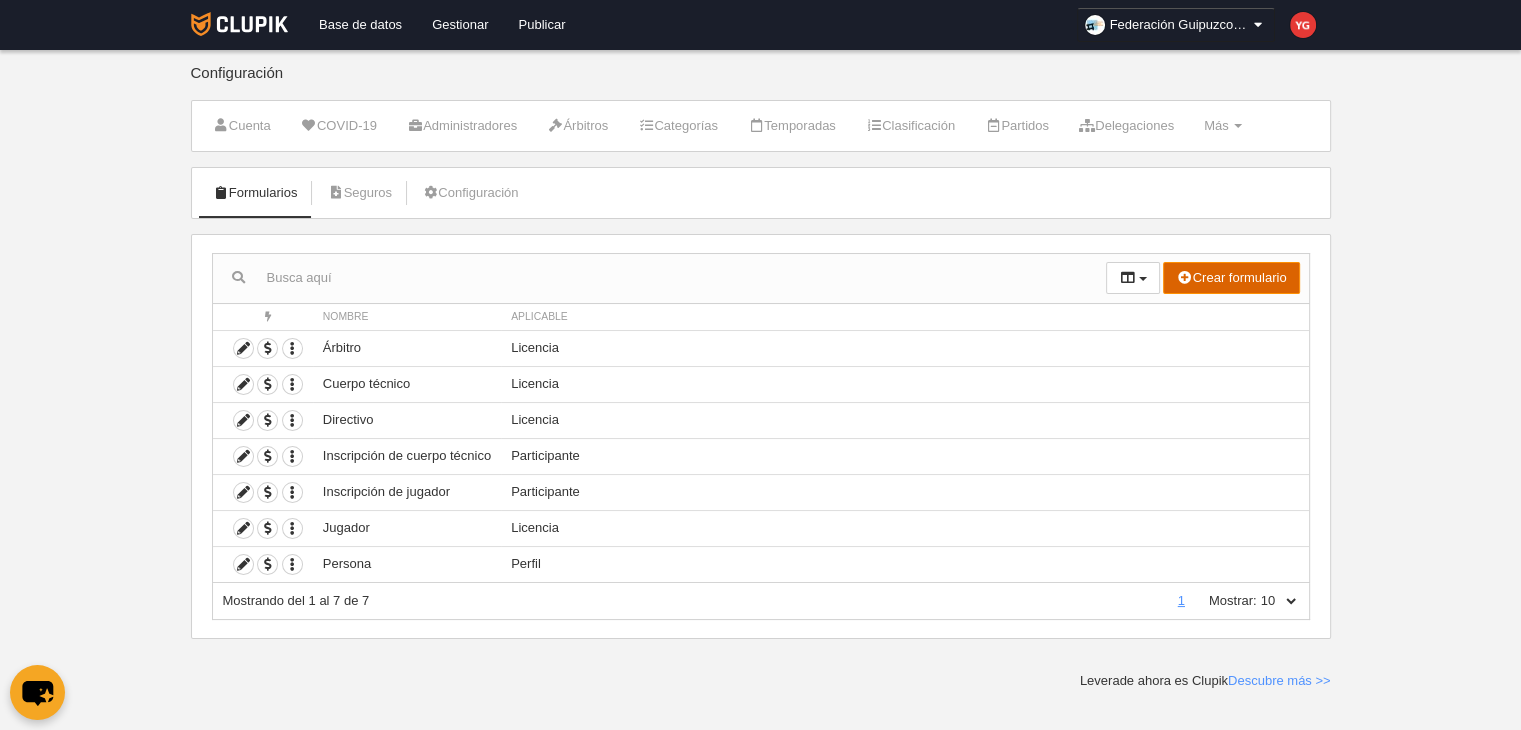 click on "Crear formulario" at bounding box center (1231, 278) 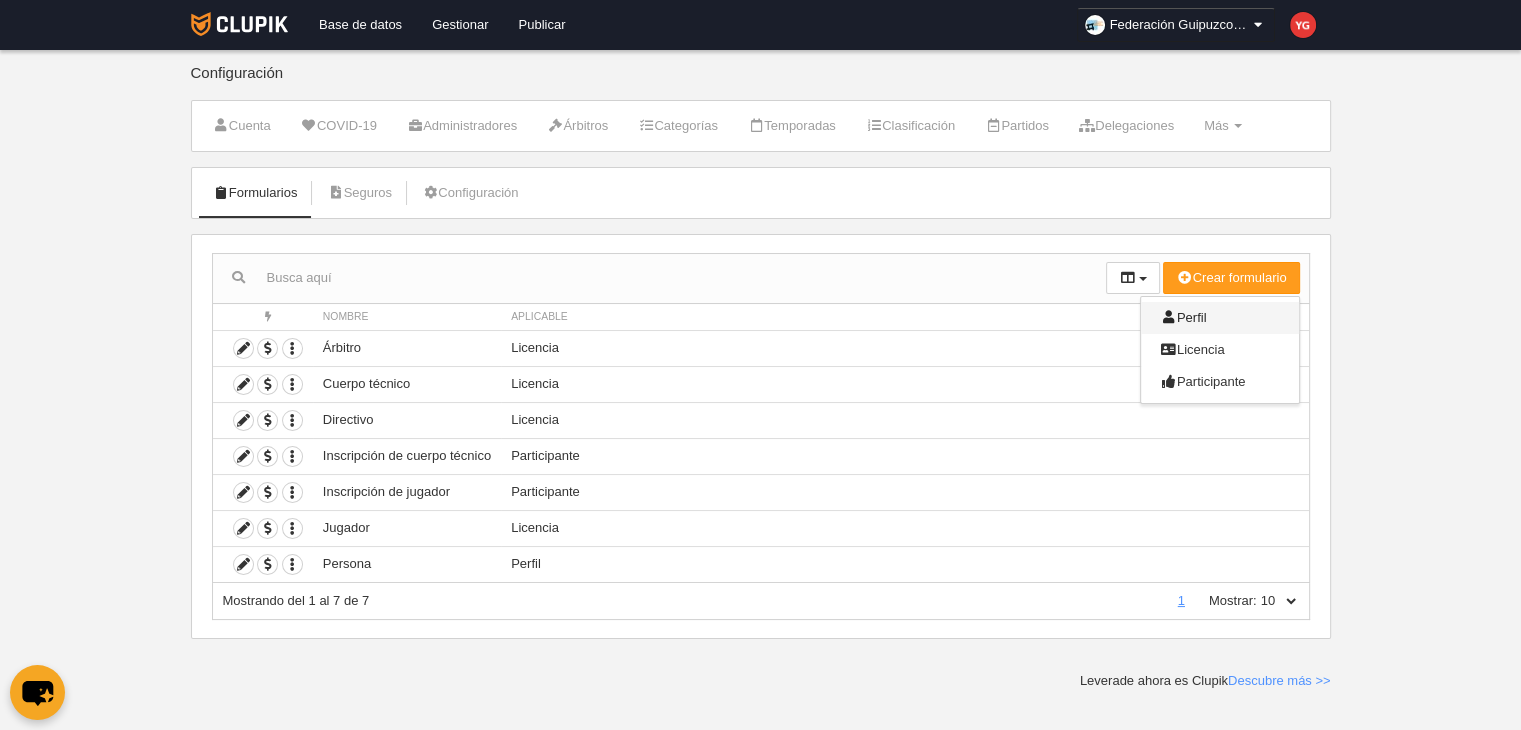 click on "Perfil" at bounding box center [1220, 318] 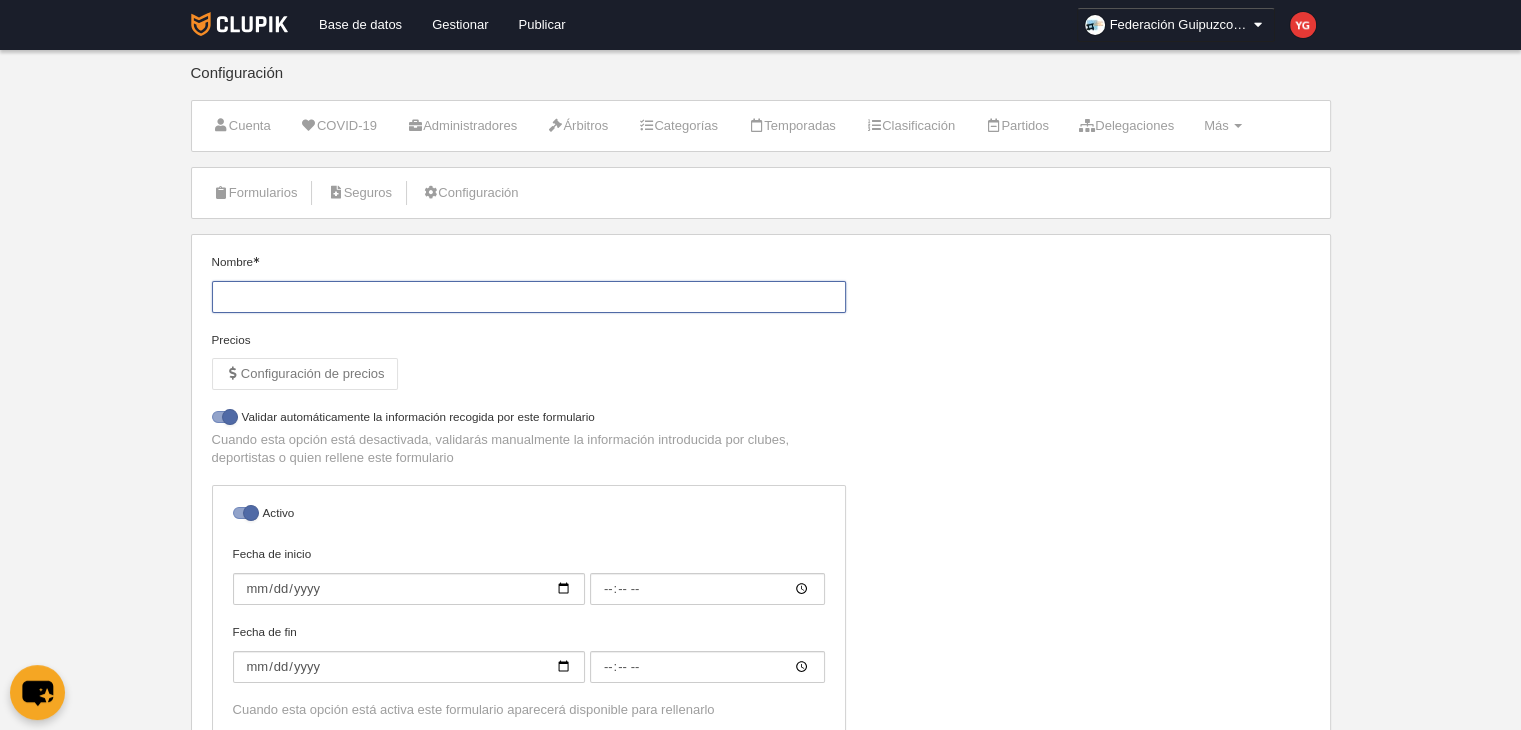 click on "Nombre" at bounding box center [529, 297] 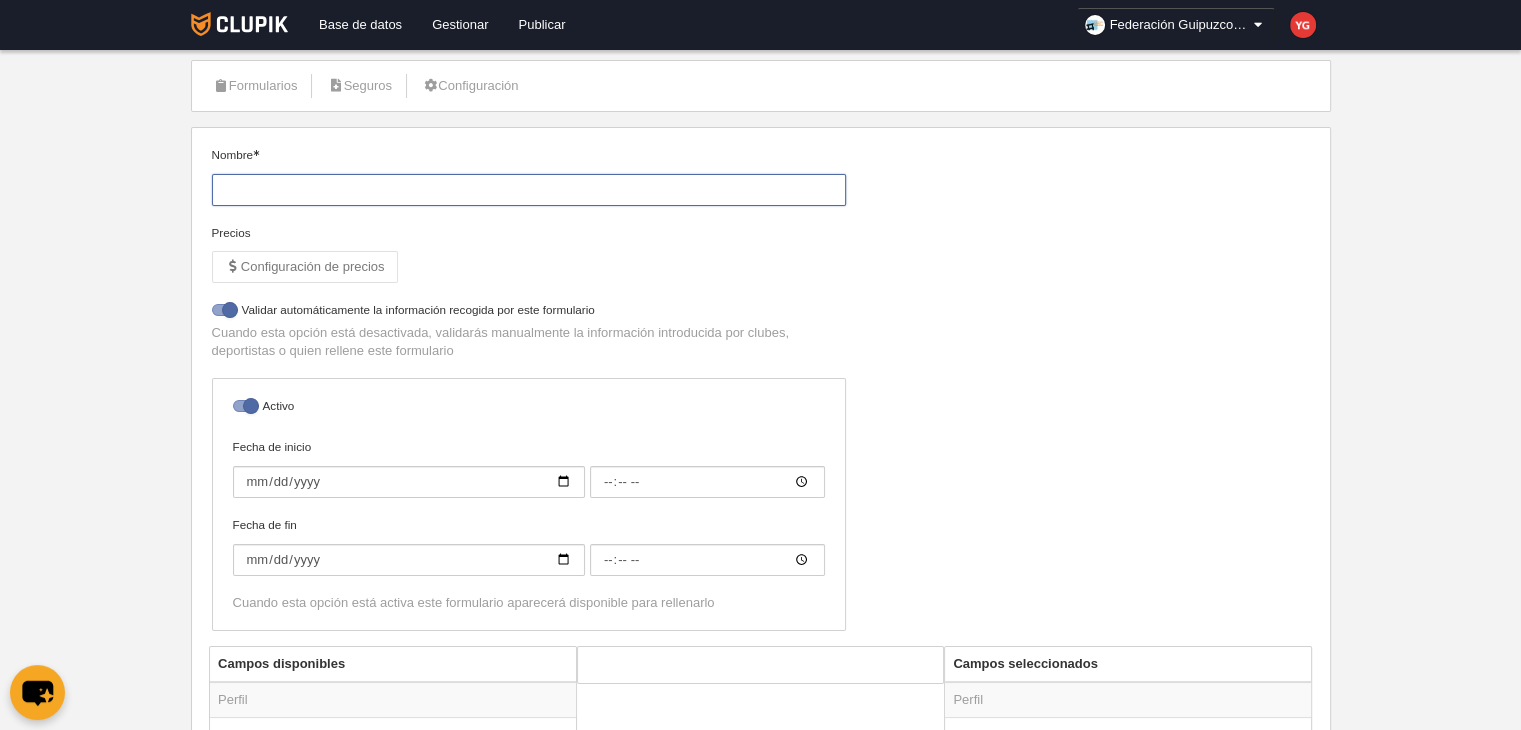 scroll, scrollTop: 108, scrollLeft: 0, axis: vertical 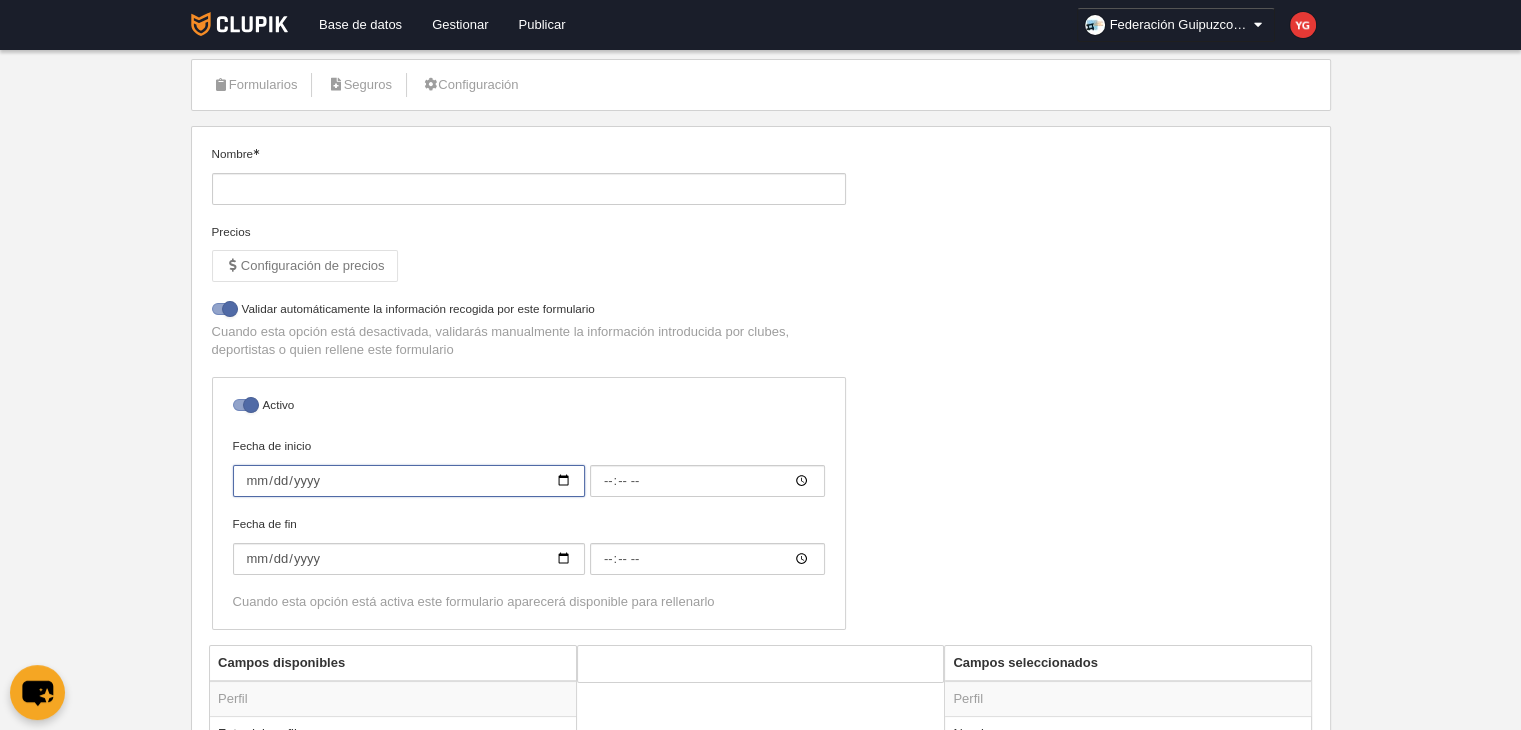 click on "Fecha de inicio" at bounding box center [409, 481] 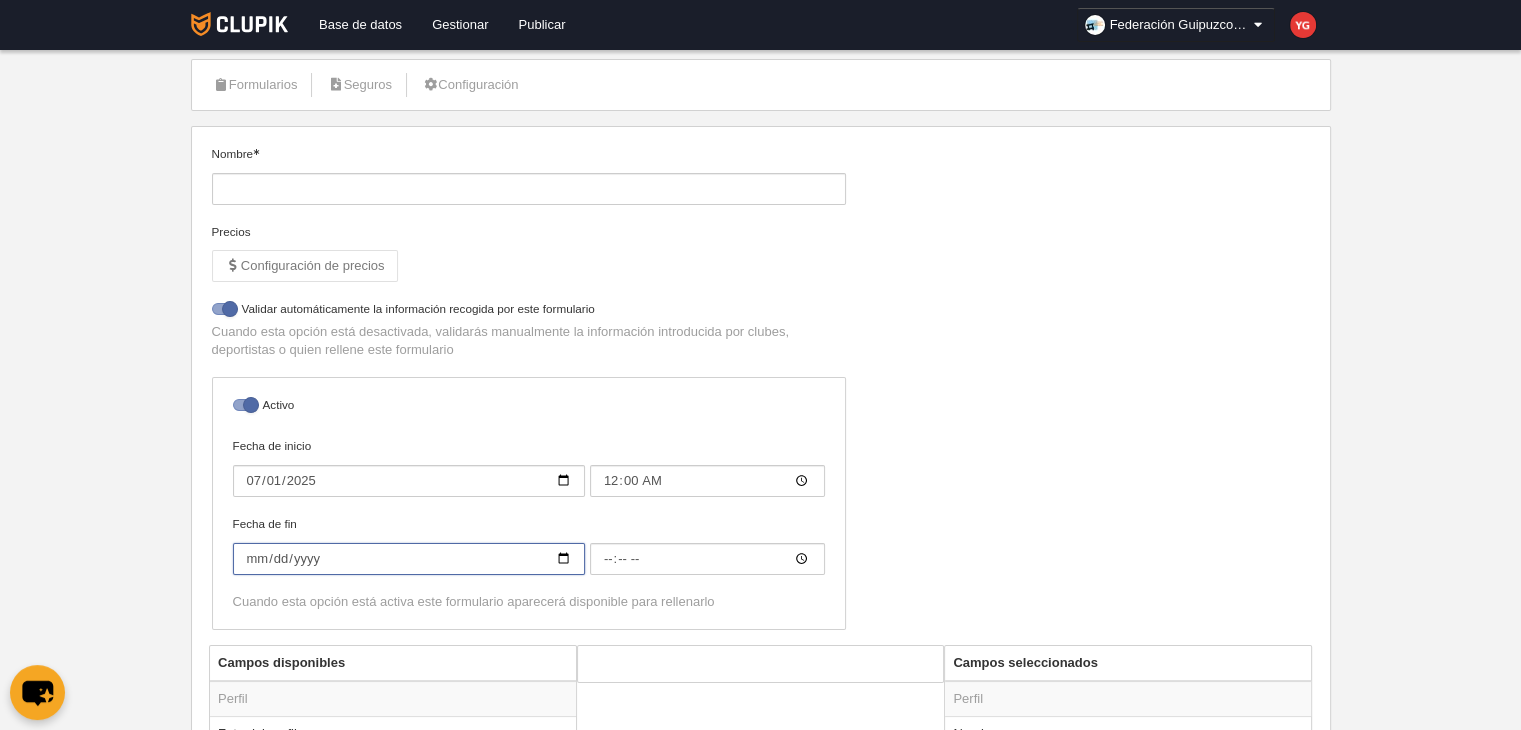 click on "Fecha de fin" at bounding box center [409, 481] 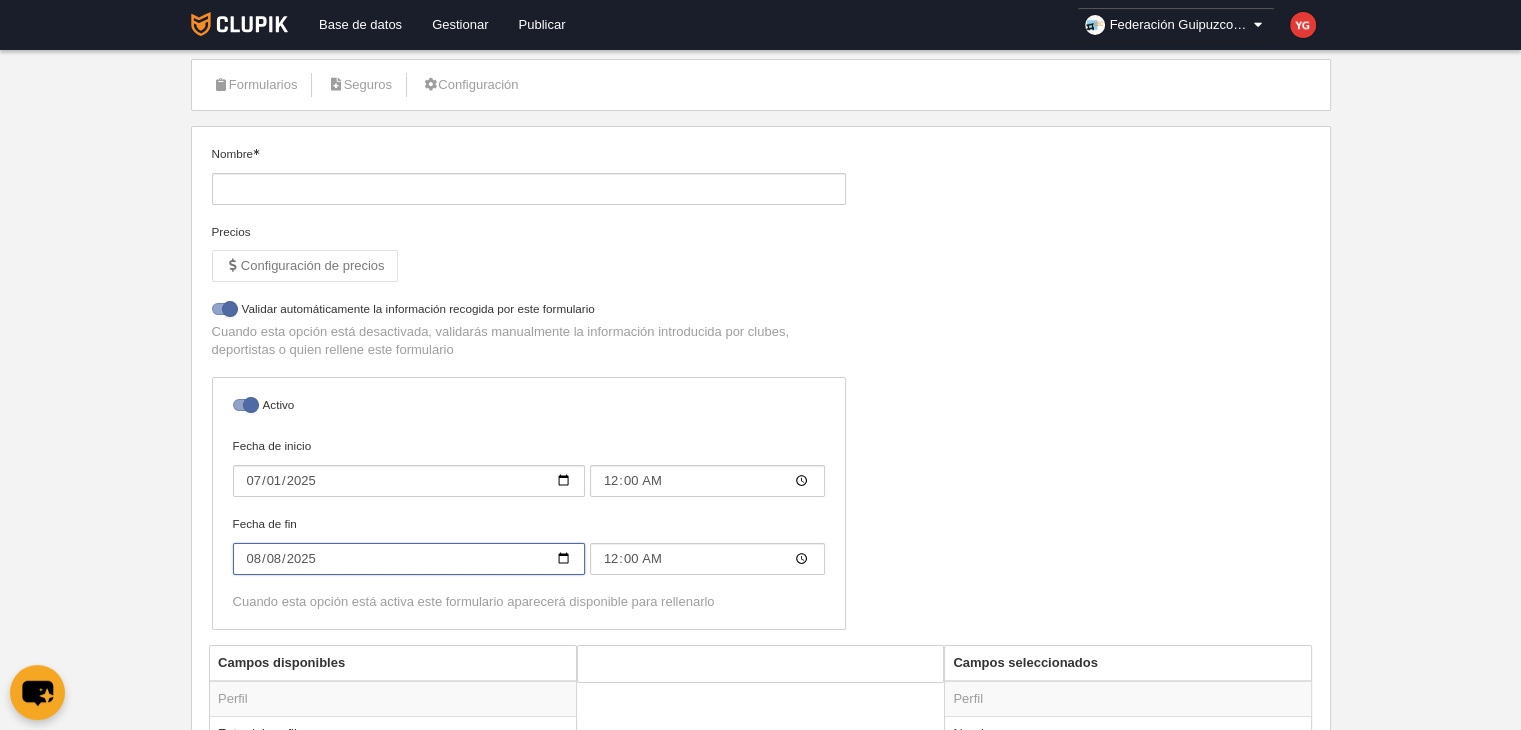 type on "2025-08-01" 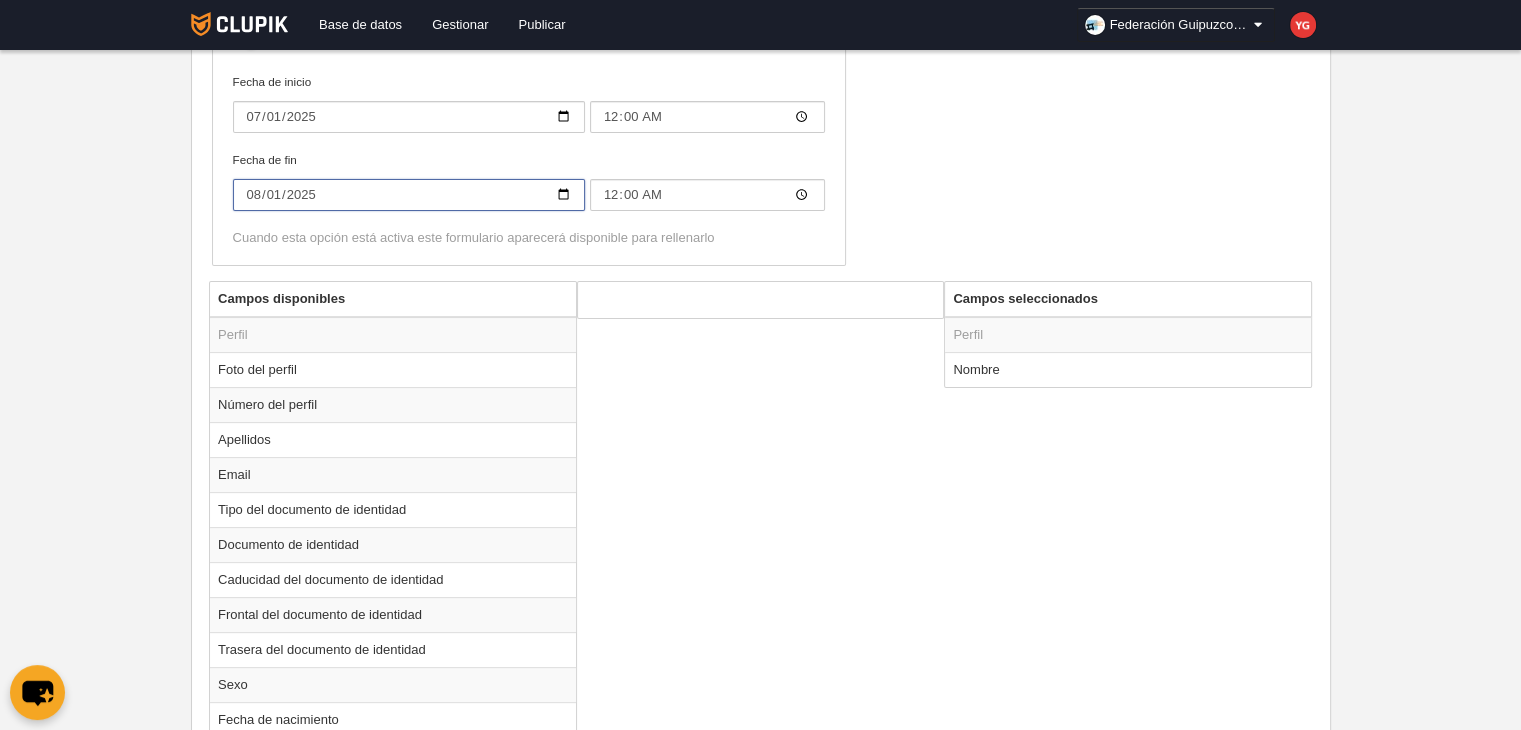 scroll, scrollTop: 474, scrollLeft: 0, axis: vertical 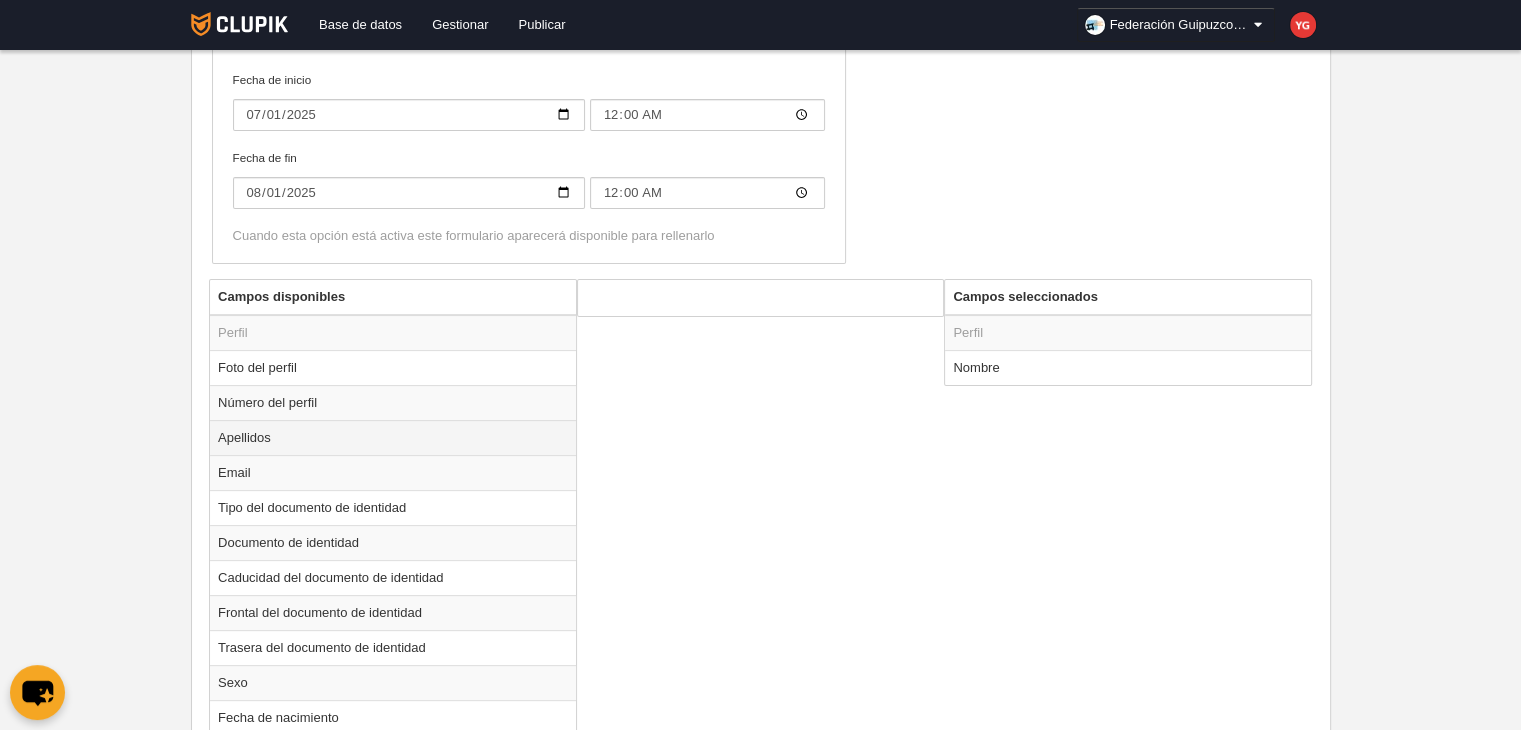 click on "Apellidos" at bounding box center [393, 333] 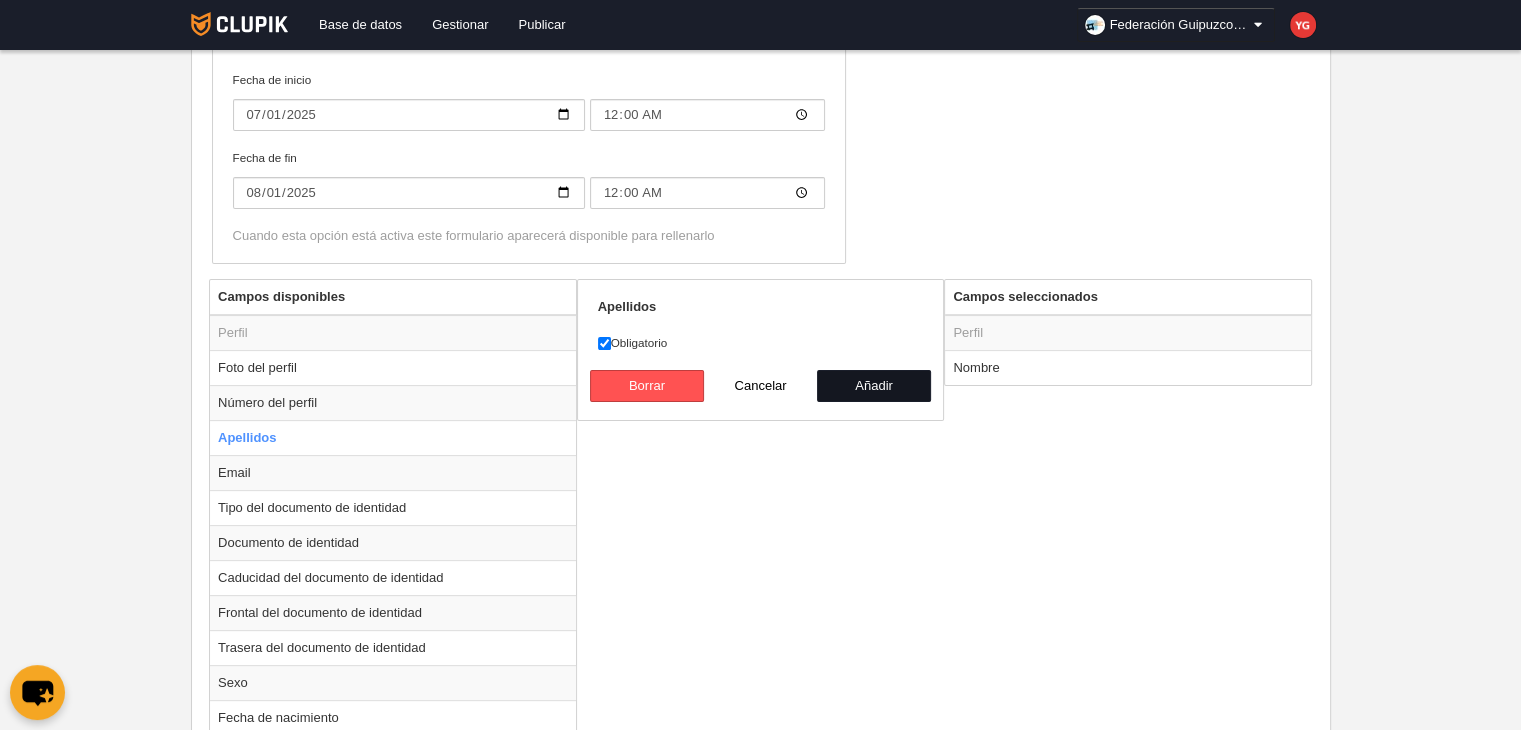 click on "Añadir" at bounding box center (874, 386) 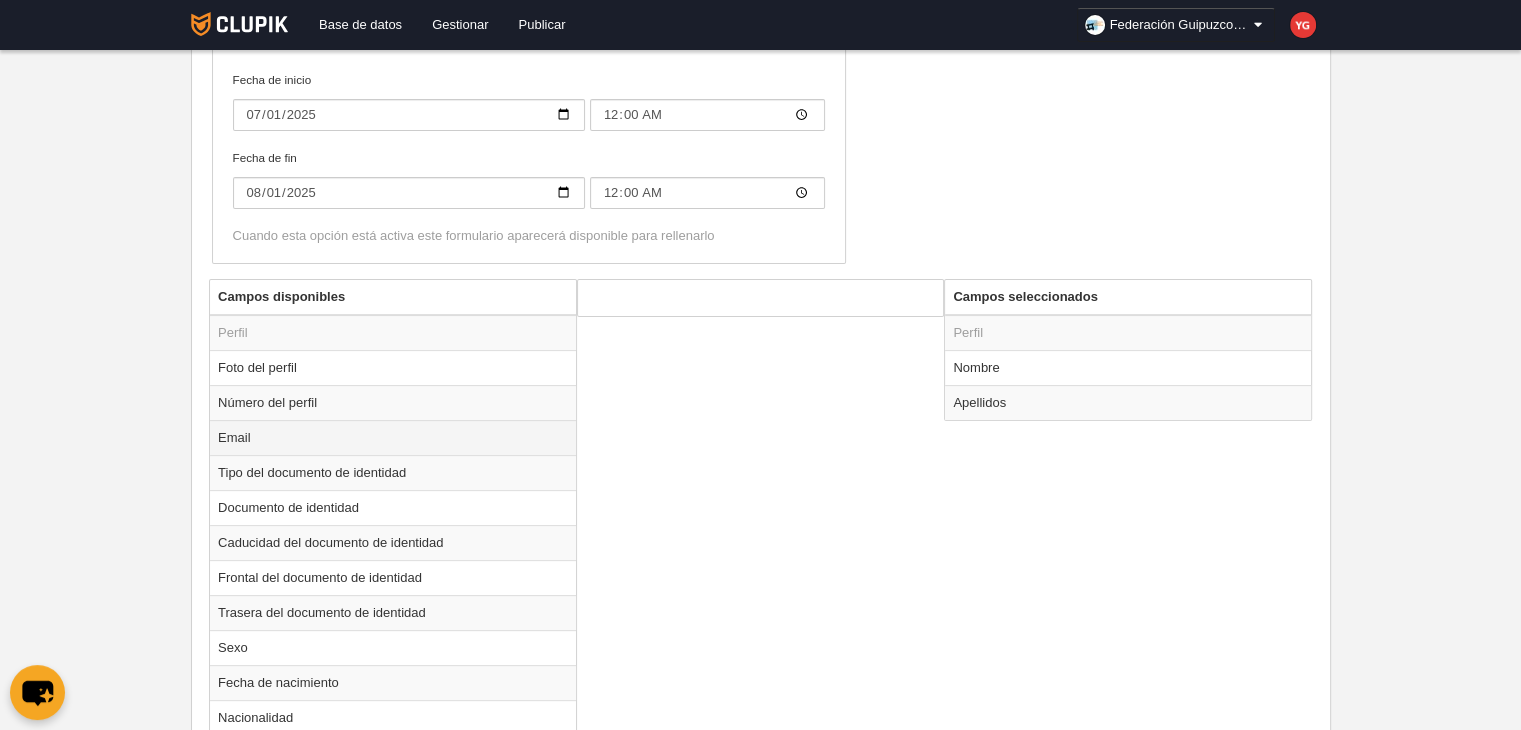 click on "Email" at bounding box center [393, 333] 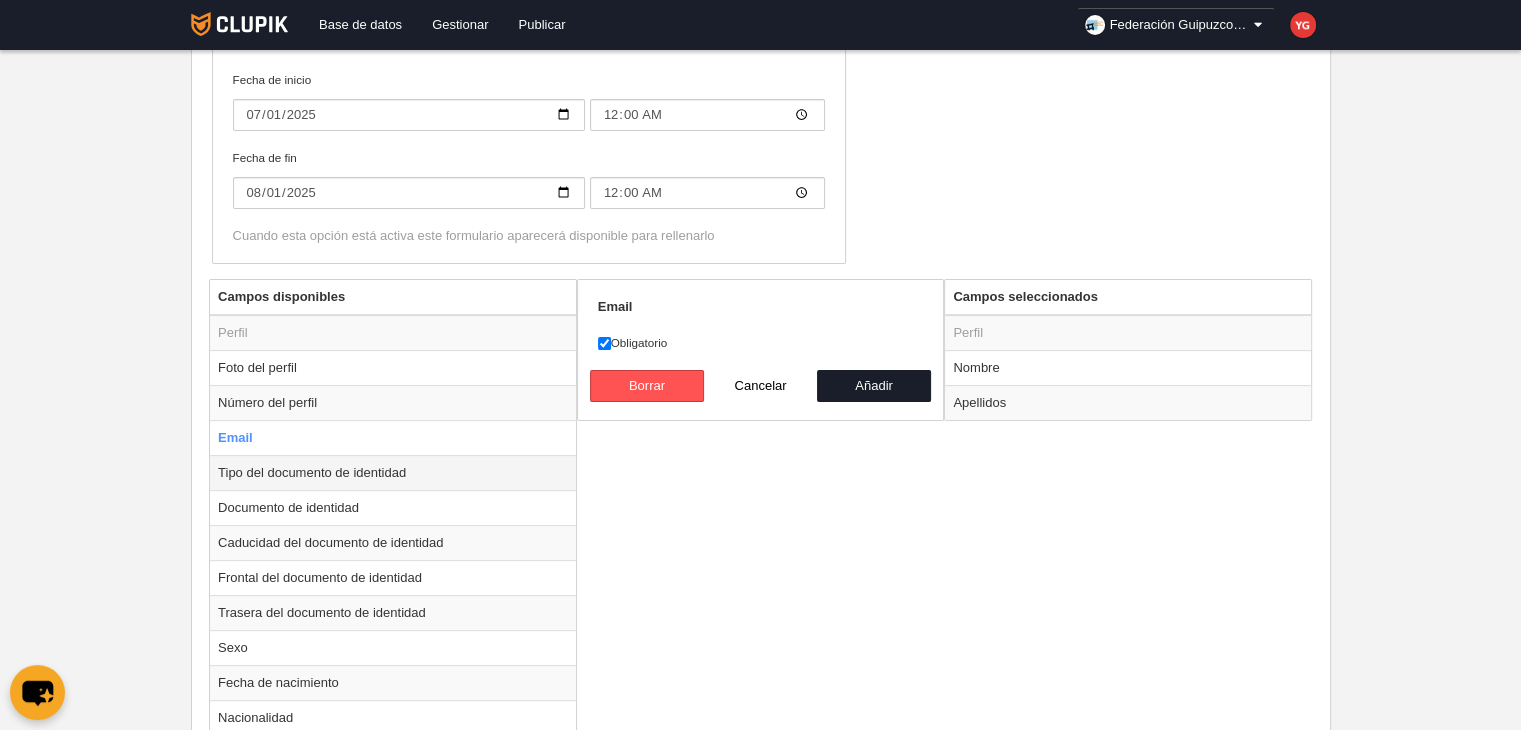 click on "Tipo del documento de identidad" at bounding box center (393, 333) 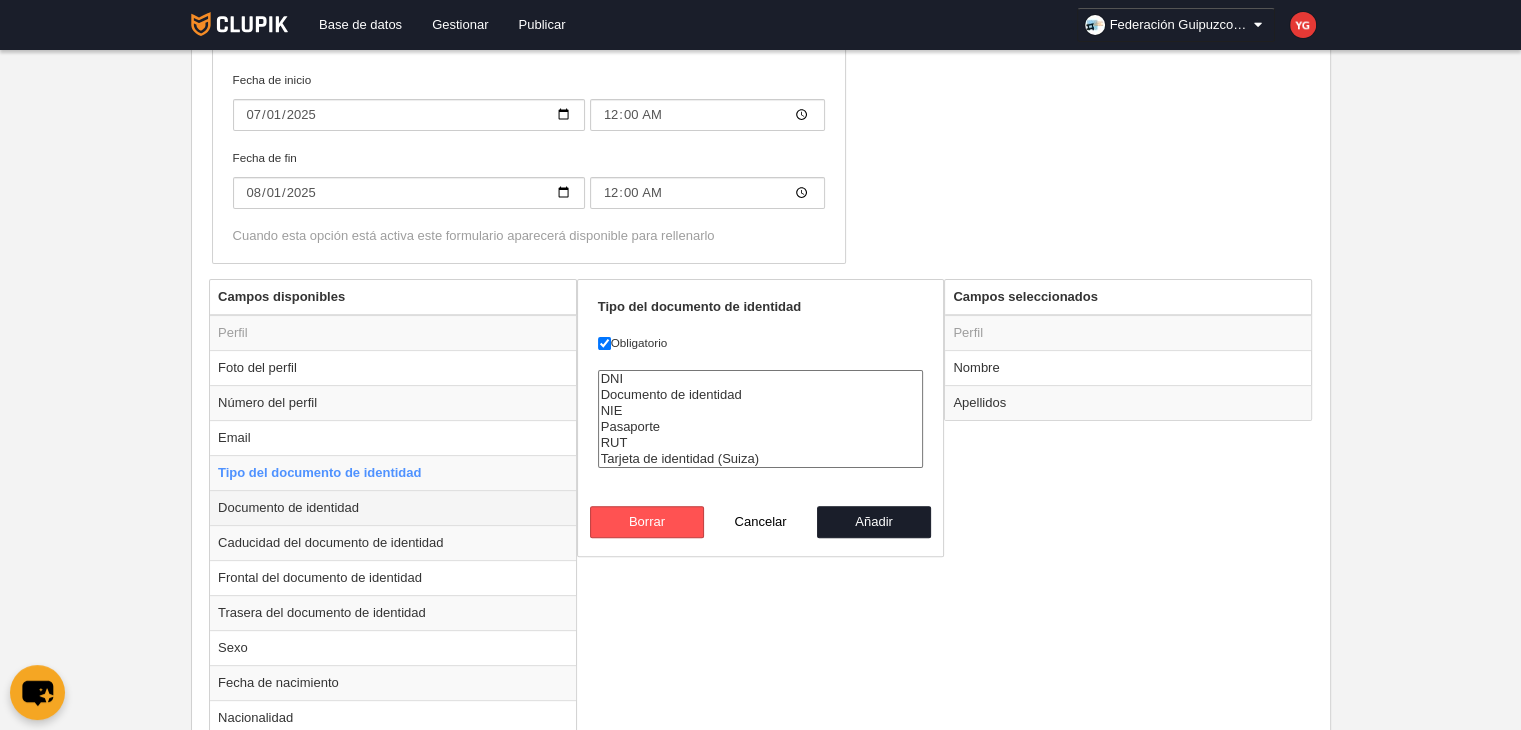 click on "Documento de identidad" at bounding box center (393, 333) 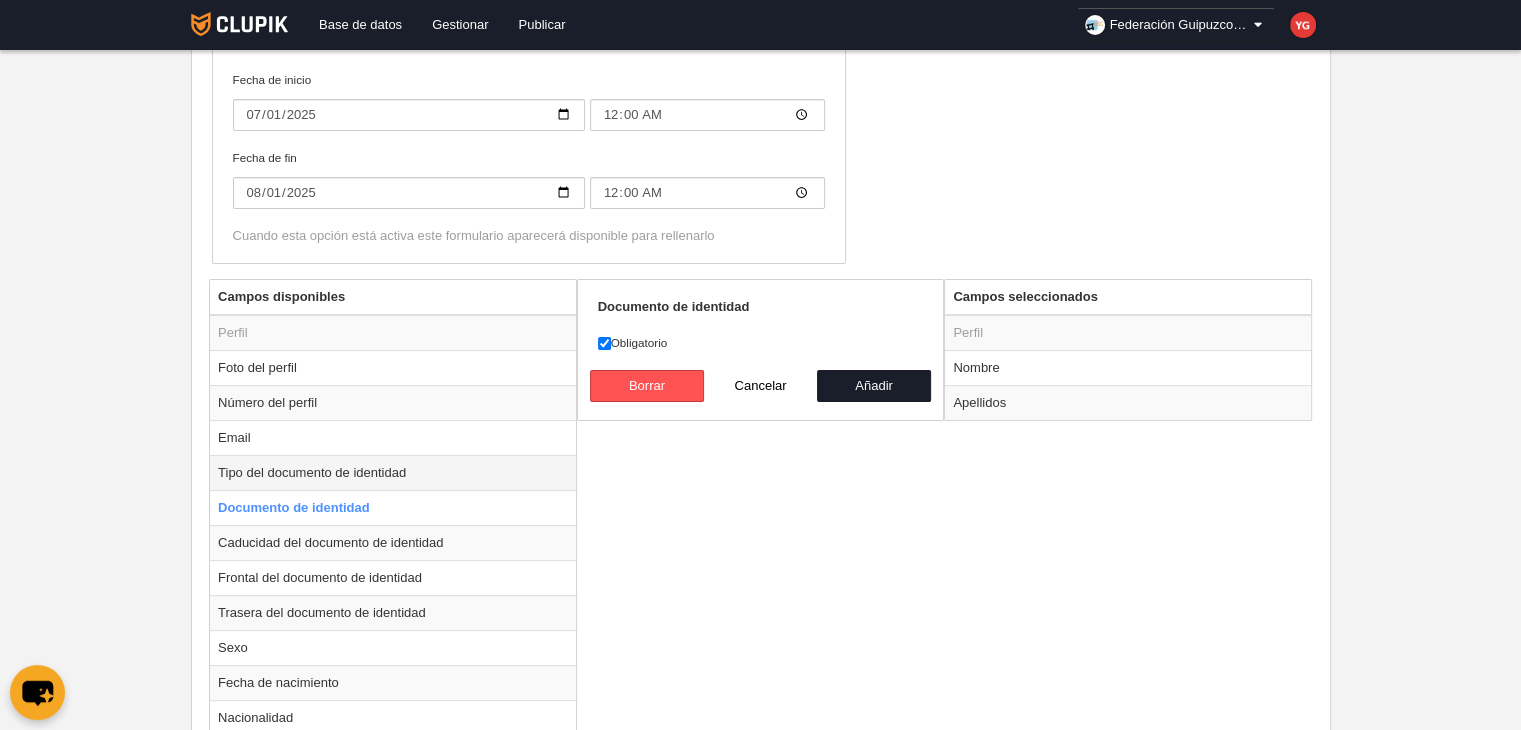 click on "Tipo del documento de identidad" at bounding box center [393, 333] 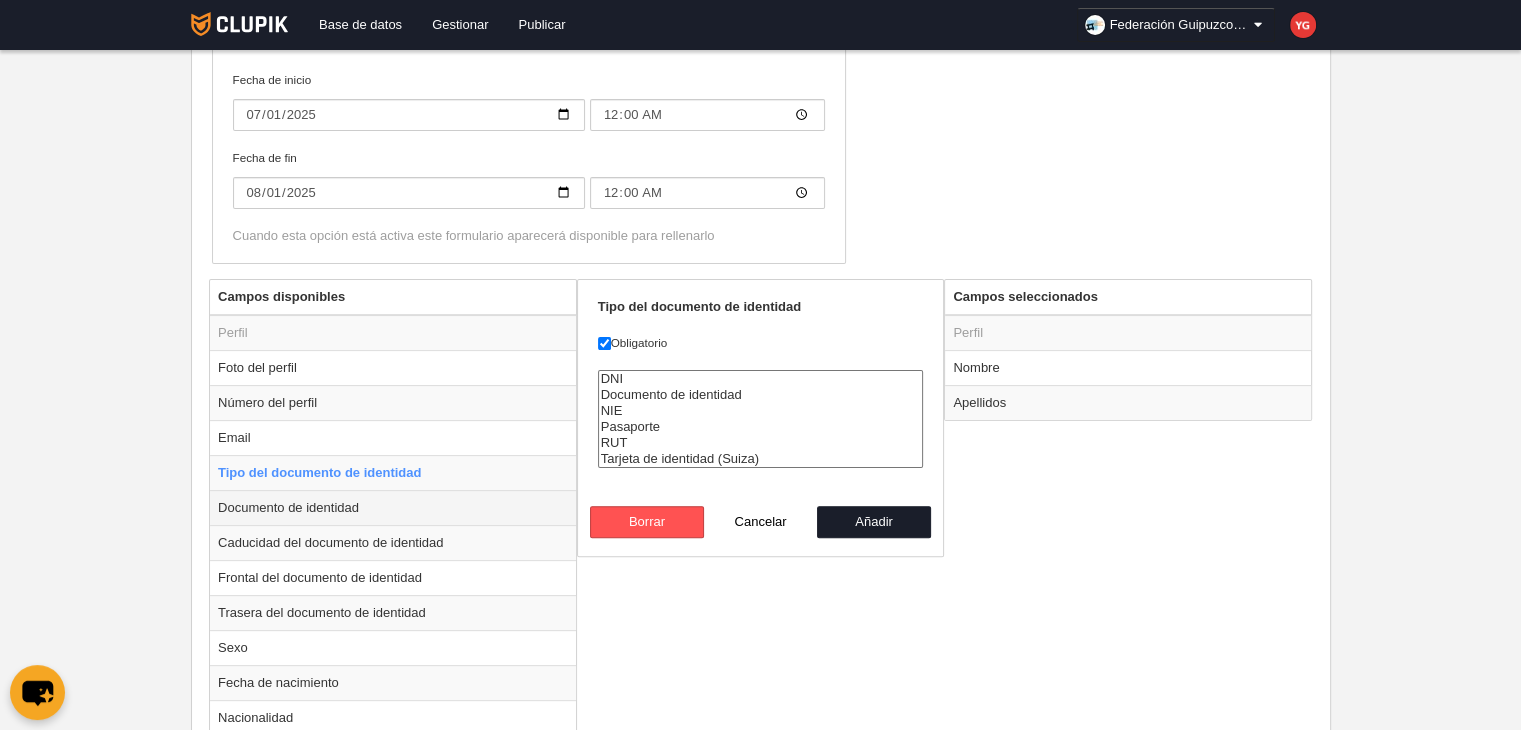 click on "Documento de identidad" at bounding box center [393, 333] 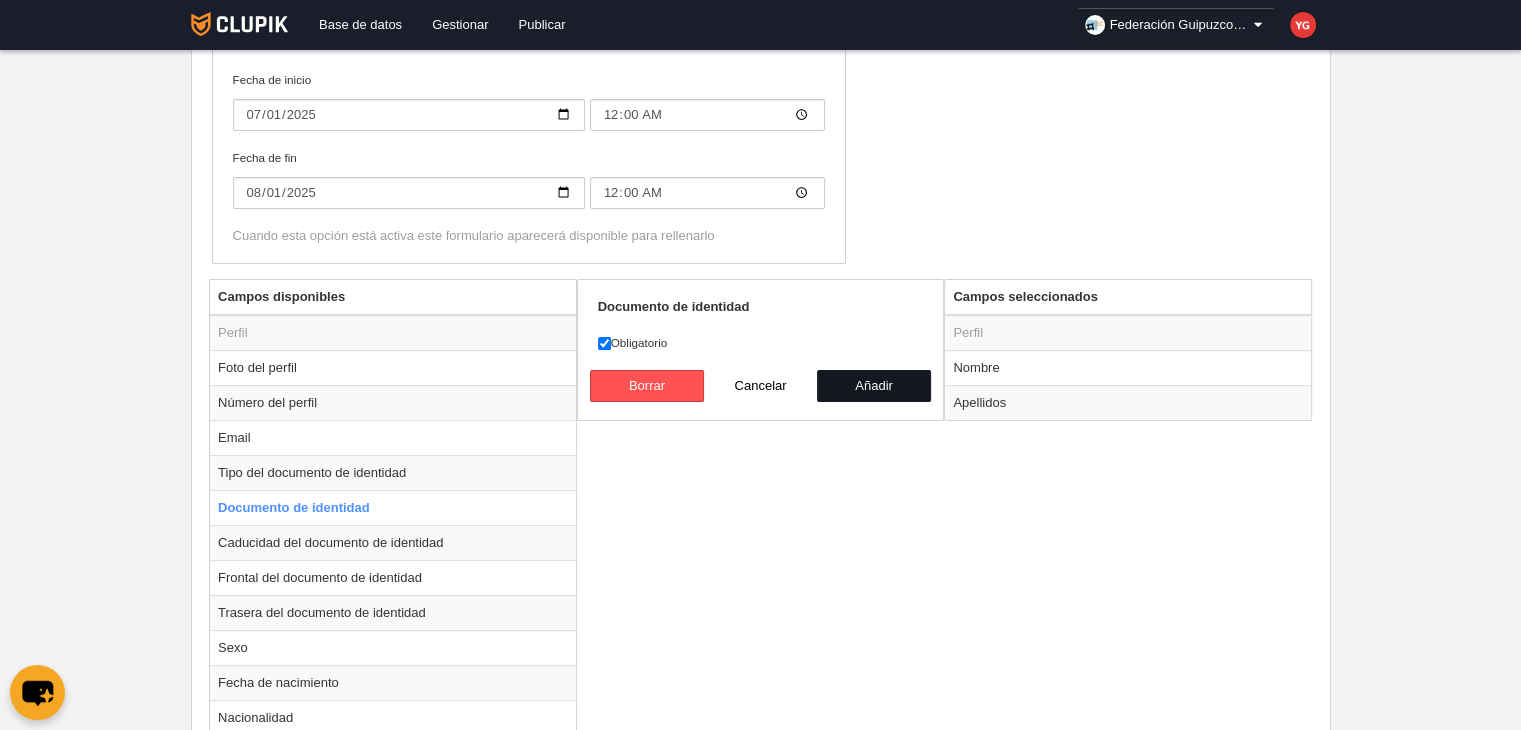 click on "Añadir" at bounding box center [874, 386] 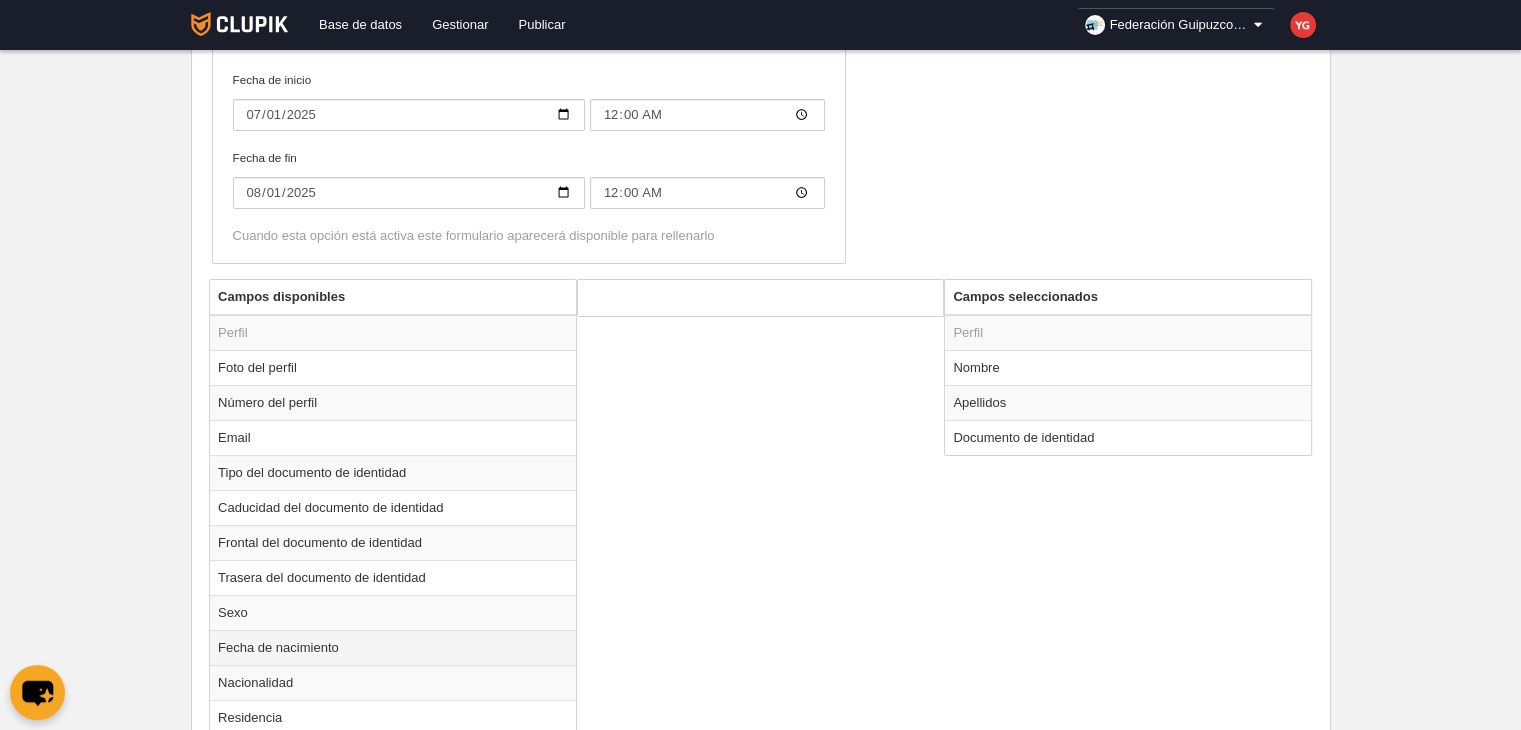 click on "Fecha de nacimiento" at bounding box center (393, 333) 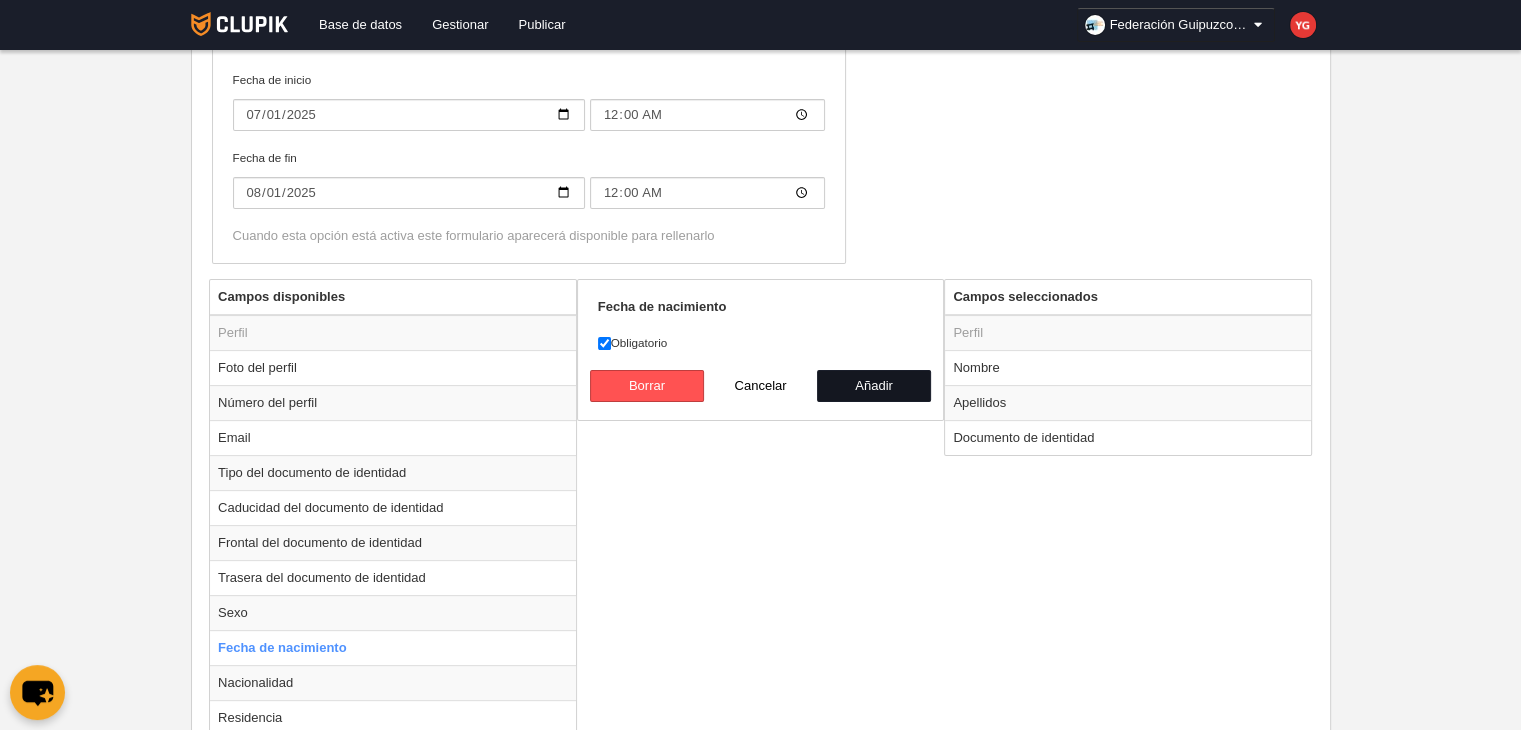click on "Añadir" at bounding box center (874, 386) 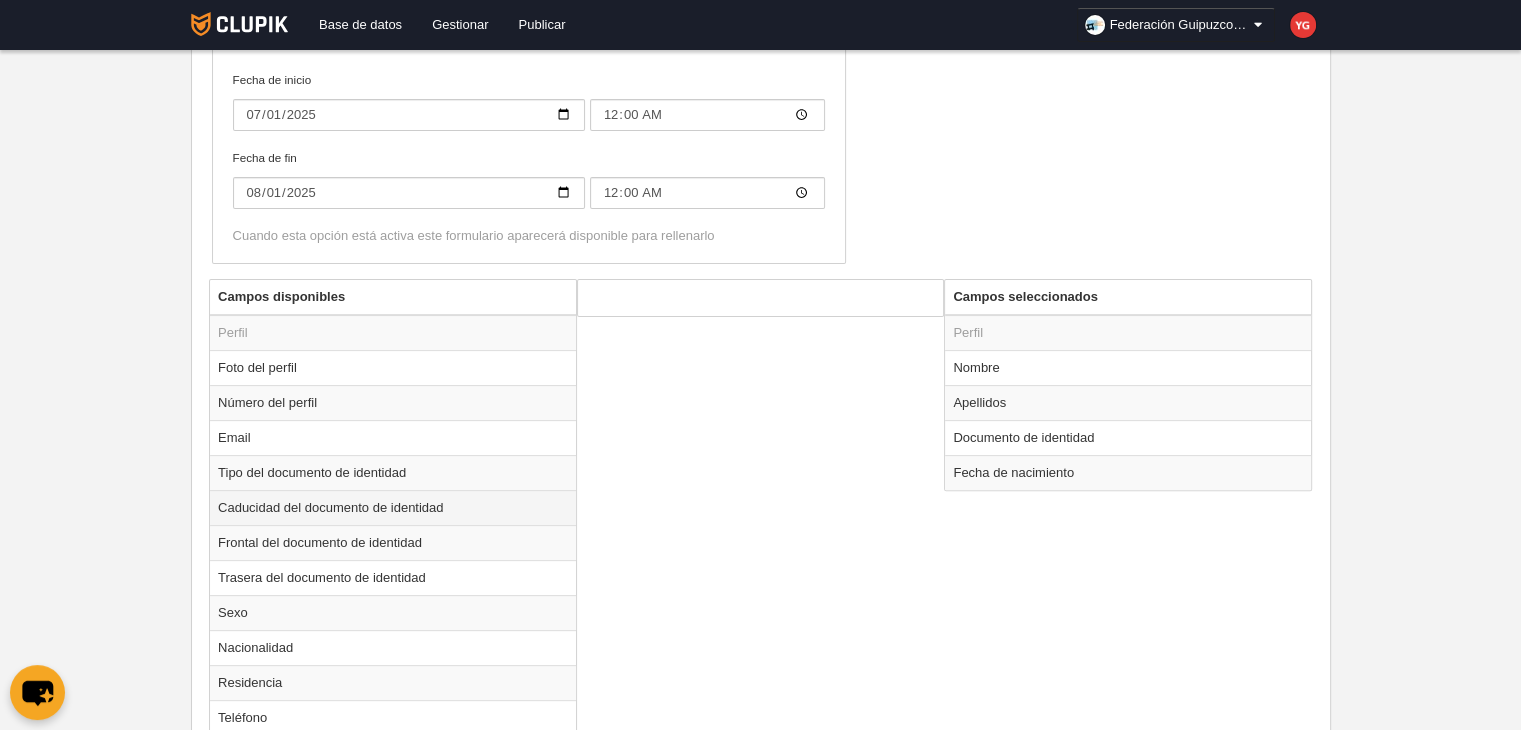 scroll, scrollTop: 626, scrollLeft: 0, axis: vertical 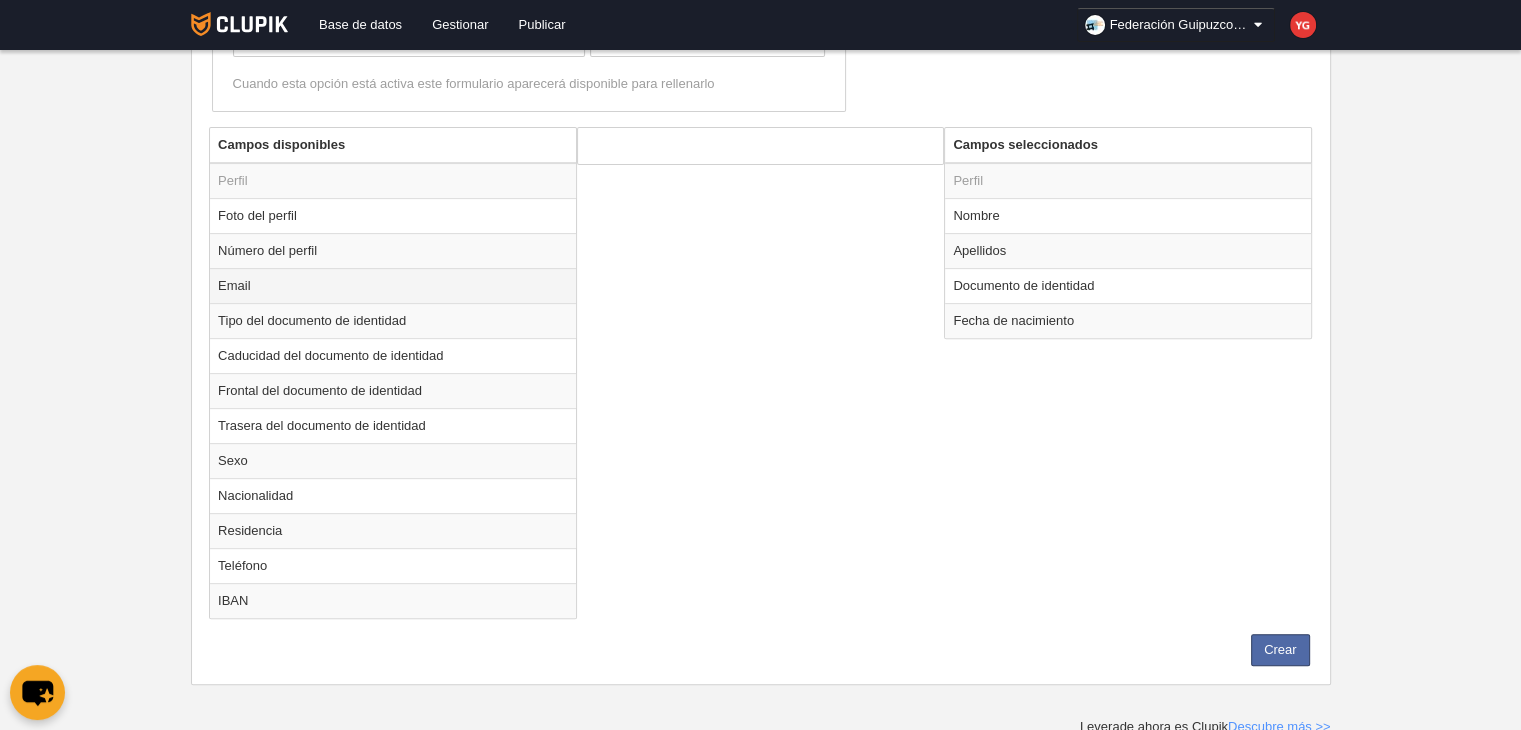 click on "Email" at bounding box center (393, 181) 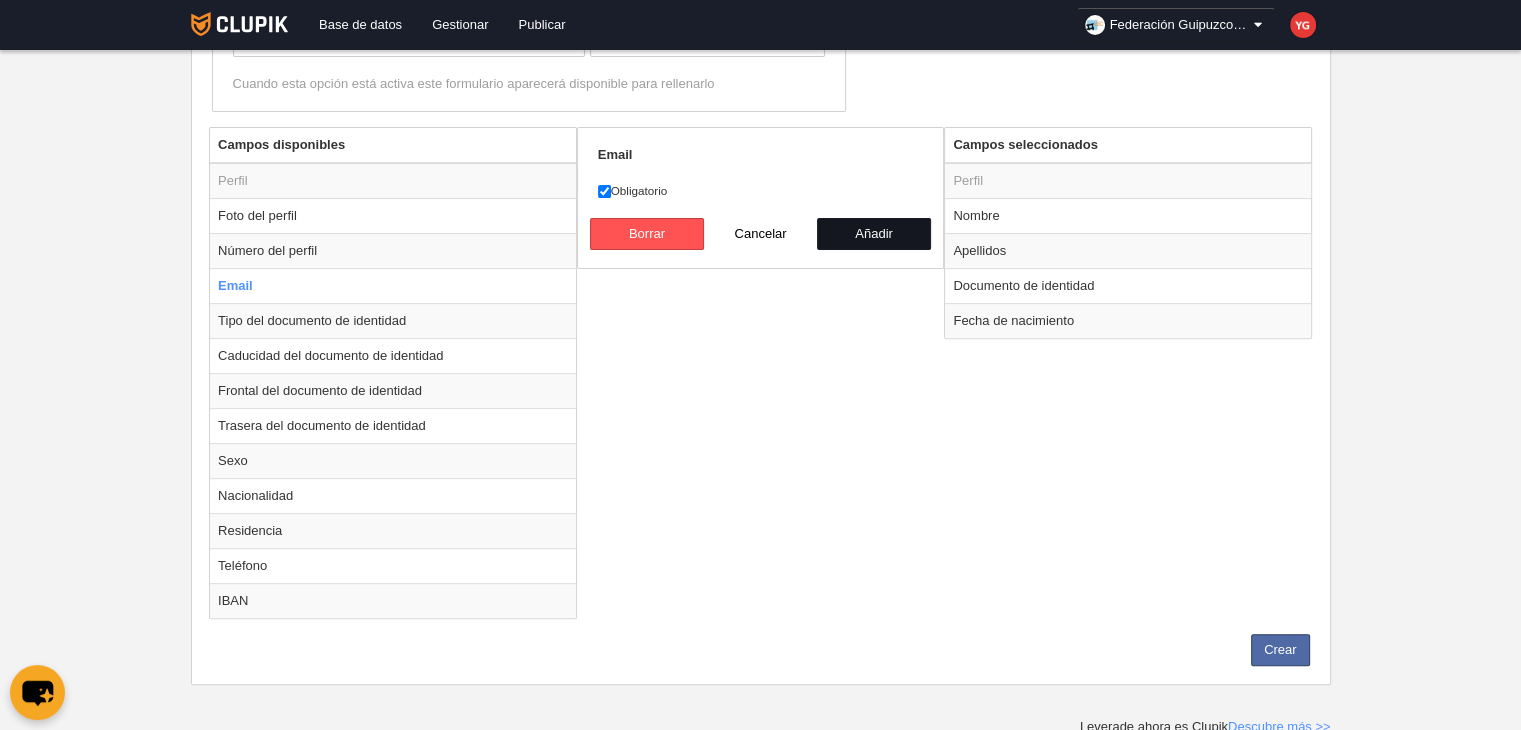 click on "Añadir" at bounding box center [874, 234] 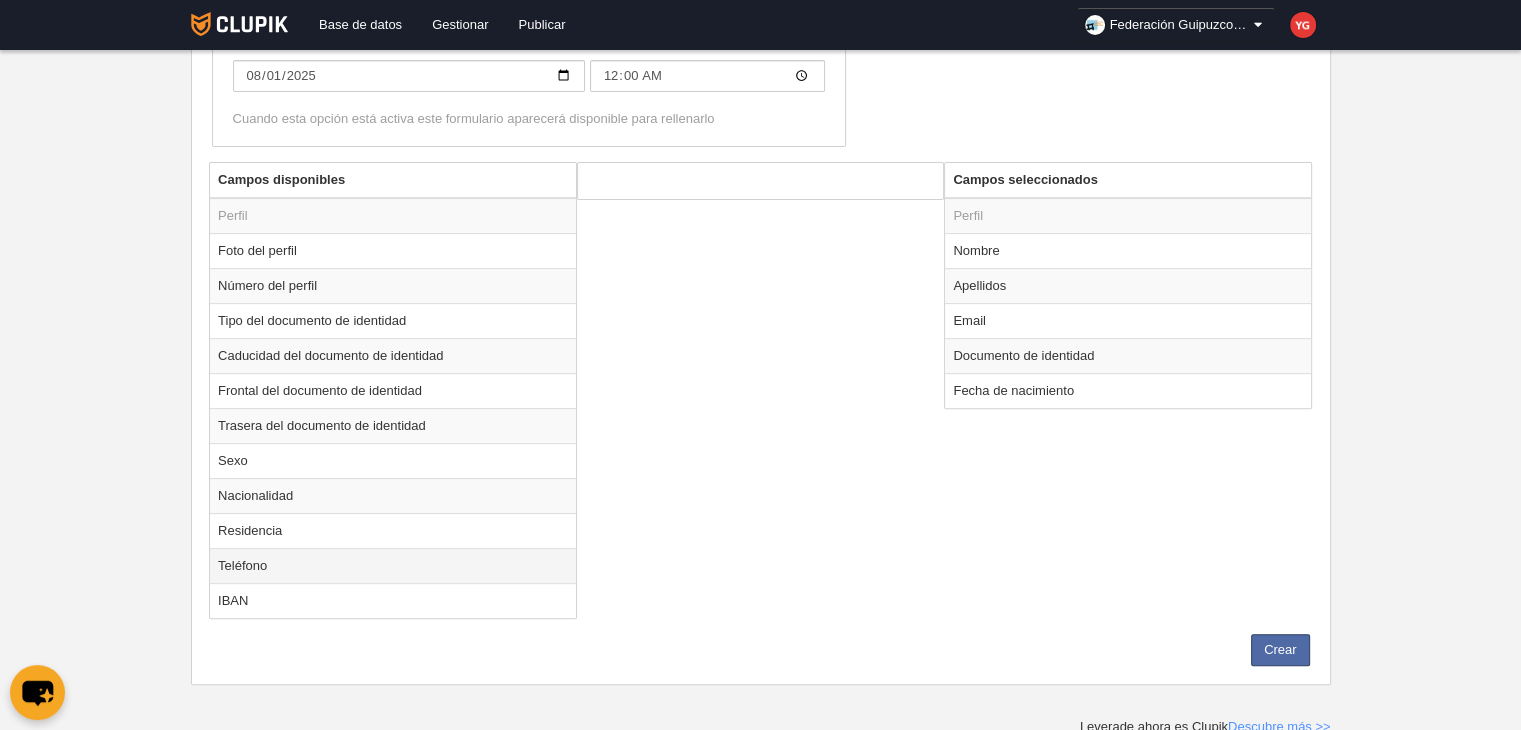 click on "Teléfono" at bounding box center [393, 216] 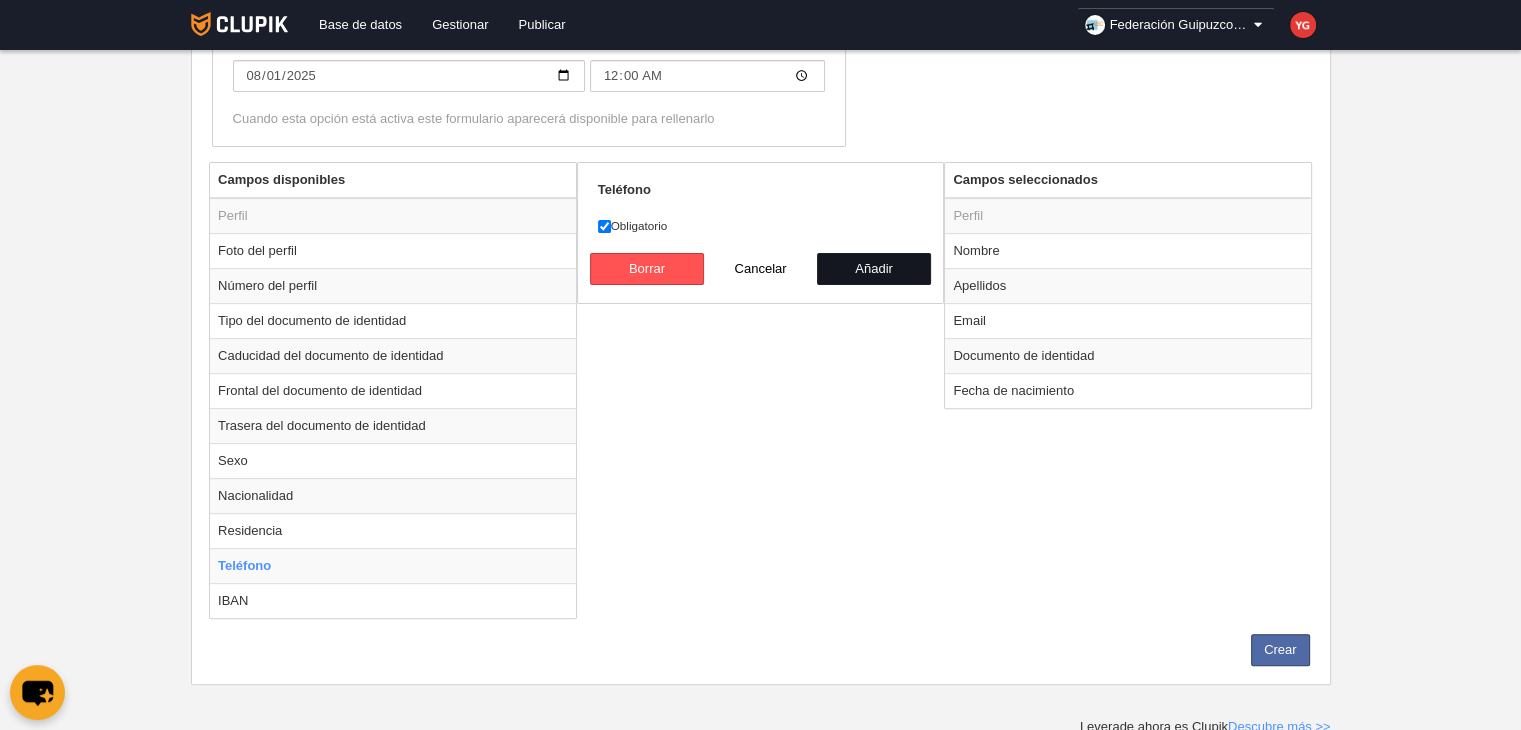 click on "Añadir" at bounding box center [874, 269] 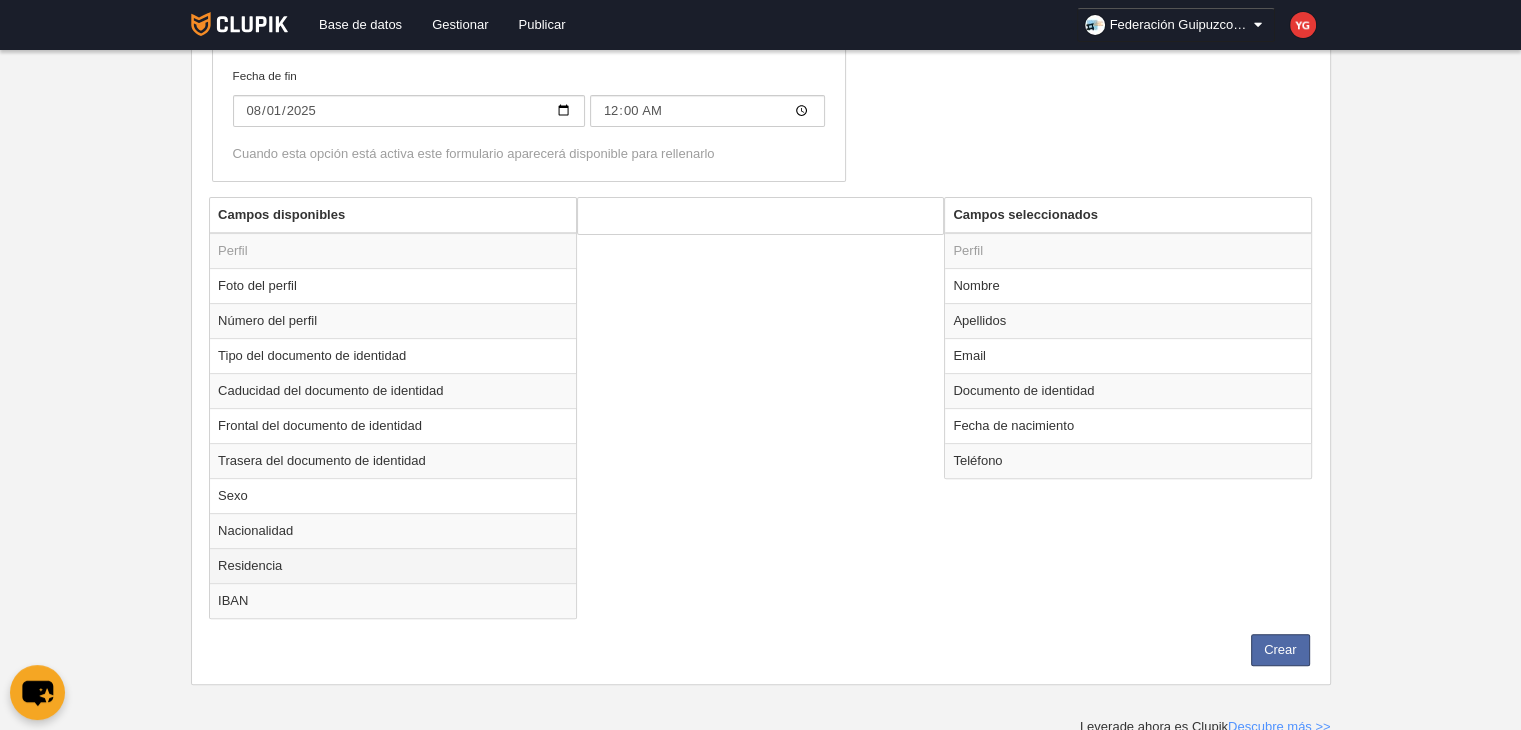 click on "Residencia" at bounding box center (393, 251) 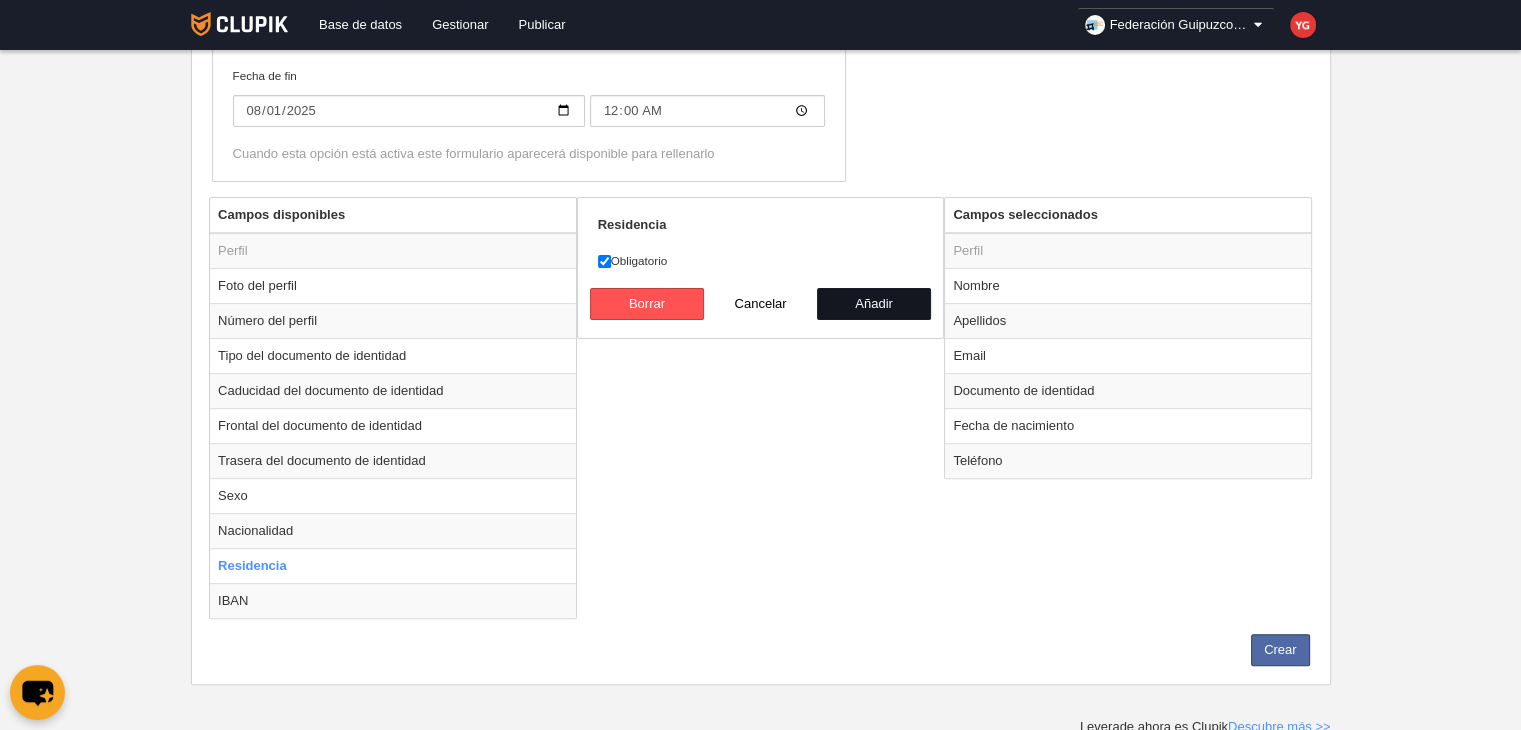 click on "Añadir" at bounding box center [874, 304] 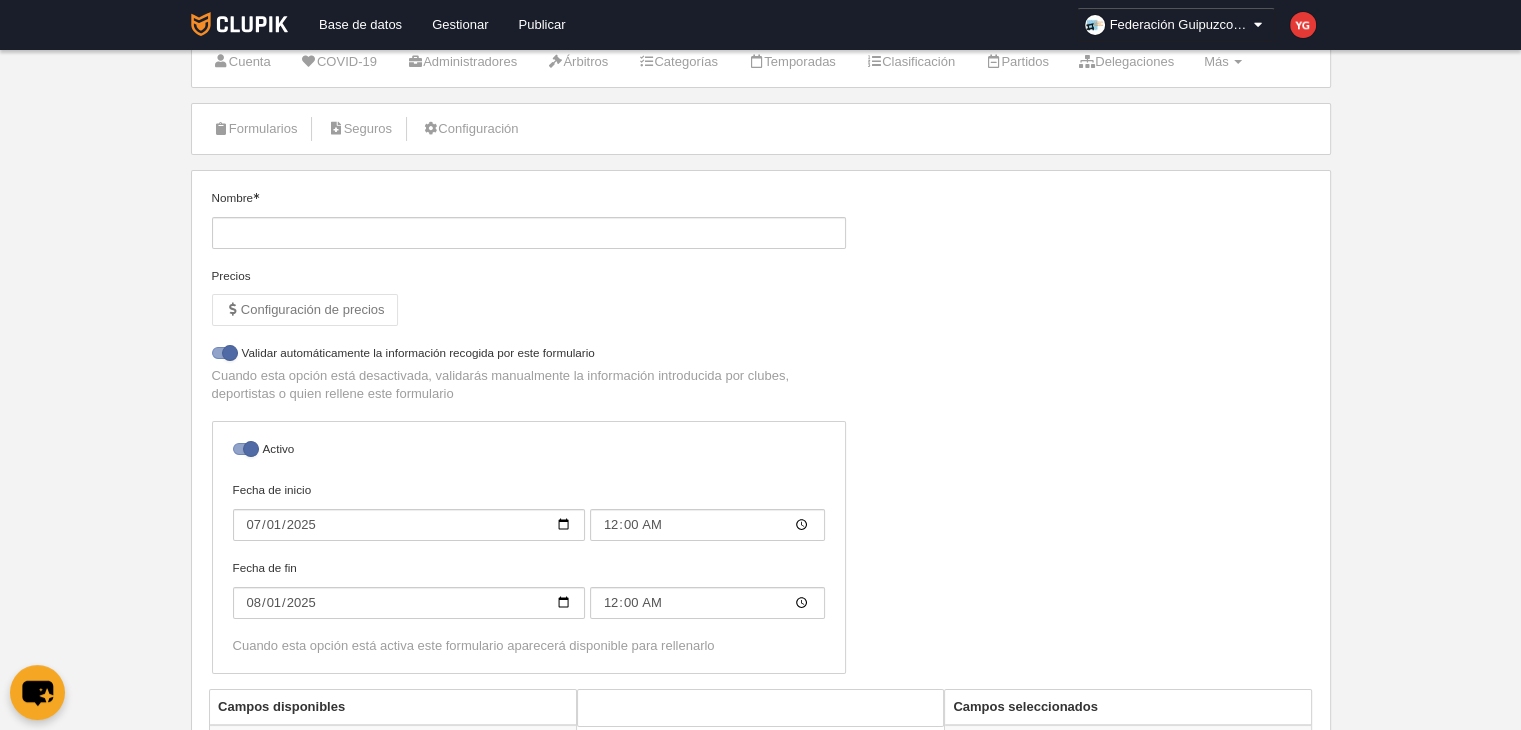 scroll, scrollTop: 0, scrollLeft: 0, axis: both 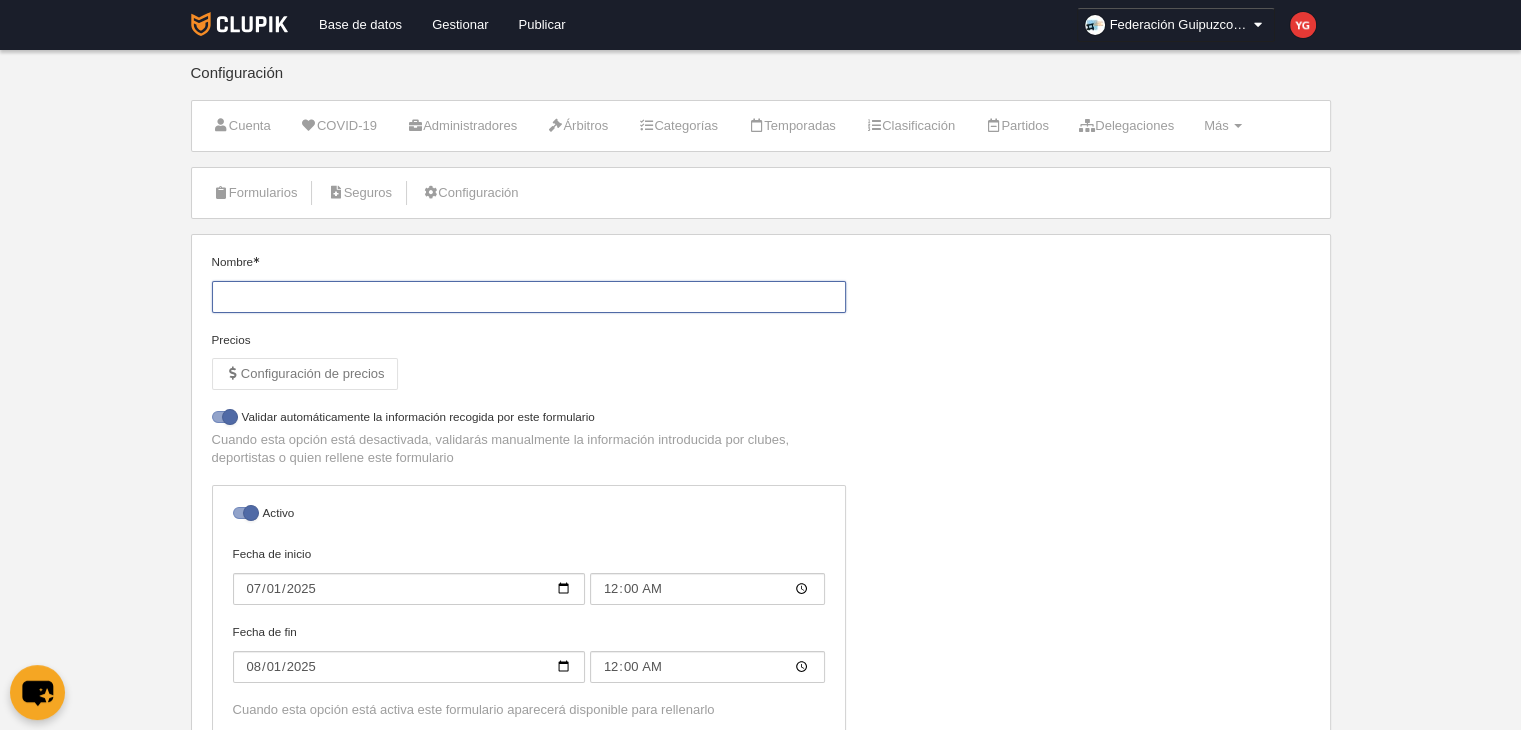 click on "Nombre" at bounding box center [529, 297] 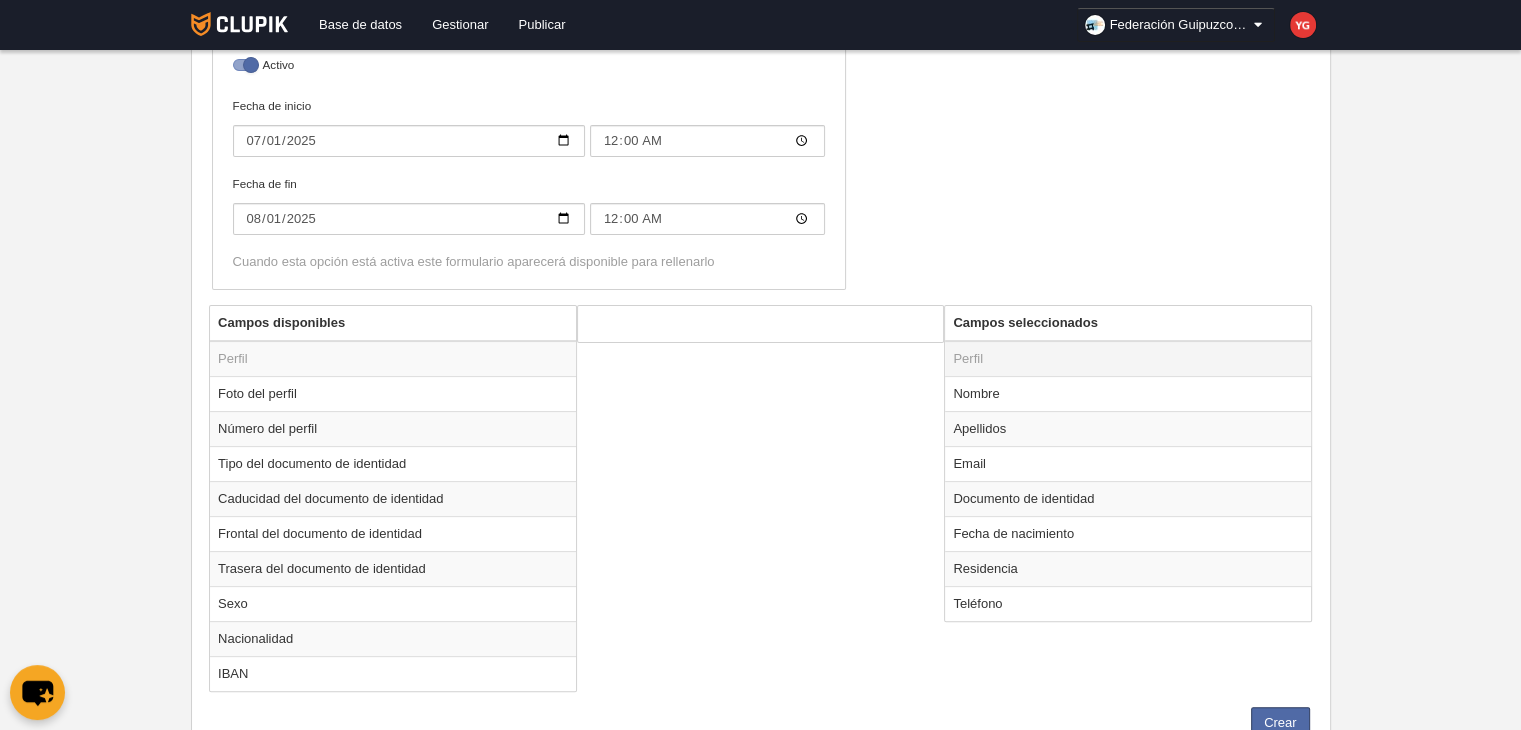 scroll, scrollTop: 451, scrollLeft: 0, axis: vertical 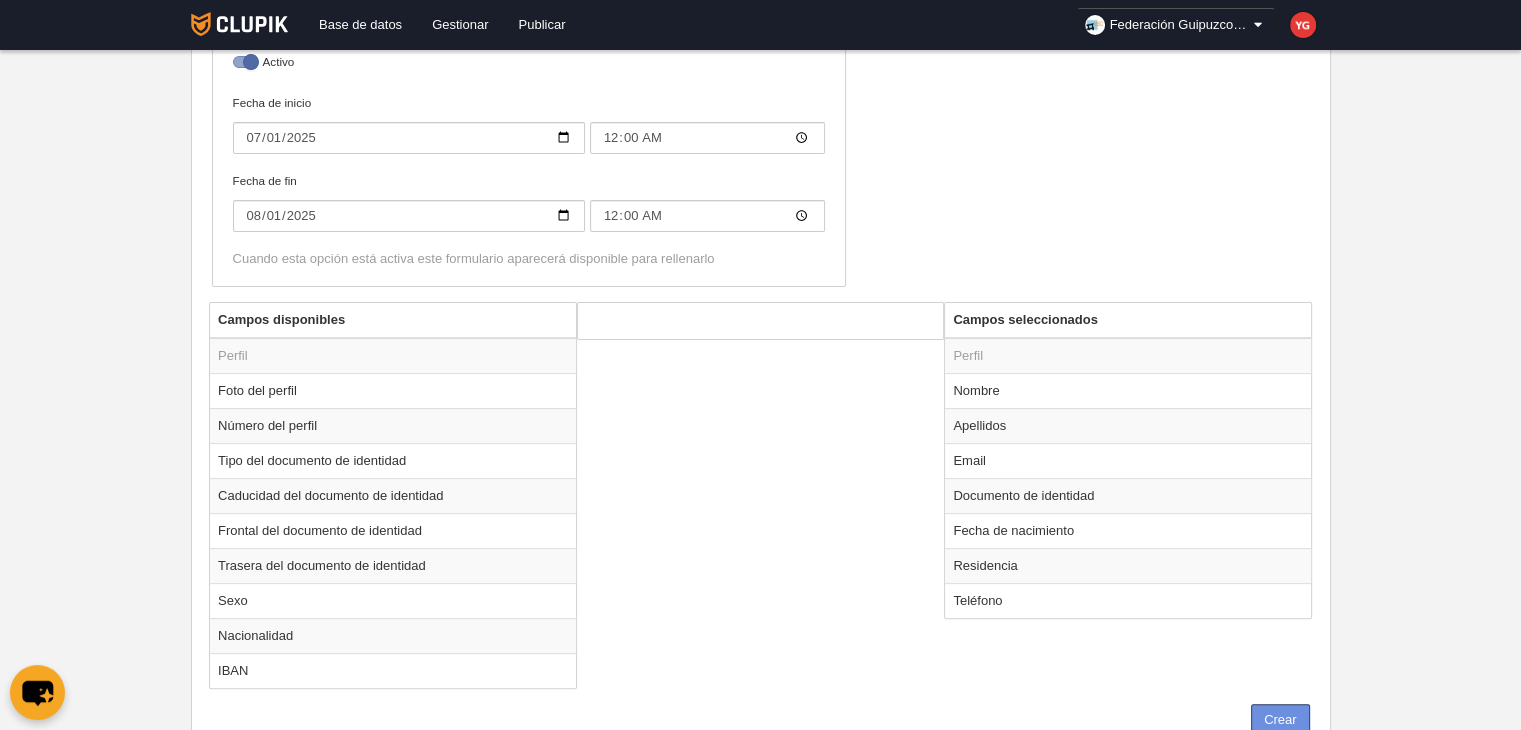type on "Formulario de inscripción: Curso entrenadores nivel I (09/2025)" 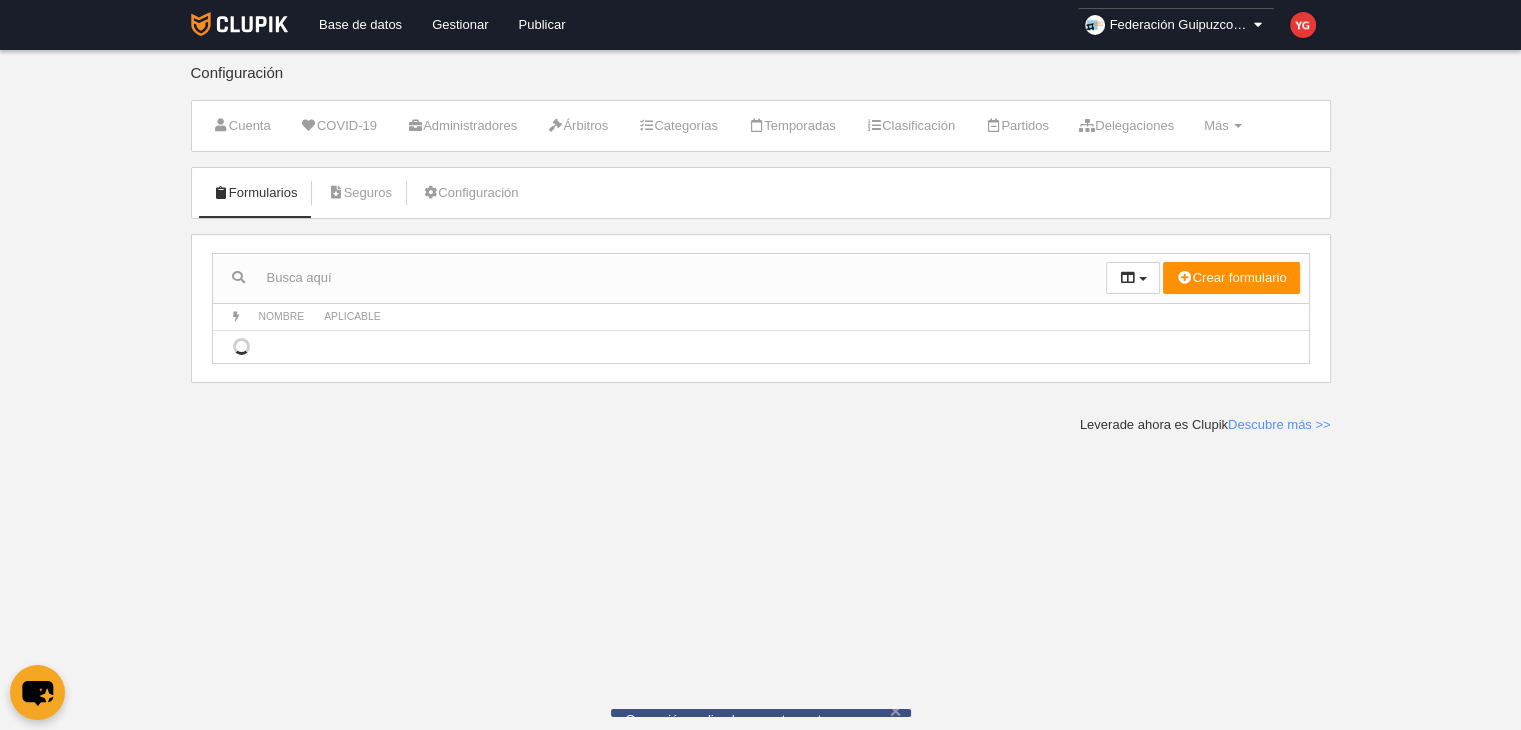 scroll, scrollTop: 0, scrollLeft: 0, axis: both 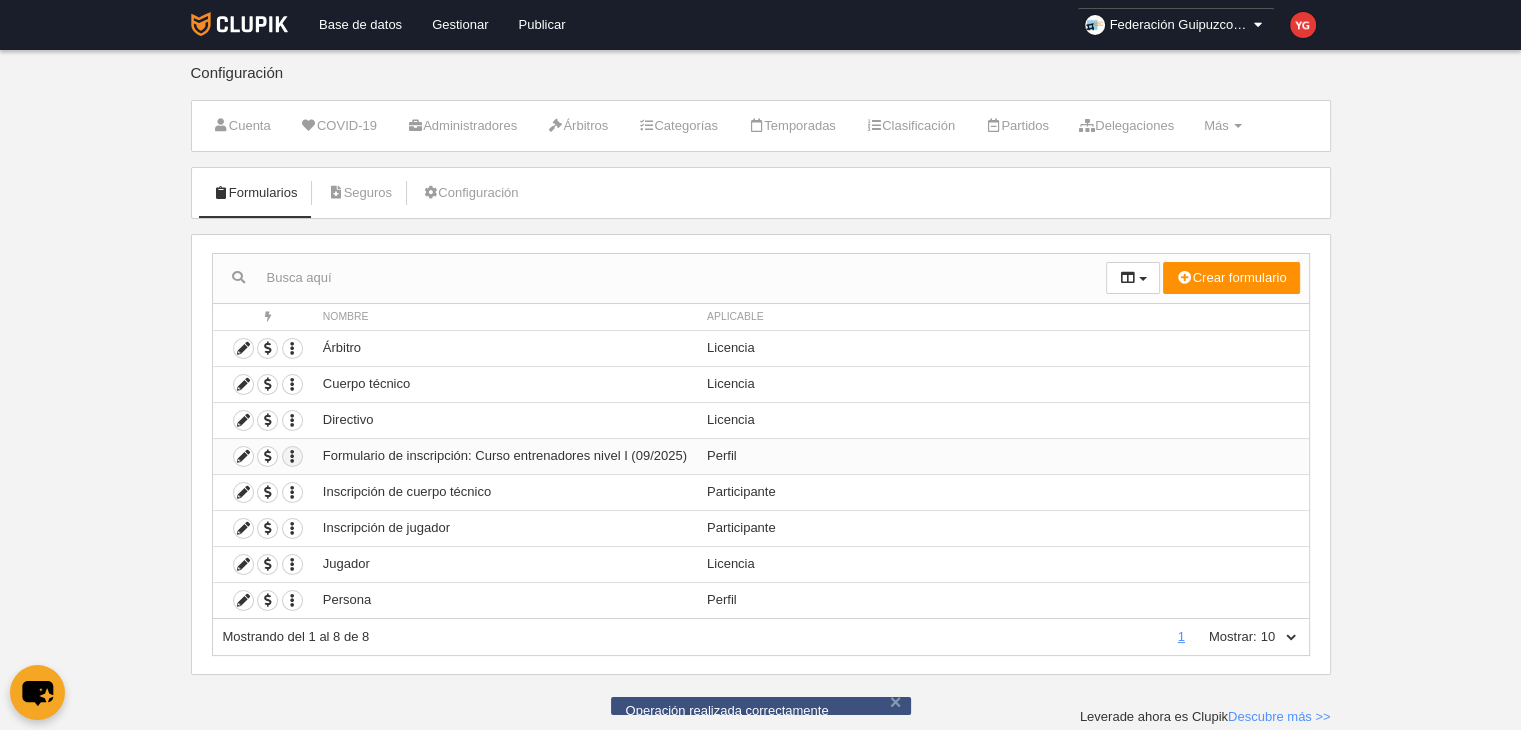 click at bounding box center [292, 348] 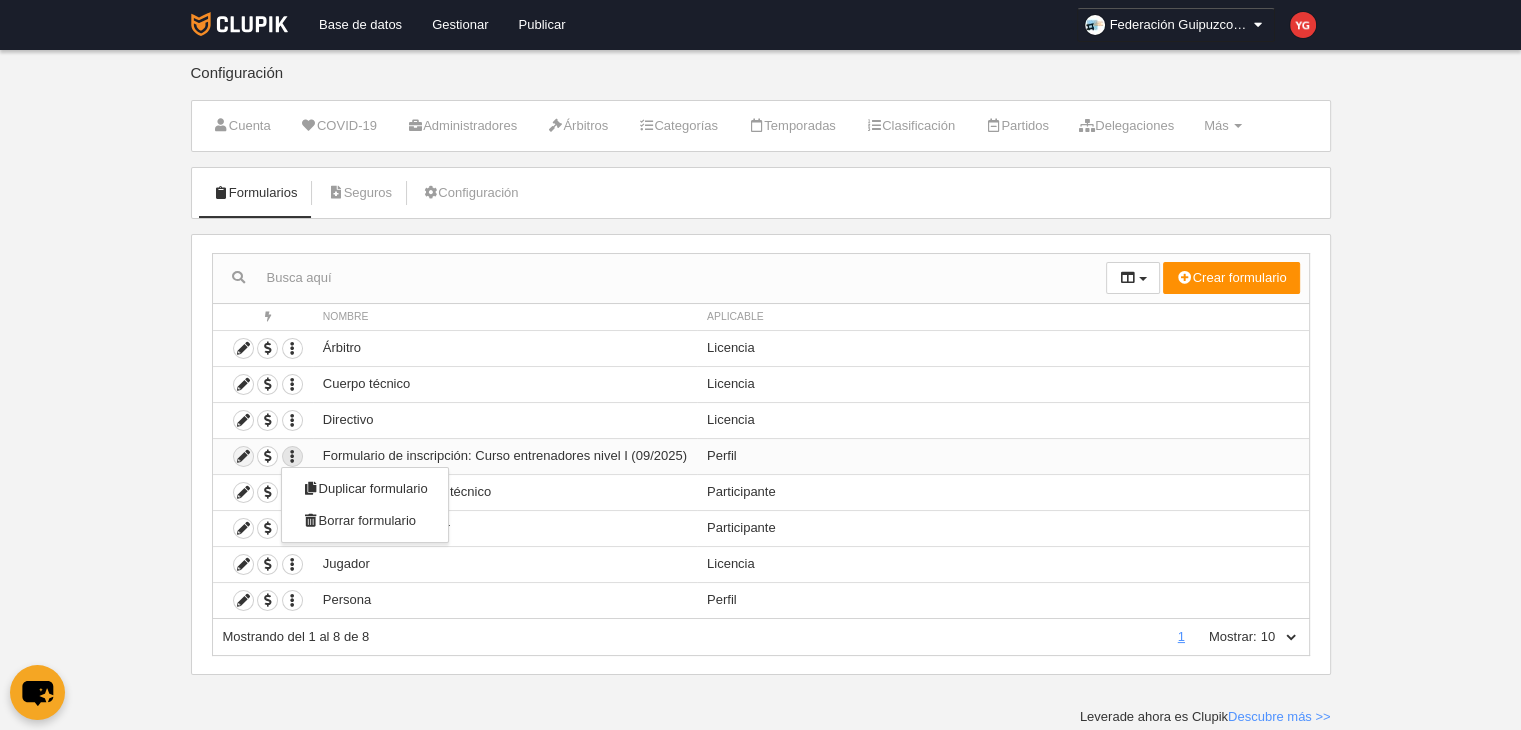 click at bounding box center (243, 456) 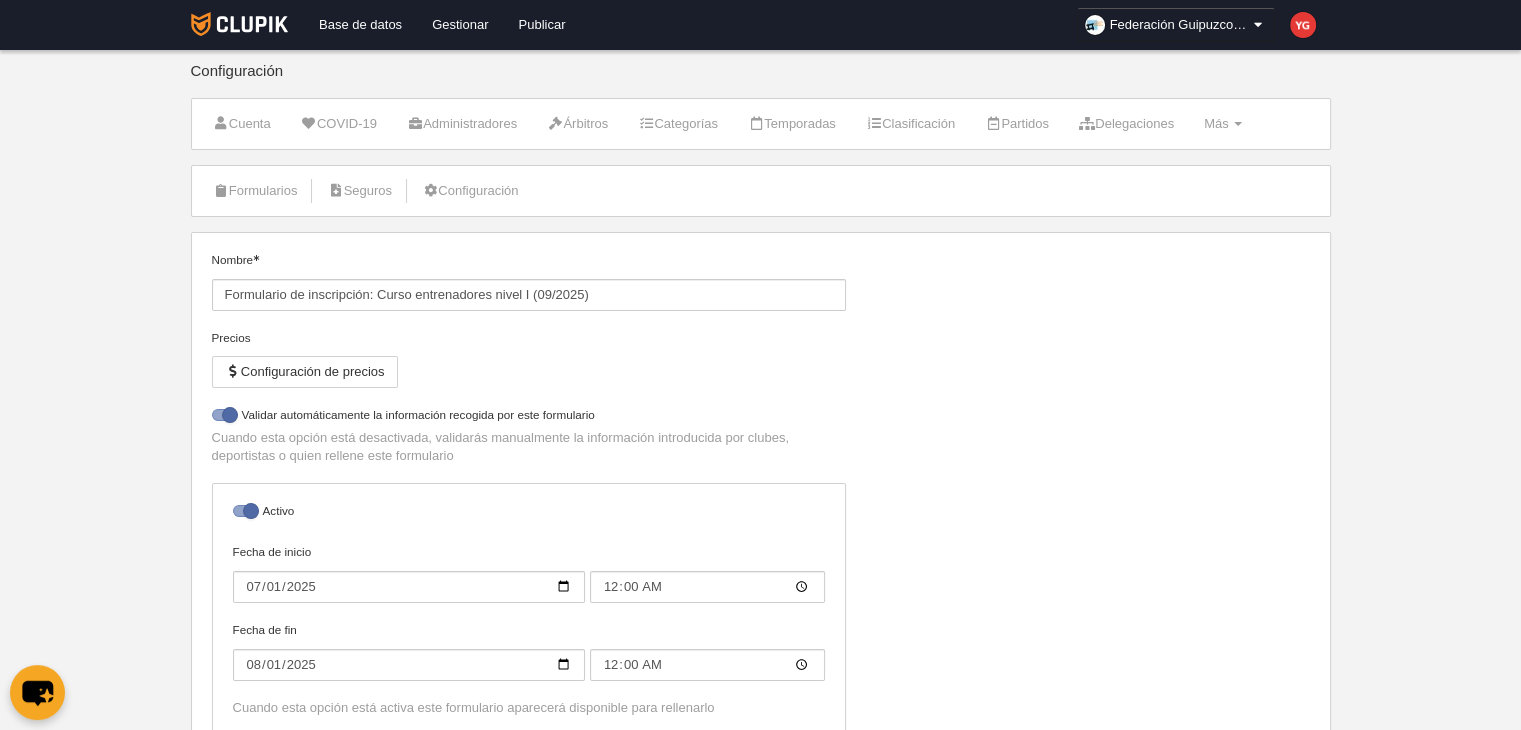 scroll, scrollTop: 0, scrollLeft: 0, axis: both 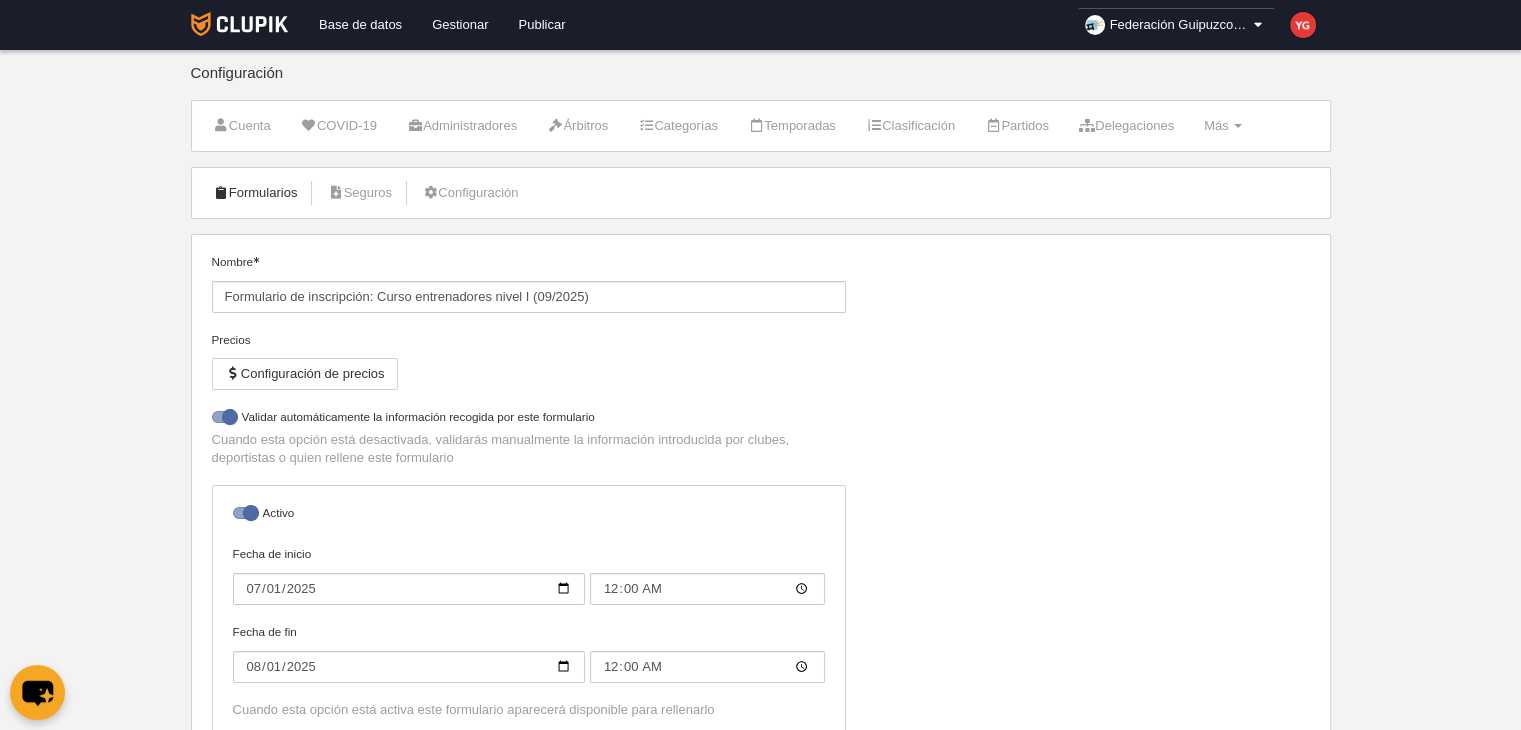 click on "Formularios" at bounding box center [255, 193] 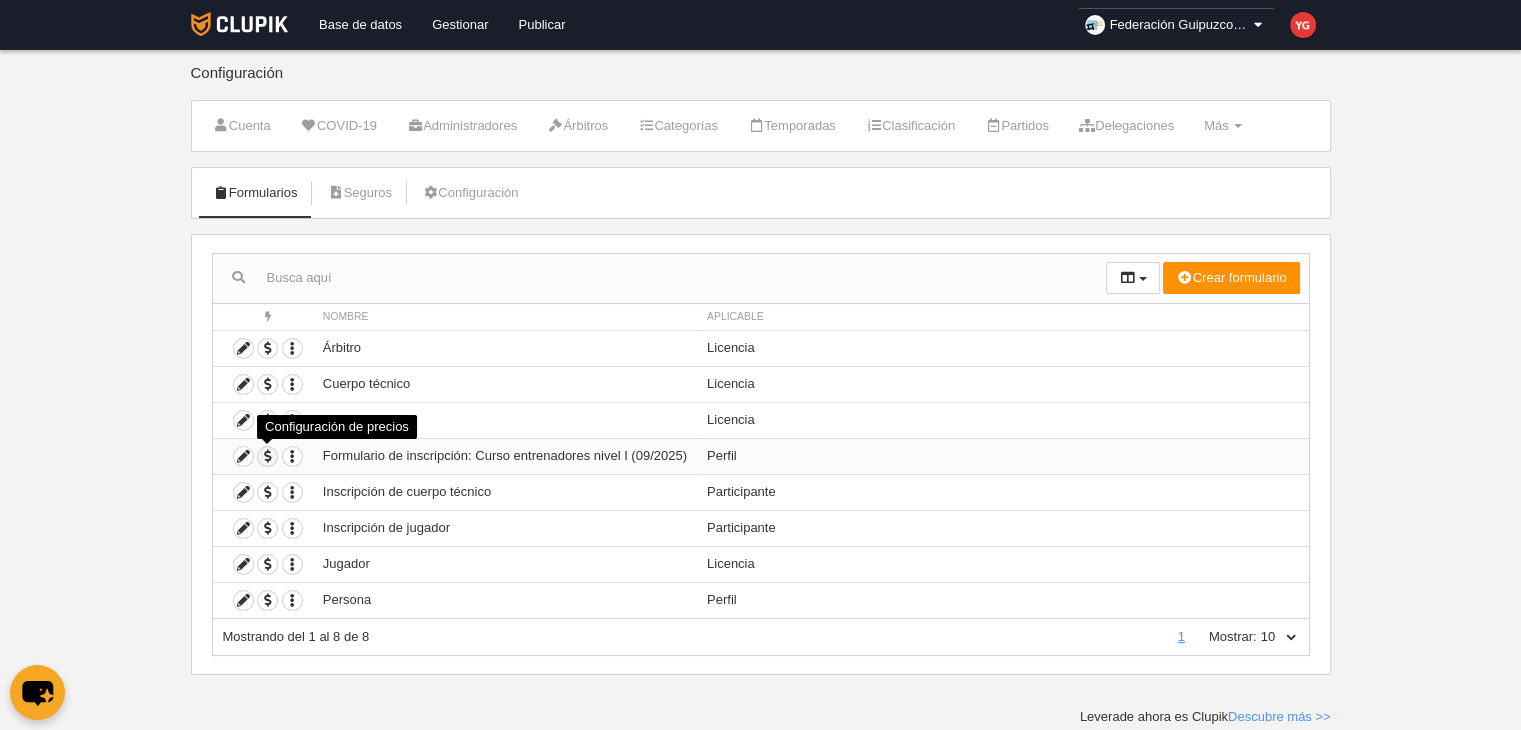 click at bounding box center [267, 456] 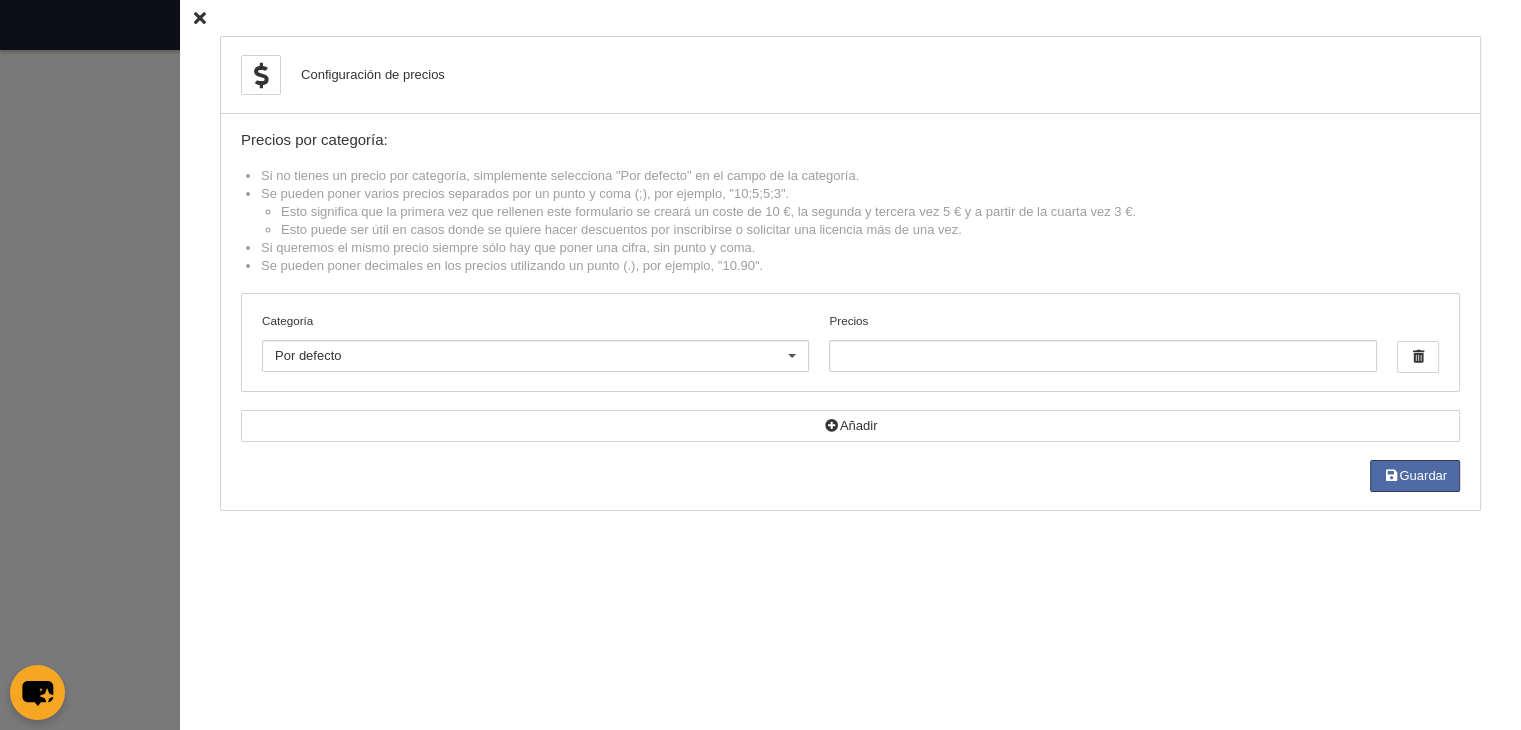 click at bounding box center [792, 357] 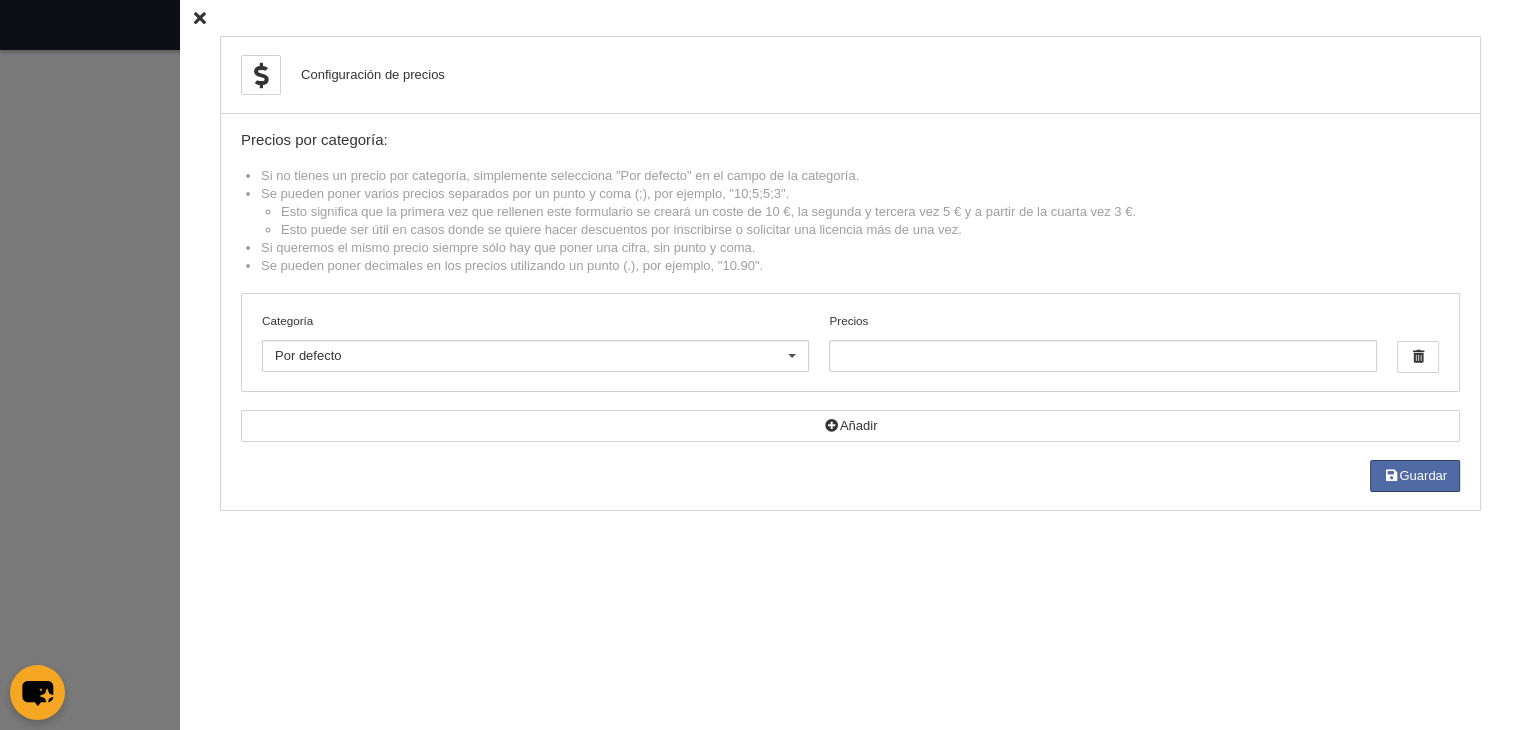 click at bounding box center [792, 357] 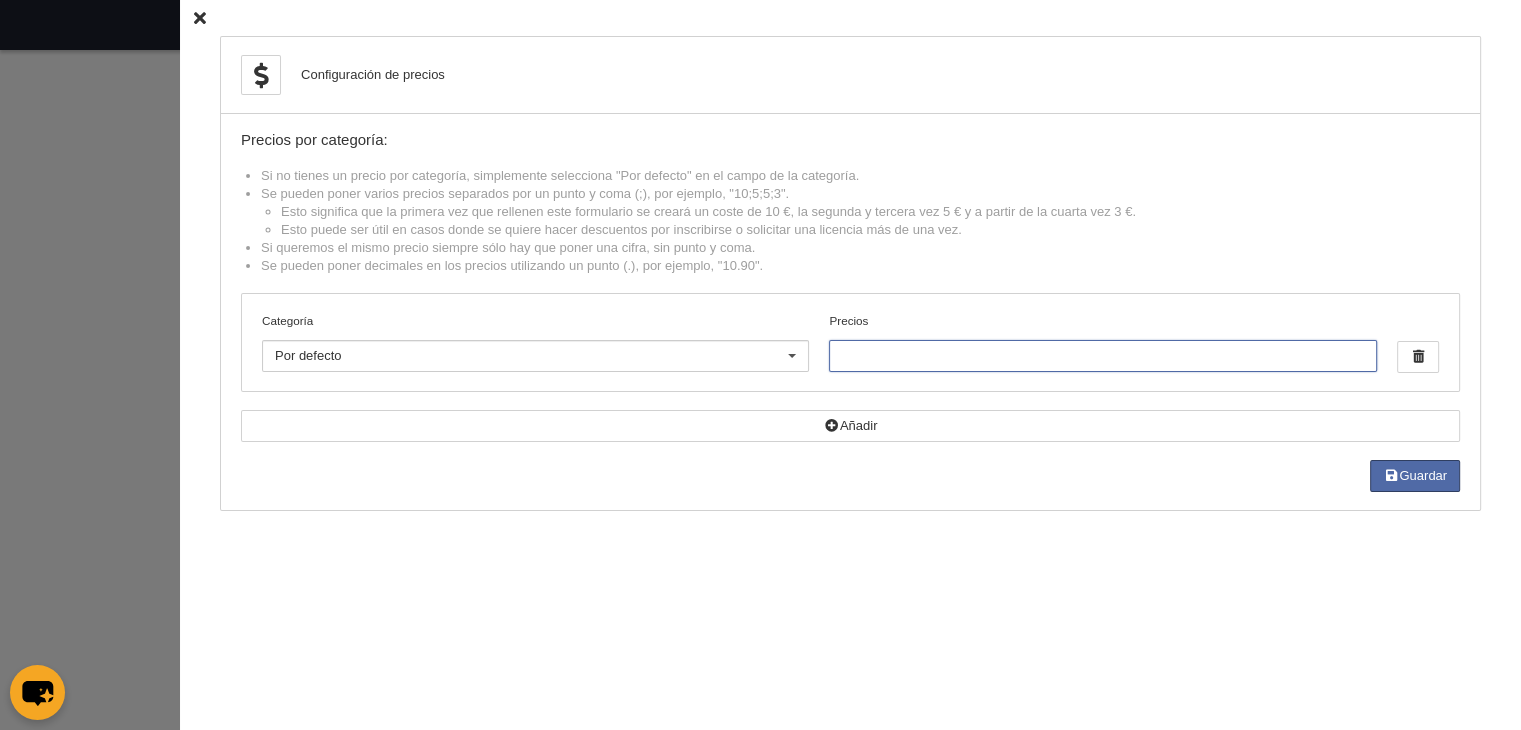 click on "Precios" at bounding box center (1102, 356) 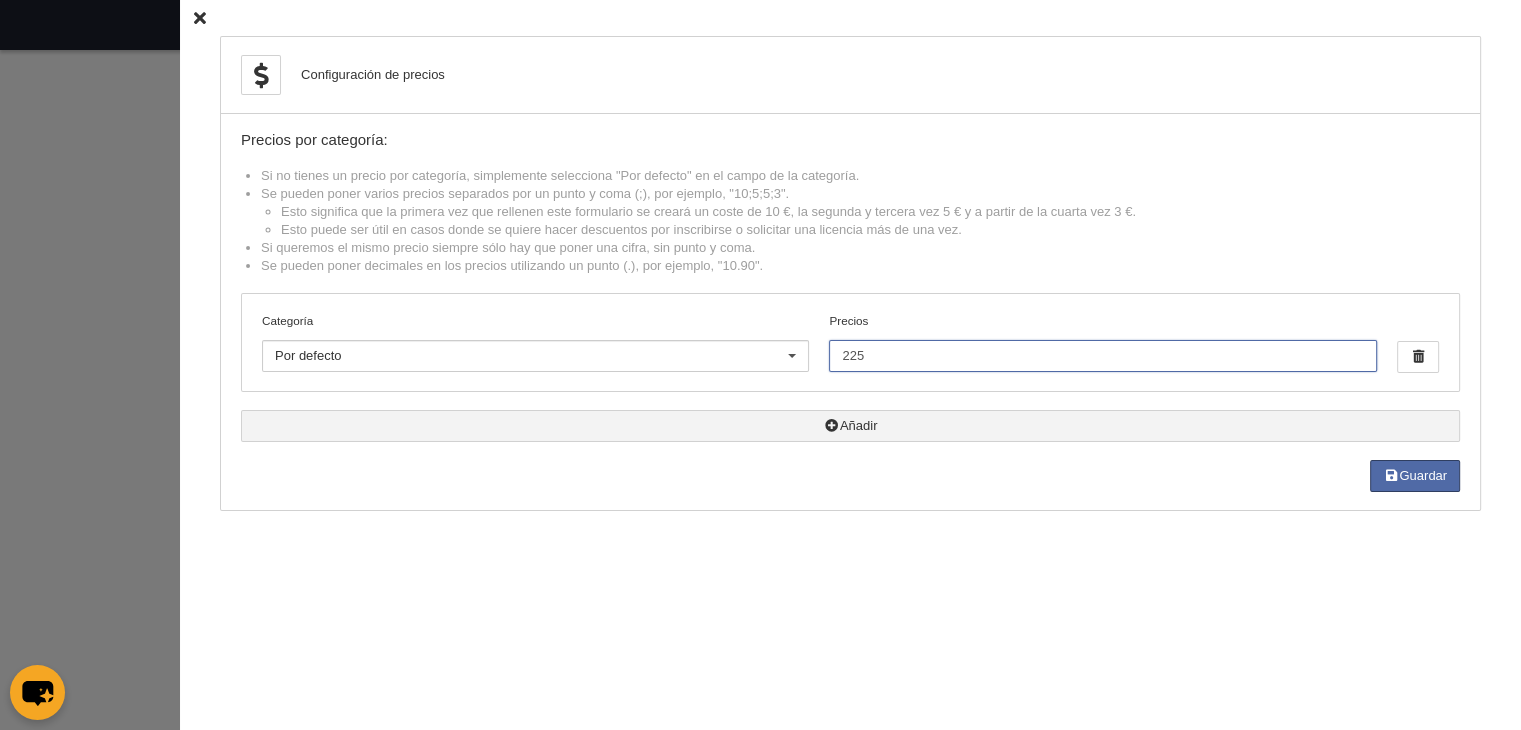 type on "225" 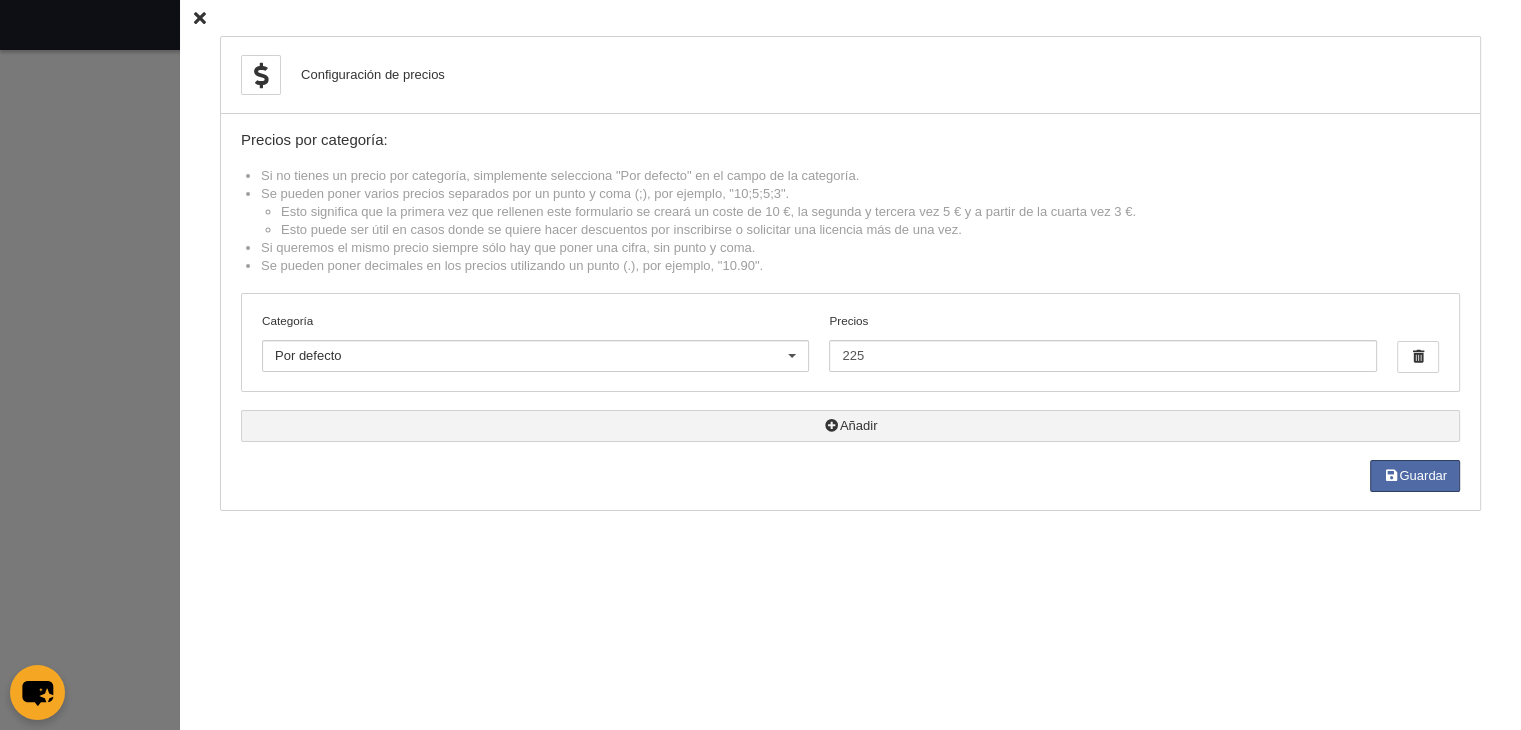 click at bounding box center [832, 425] 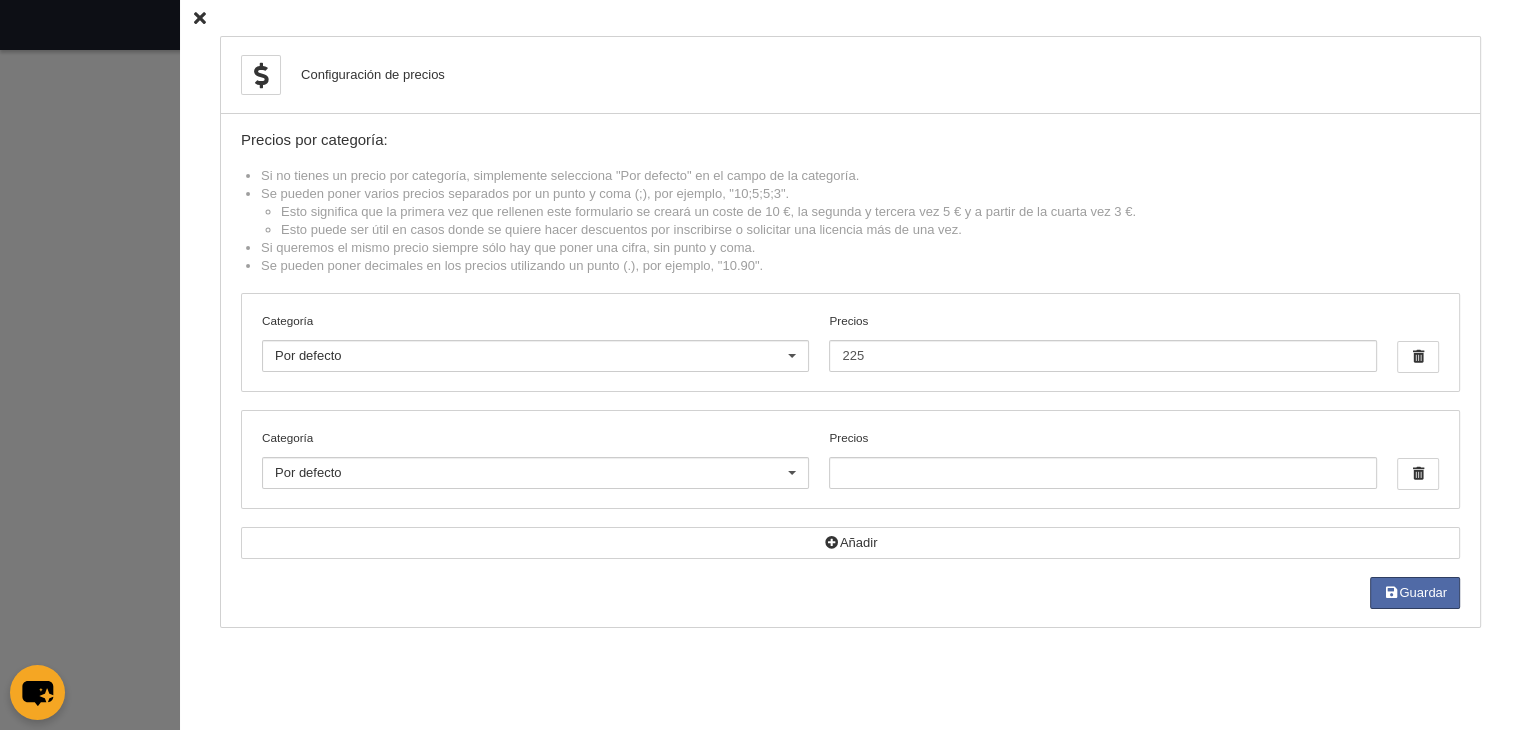 click at bounding box center (200, 18) 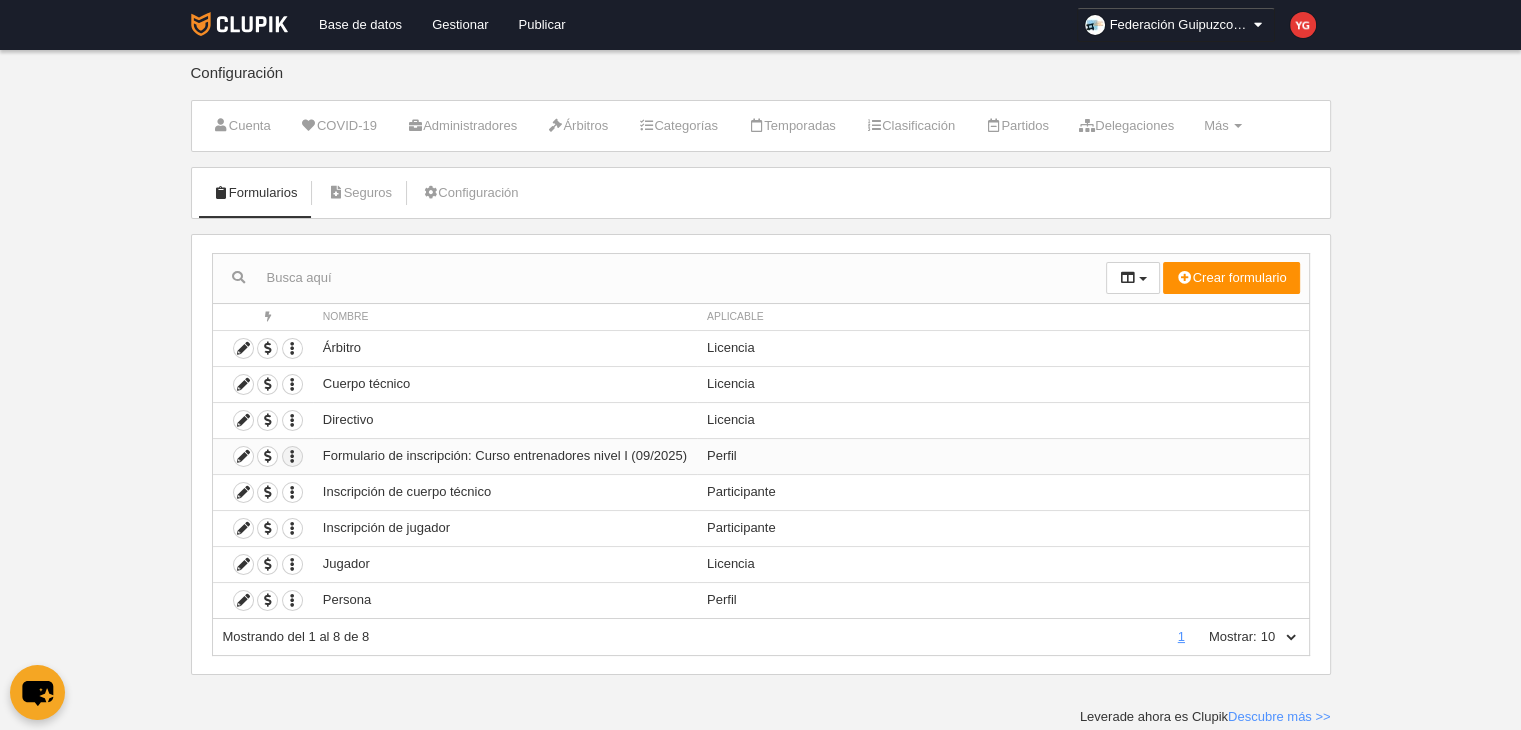 click at bounding box center [292, 348] 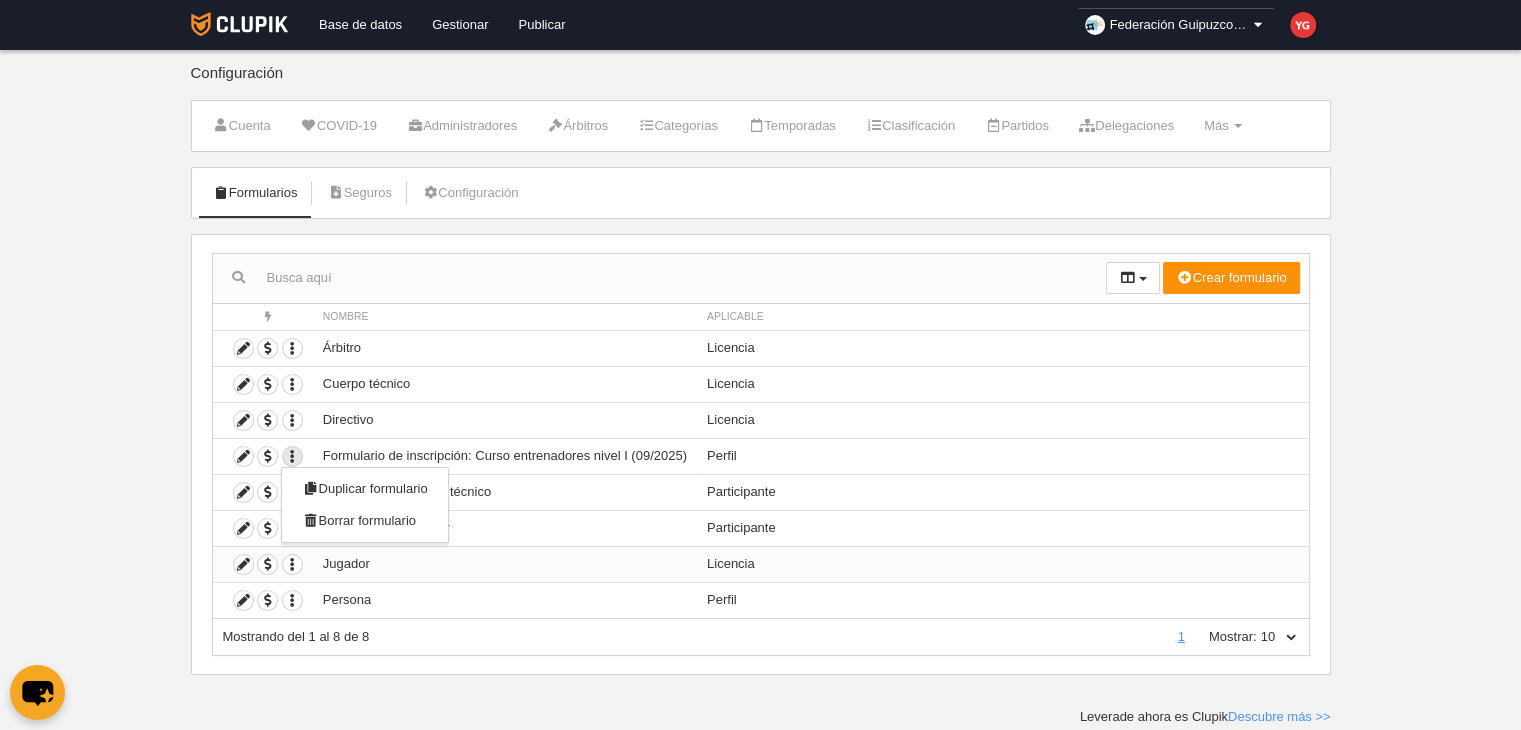 click on "Licencia" at bounding box center [1003, 348] 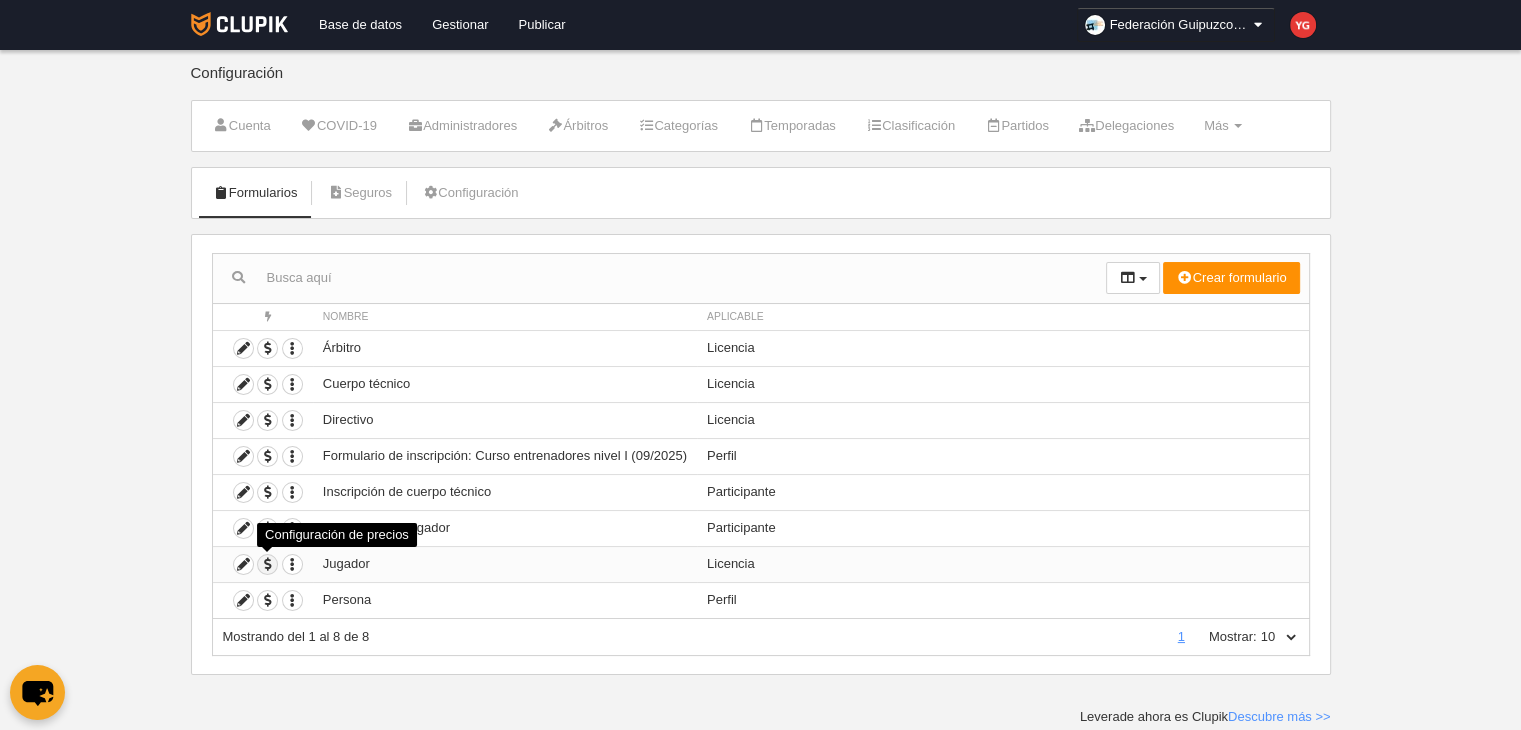 click at bounding box center [267, 564] 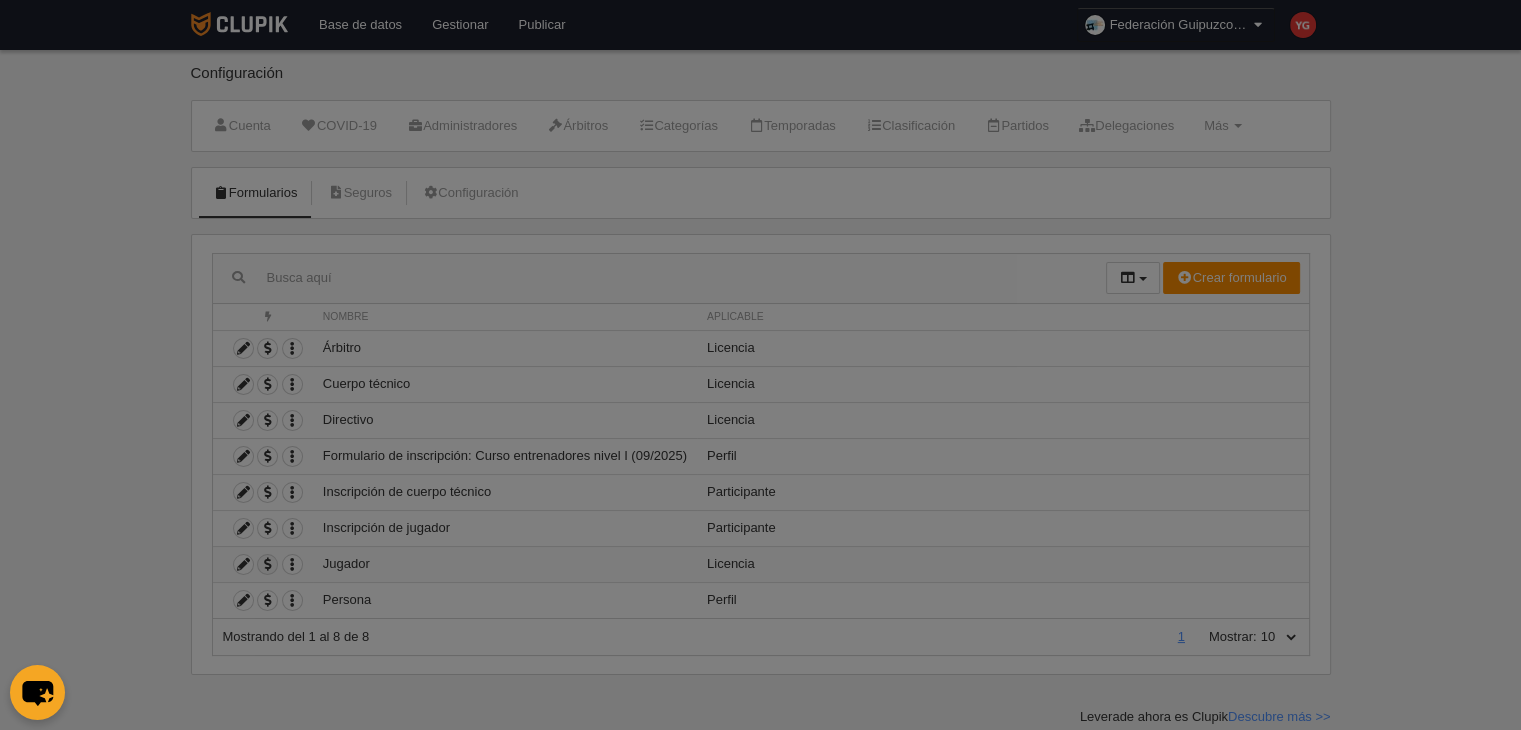 click at bounding box center (760, 365) 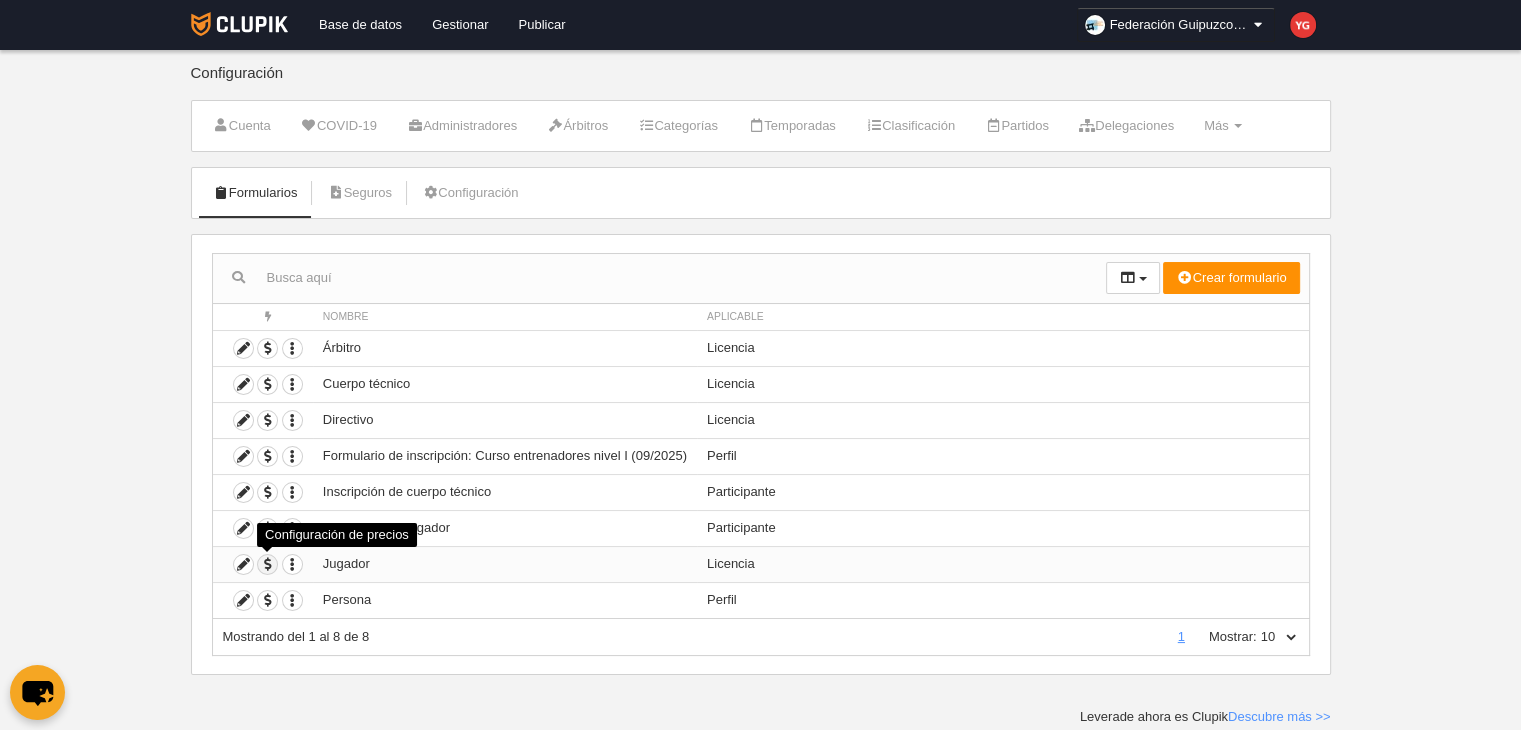 click at bounding box center [267, 564] 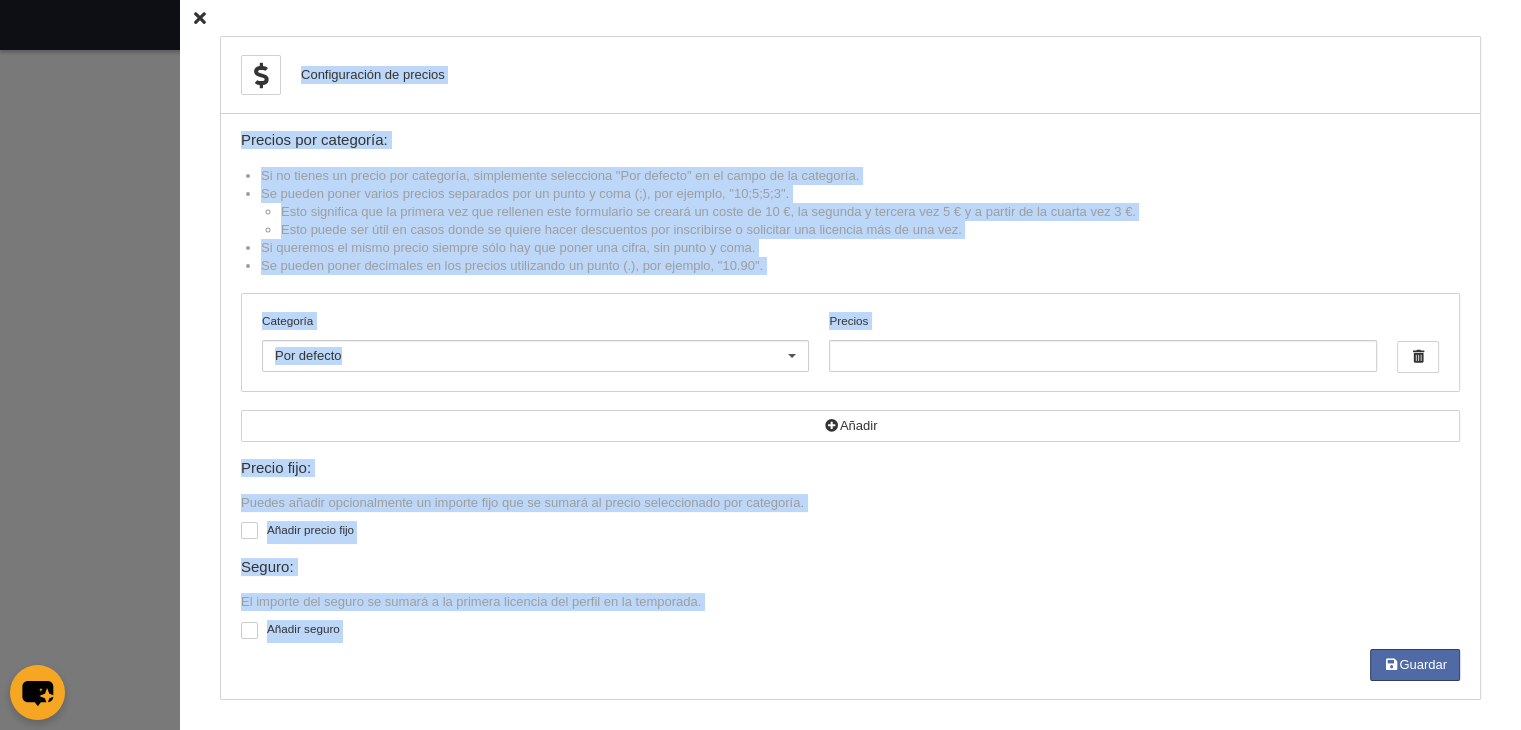 click on "Añadir precio fijo" at bounding box center [850, 532] 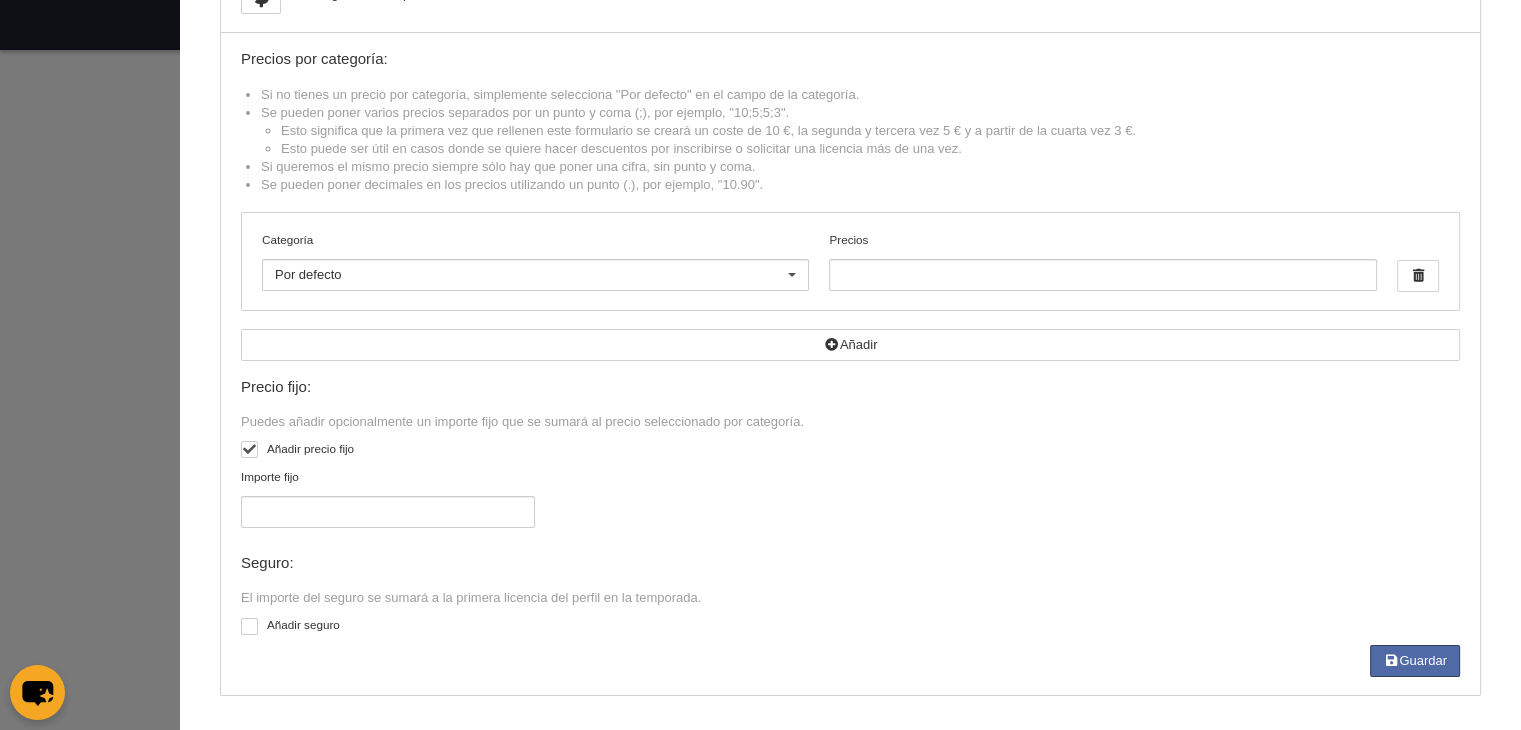 scroll, scrollTop: 0, scrollLeft: 0, axis: both 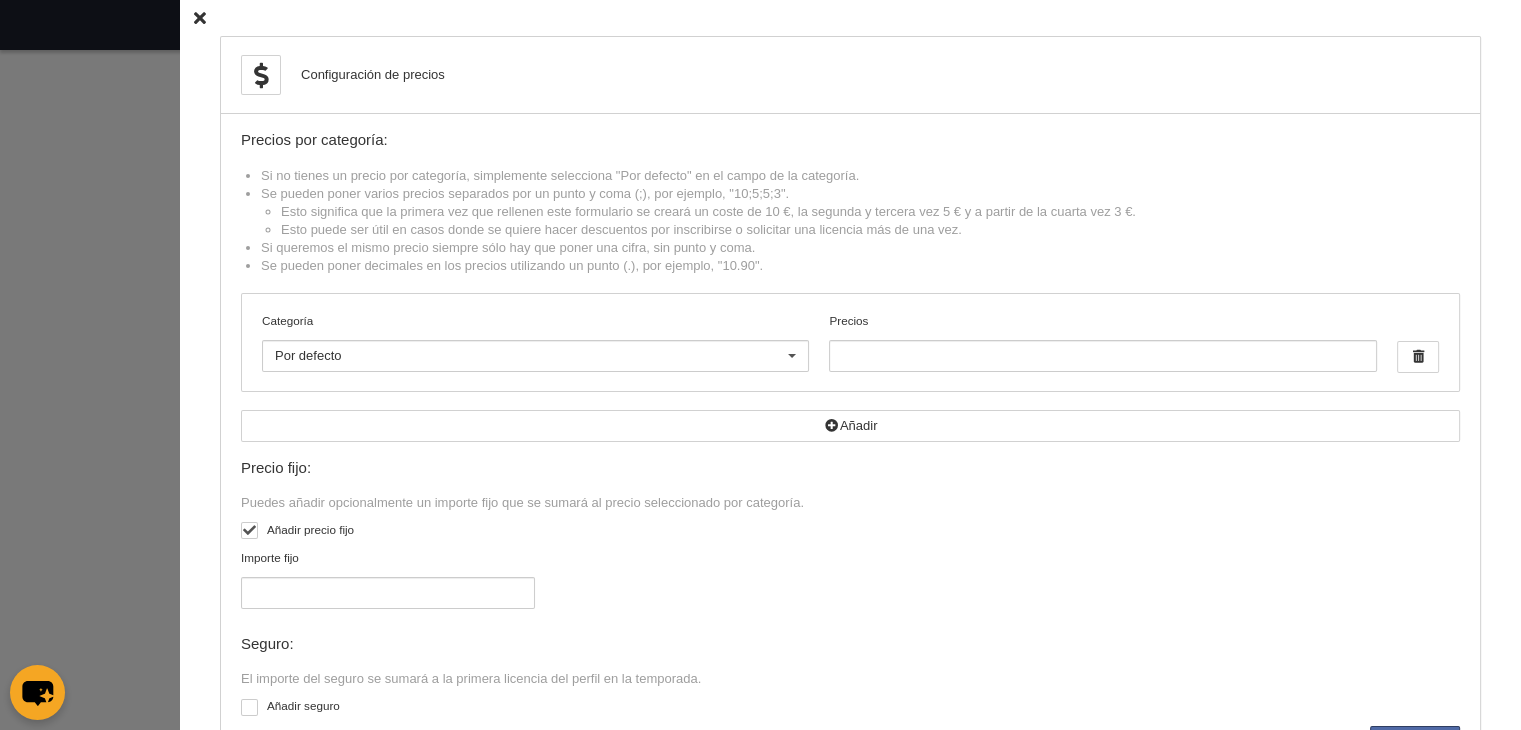 click on "Configuración de precios
Precios por categoría:
Si no tienes un precio por categoría, simplemente selecciona "Por defecto" en el campo de la categoría.
Se pueden poner varios precios separados por un punto y coma (;), por ejemplo, "10;5;5;3".
Esto significa que la primera vez que rellenen este formulario se creará un coste de 10 €, la segunda y tercera vez 5 € y a partir de la cuarta vez 3 €.   Esto puede ser útil en casos donde se quiere hacer descuentos por inscribirse o solicitar una licencia más de una vez.   Si queremos el mismo precio siempre sólo hay que poner una cifra, sin punto y coma.   Se pueden poner decimales en los precios utilizando un punto (.), por ejemplo, "10.90".
Categoría
Por defecto           Por defecto     Cadete Femenino     Cadete Masculino     Infantil Femenino     Infantil Masculino     Junior Femenino     Junior Masculino     Juvenil Femenino" at bounding box center (850, 406) 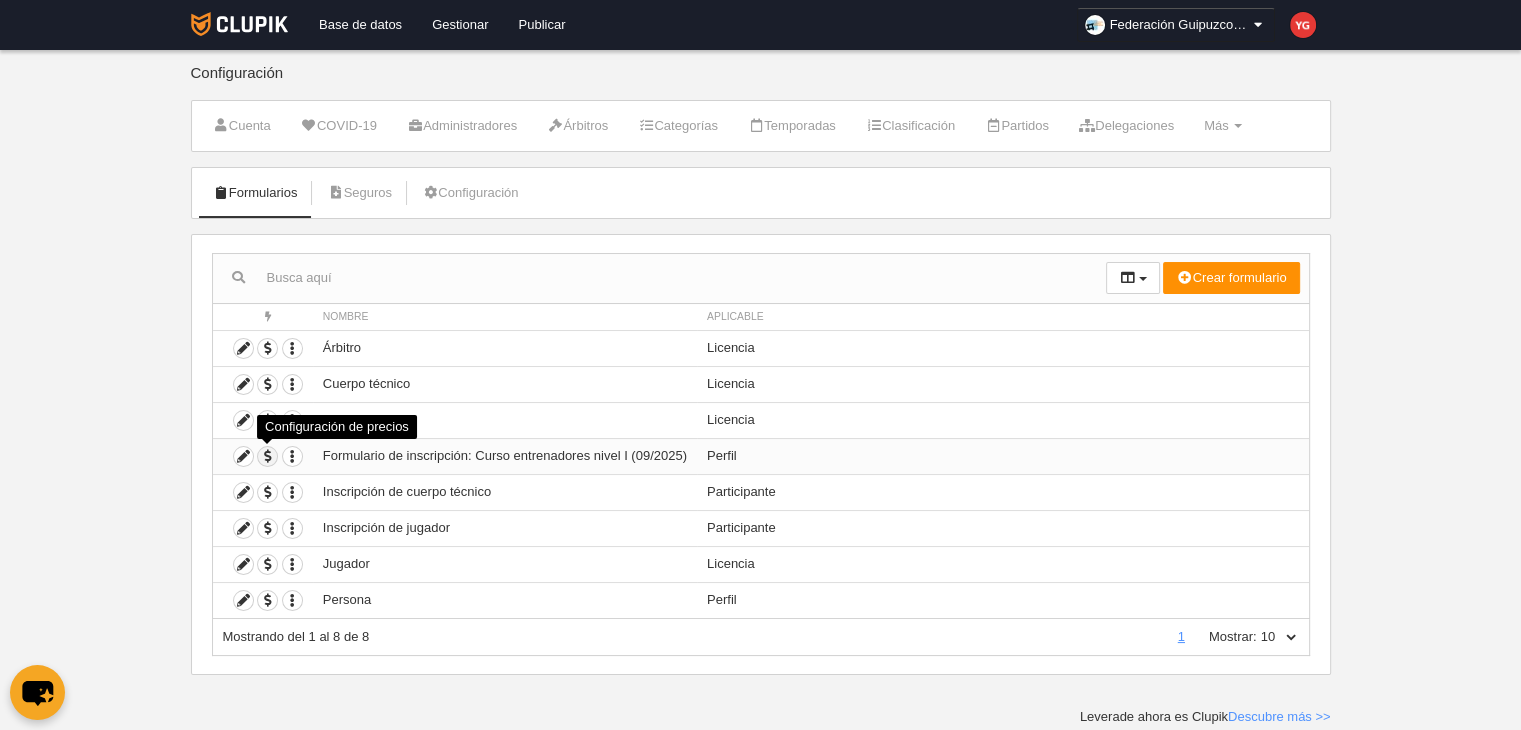 click at bounding box center (267, 456) 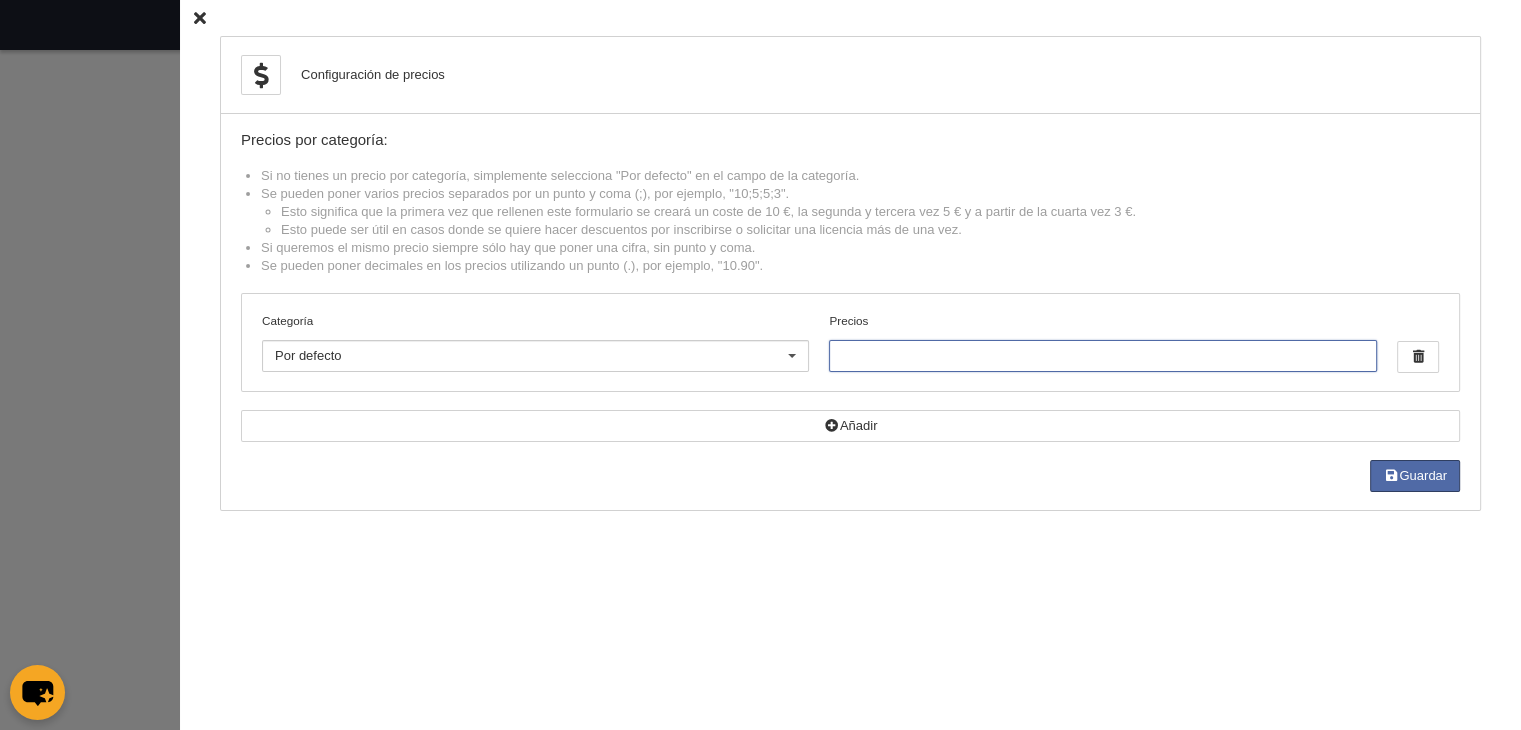 click on "Precios" at bounding box center (1102, 356) 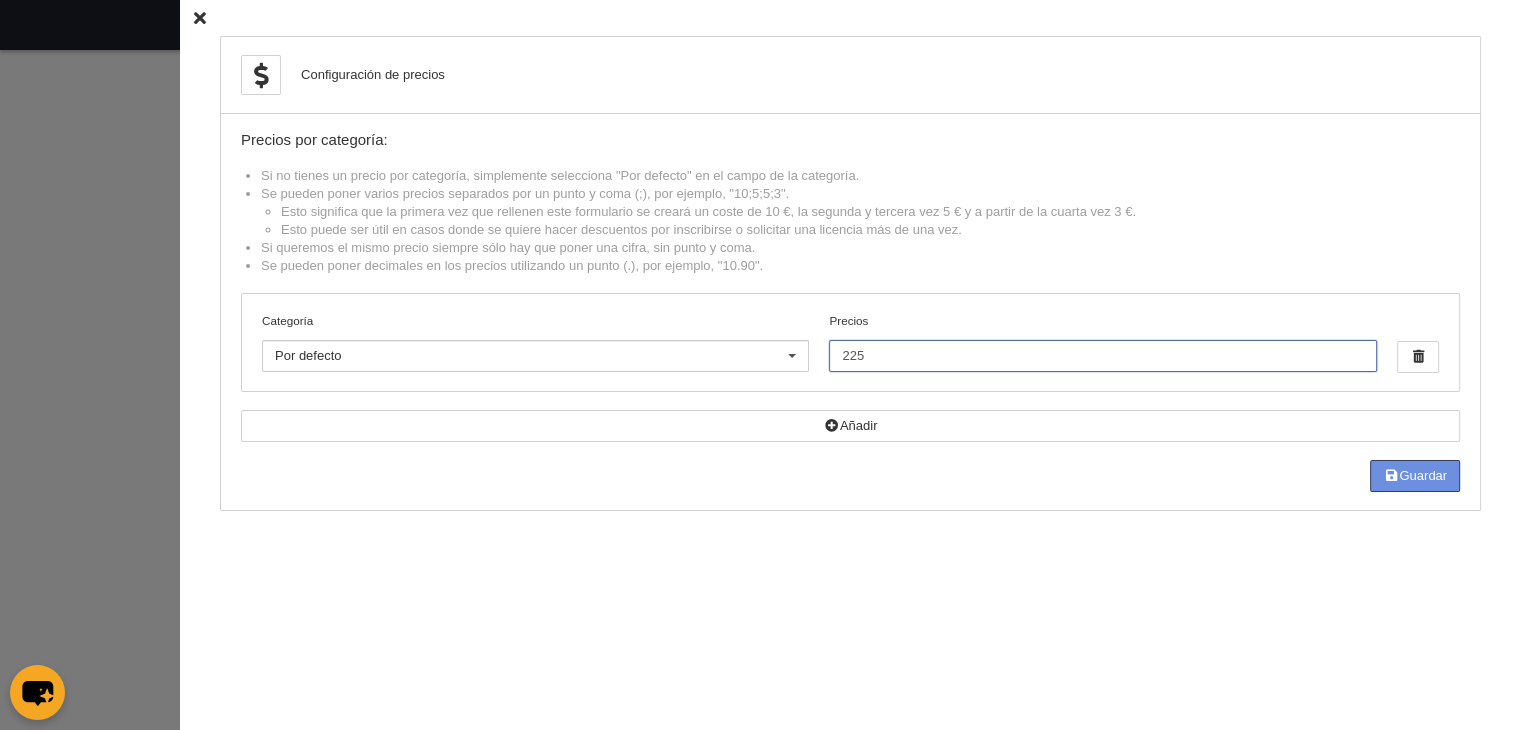 type on "225" 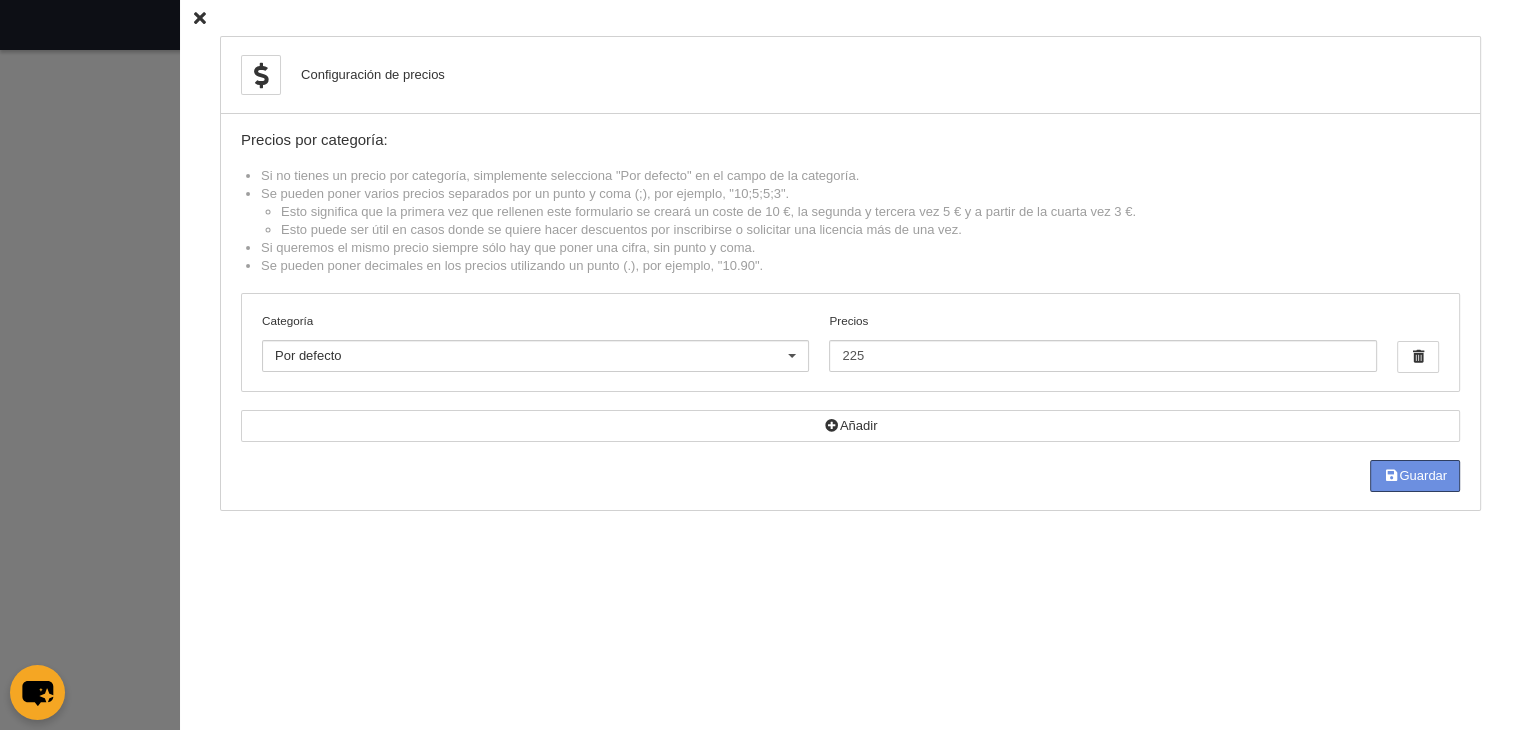 click on "Guardar" at bounding box center [1415, 476] 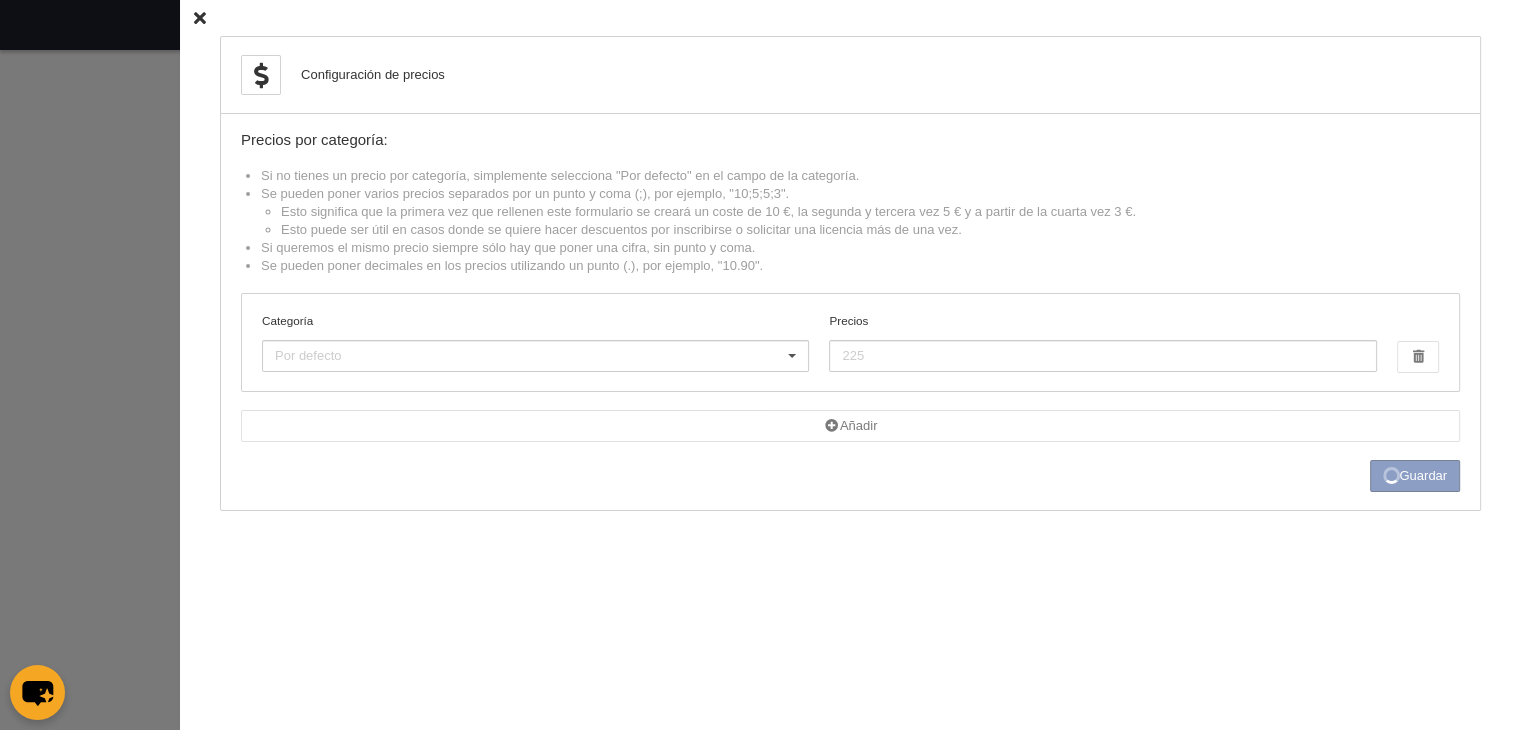 click on "Cargando
Guardar" at bounding box center (850, 476) 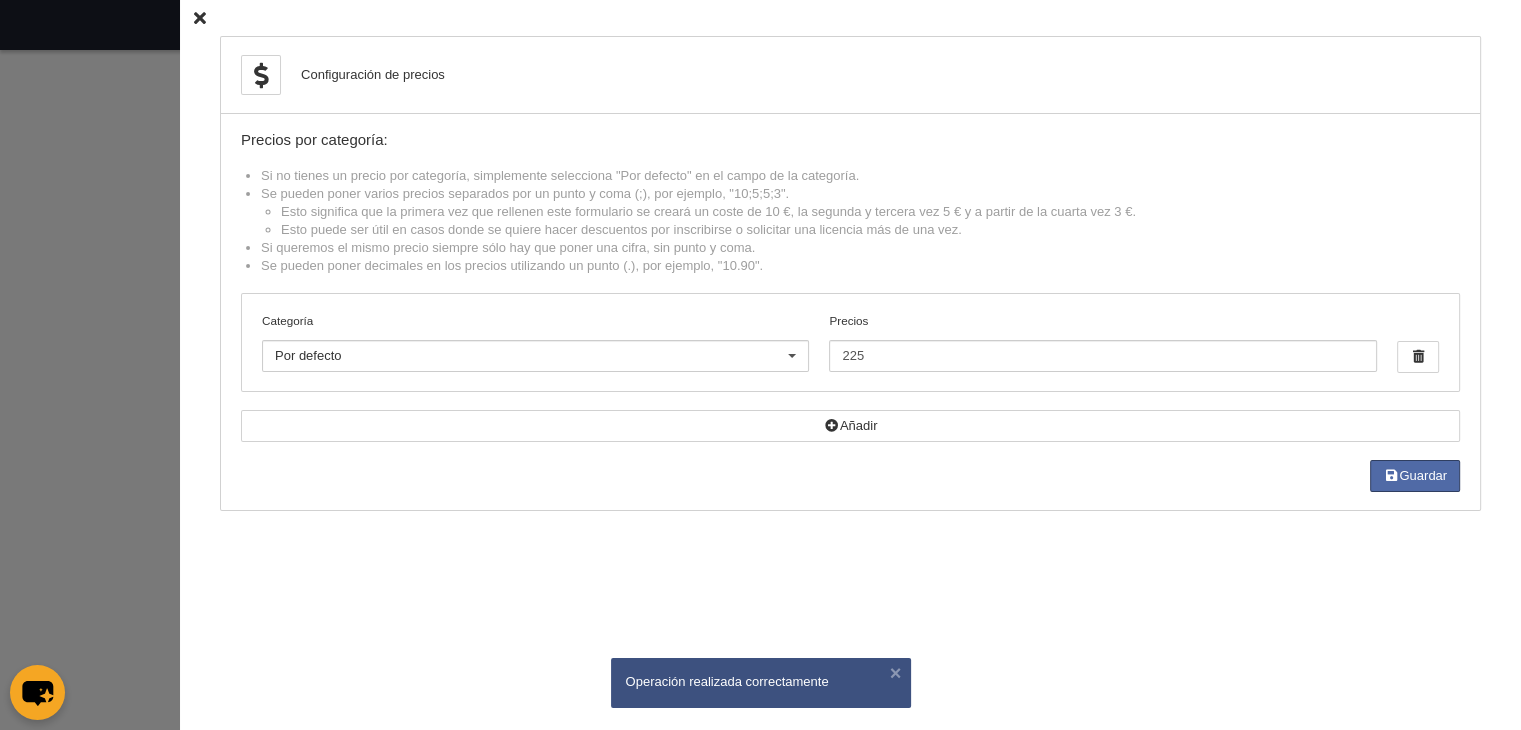 click at bounding box center (200, 18) 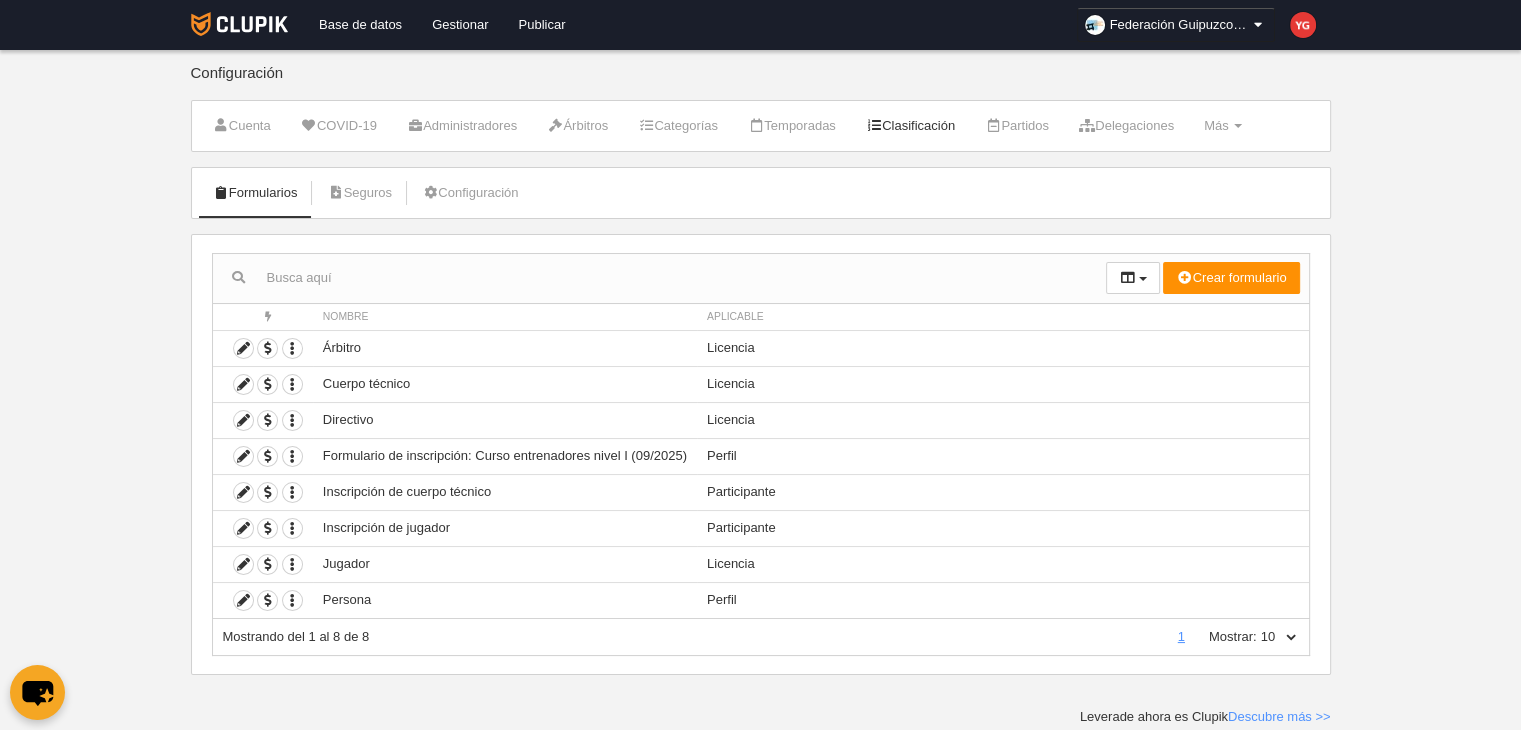 click on "Clasificación" at bounding box center [242, 126] 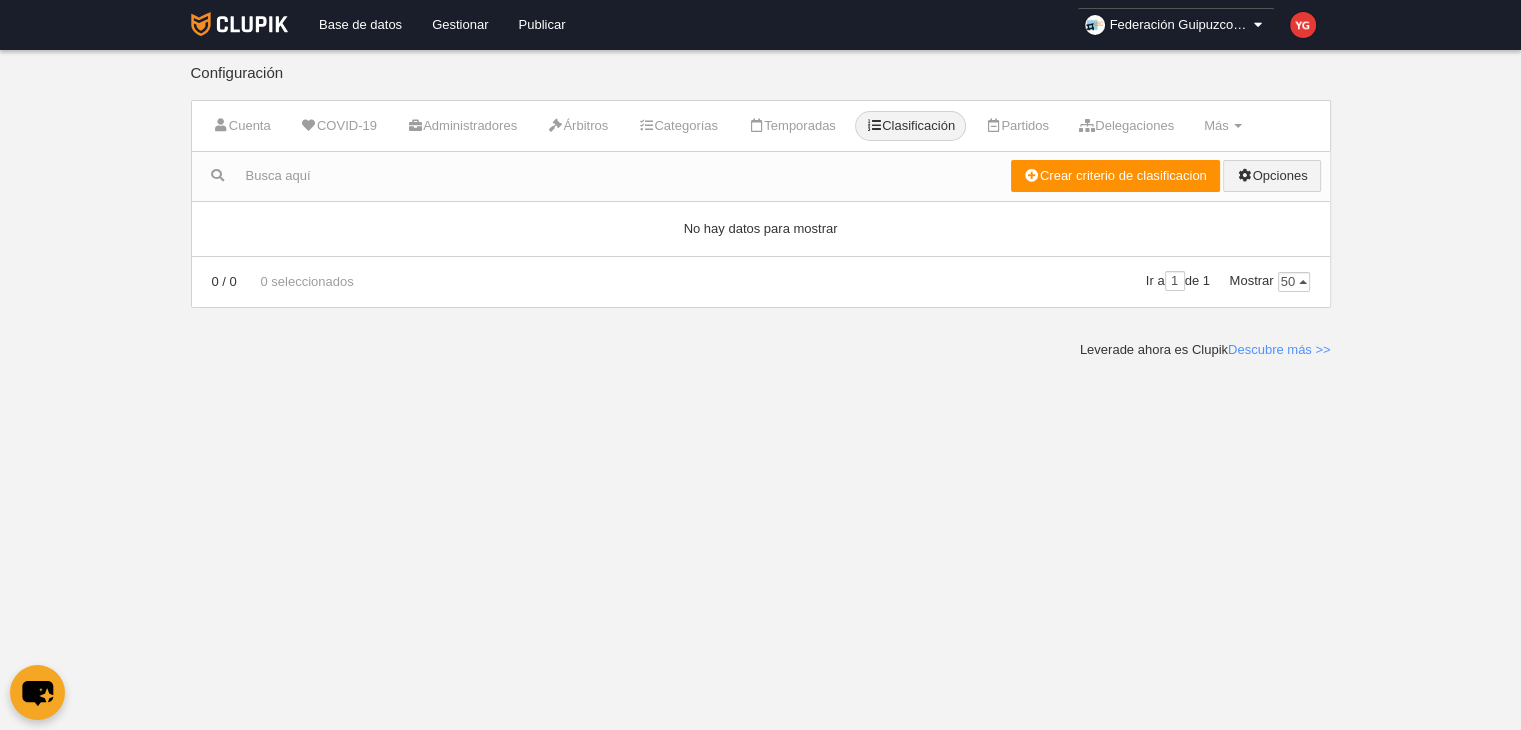 click at bounding box center [1244, 175] 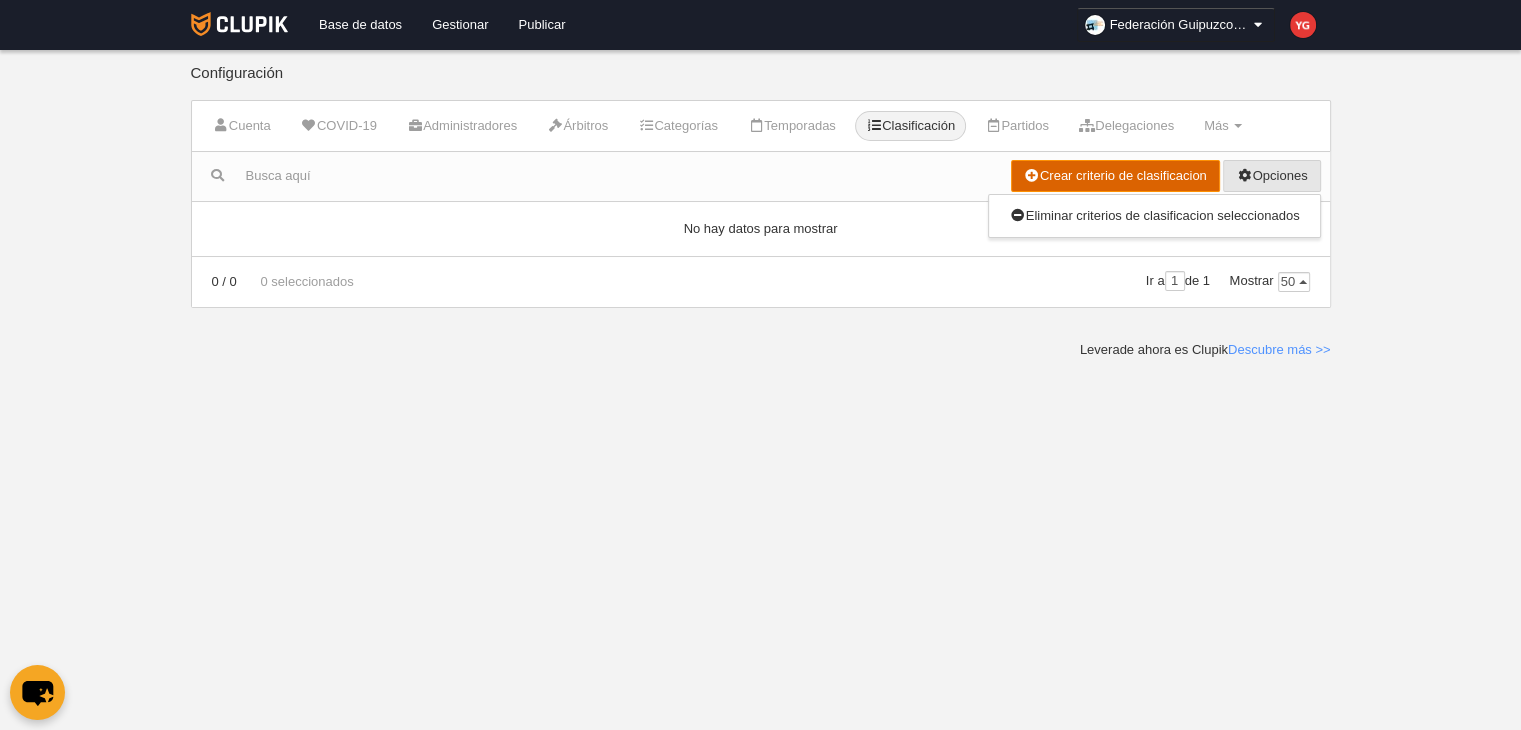 click on "Crear criterio de clasificacion" at bounding box center [1115, 176] 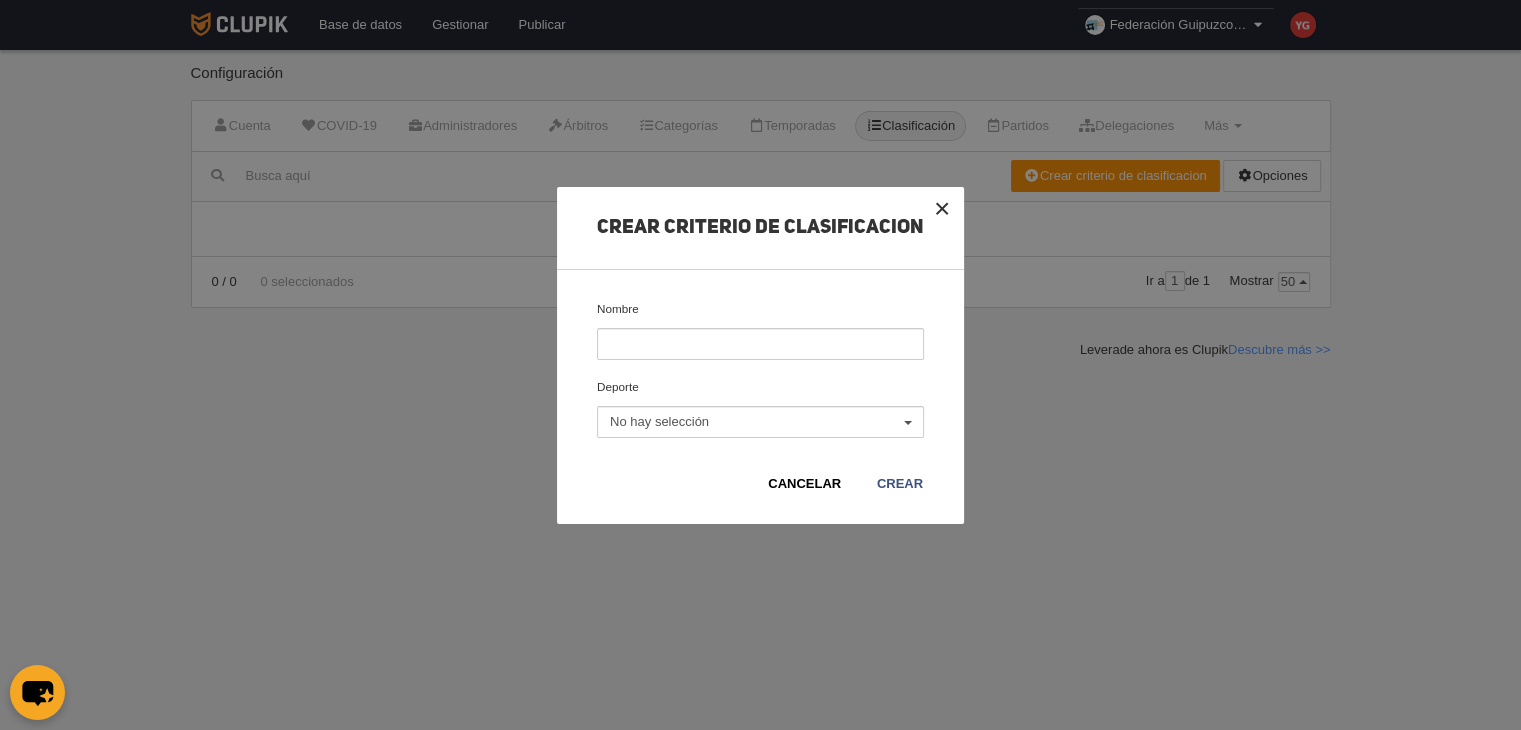 click on "×" at bounding box center [942, 209] 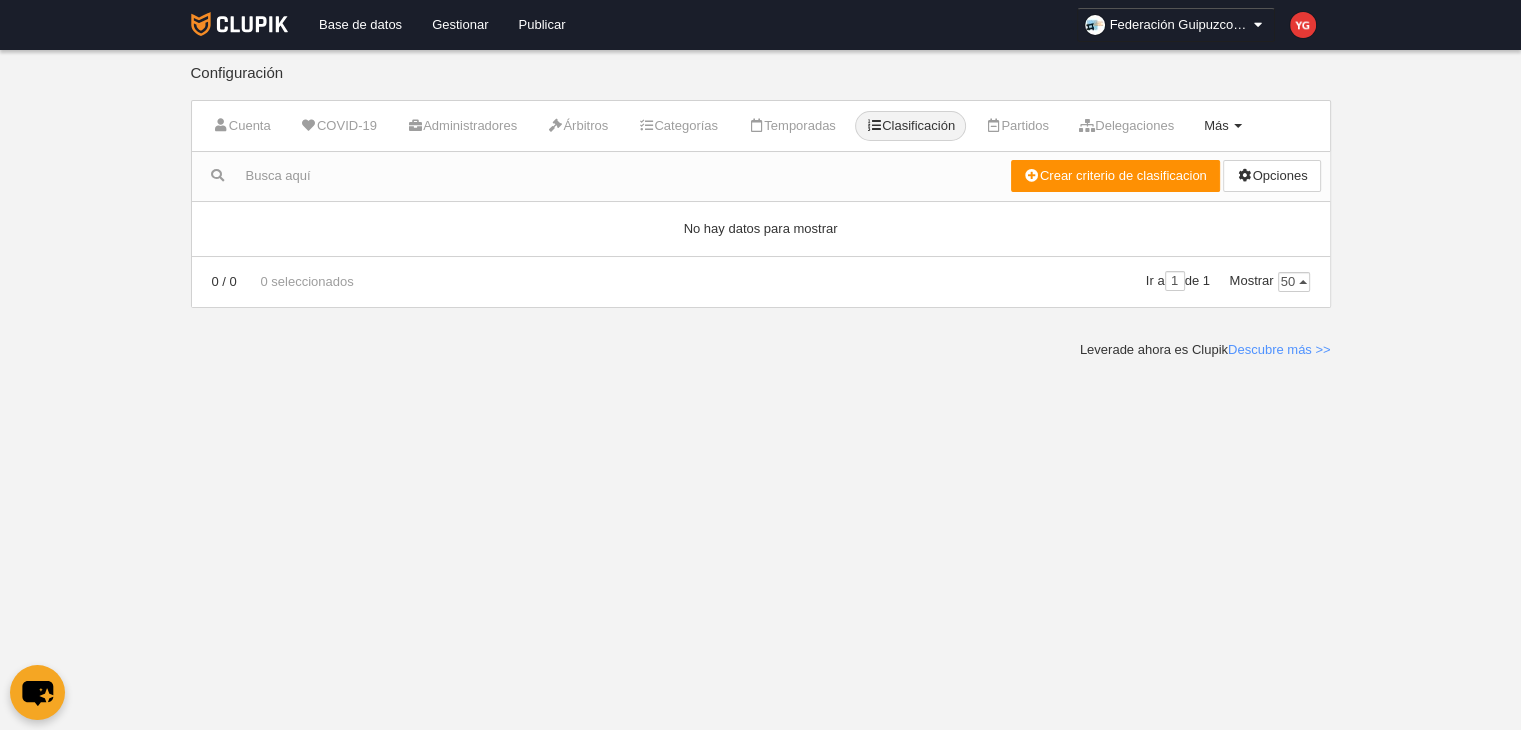 click on "Más" at bounding box center [1216, 125] 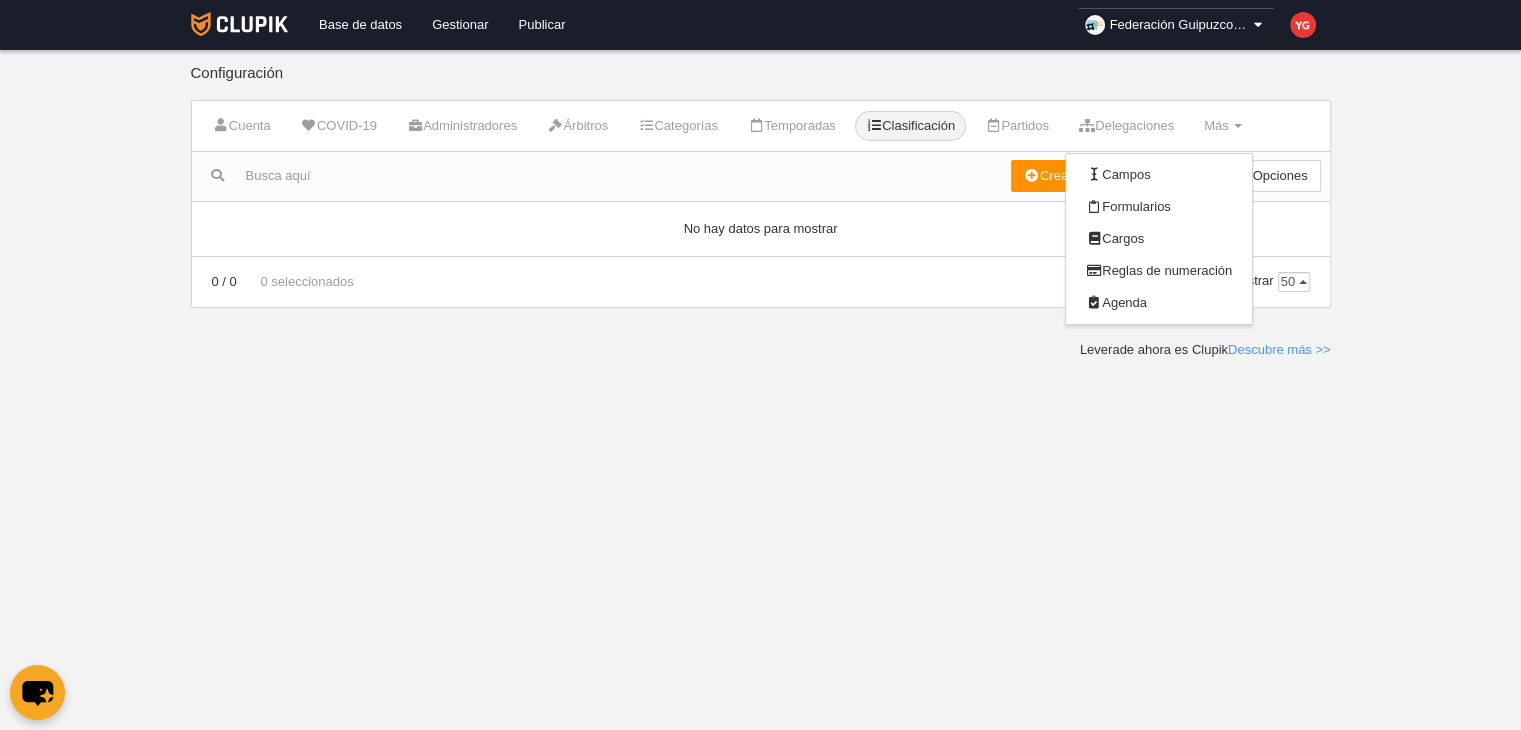 click on "Base de datos
Gestionar
Publicar
Federación Guipuzcoana de Voleibol
Ajustes generales
Ir a vista pública
[FIRST] [LAST]
Mi cuenta
Consultar importaciones y exportaciones
Comentarios
Centro de soporte
Idioma
Català [ca]
Deutsch [de]" at bounding box center [760, 365] 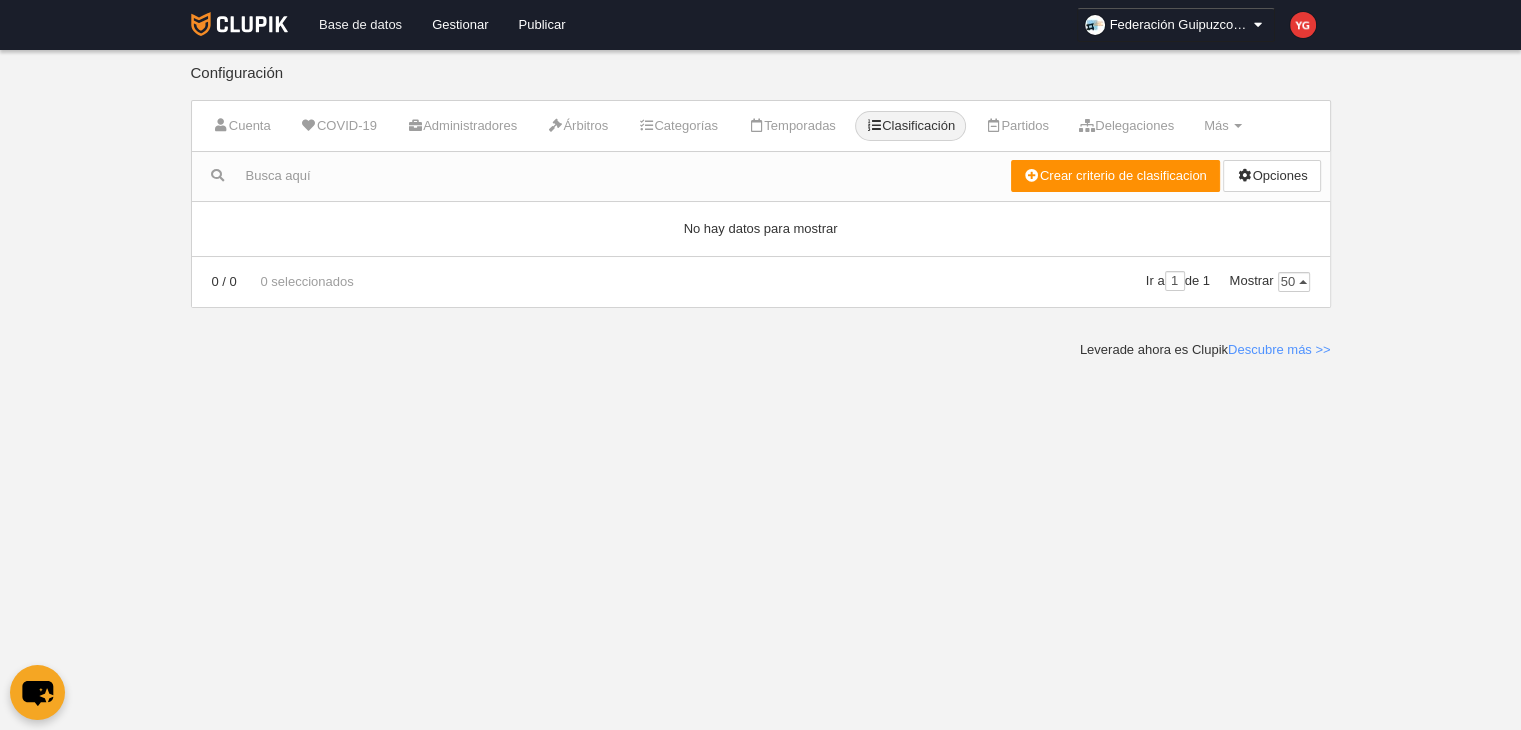 click on "Base de datos" at bounding box center [360, 25] 